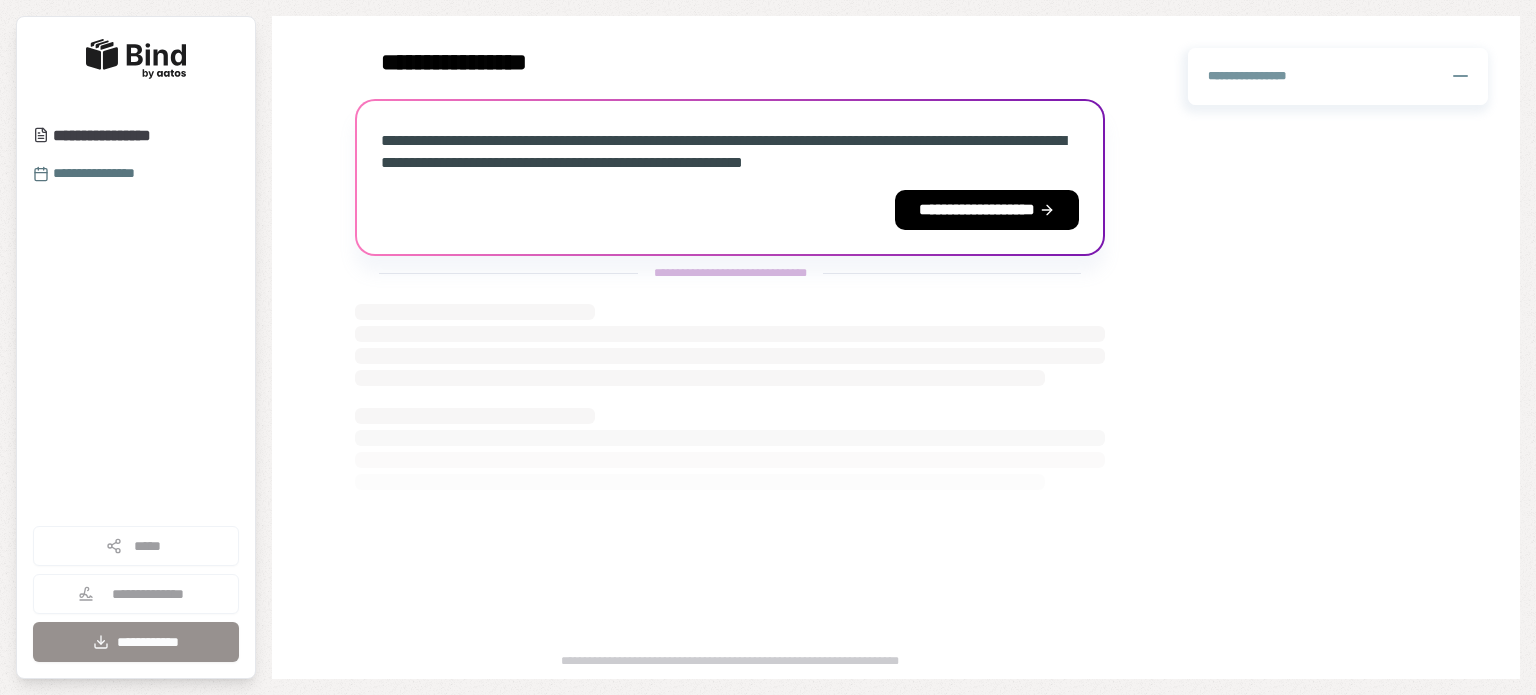 scroll, scrollTop: 0, scrollLeft: 0, axis: both 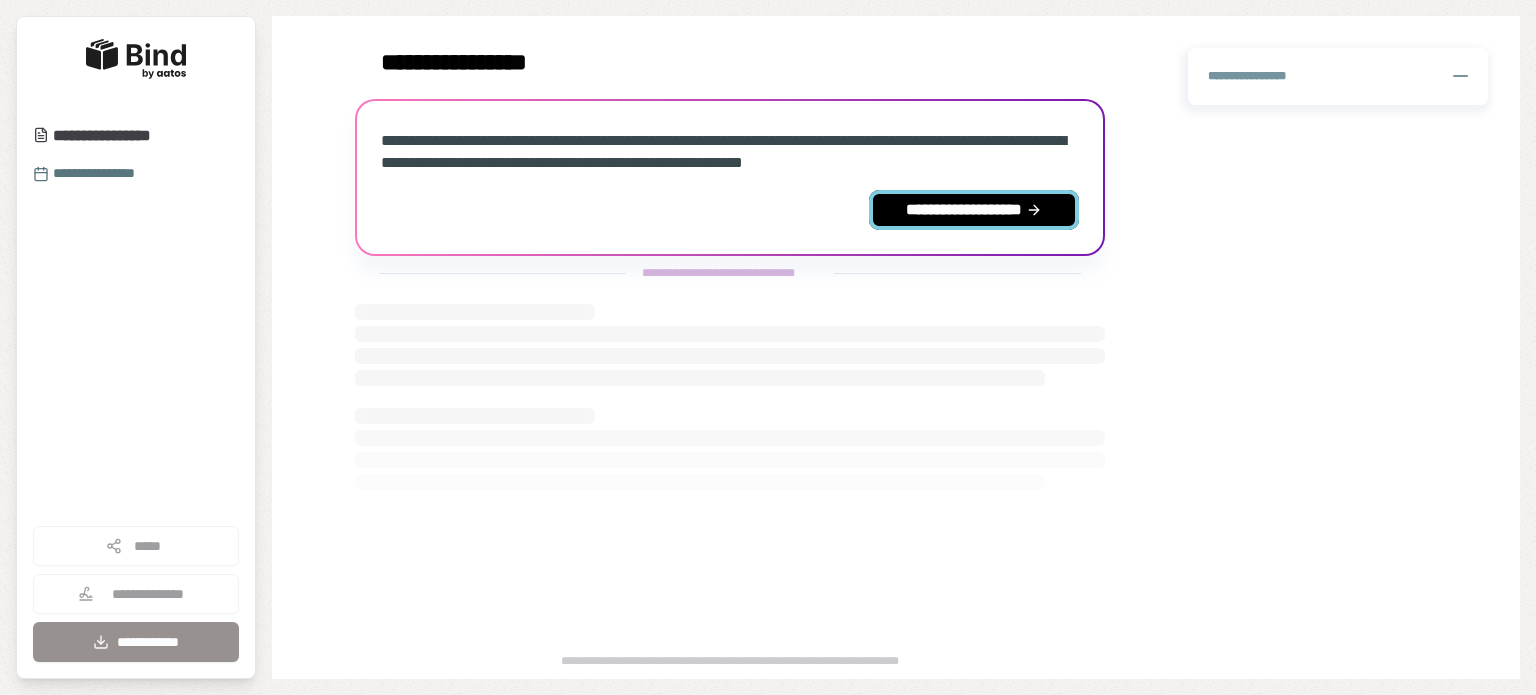 click on "**********" at bounding box center [974, 210] 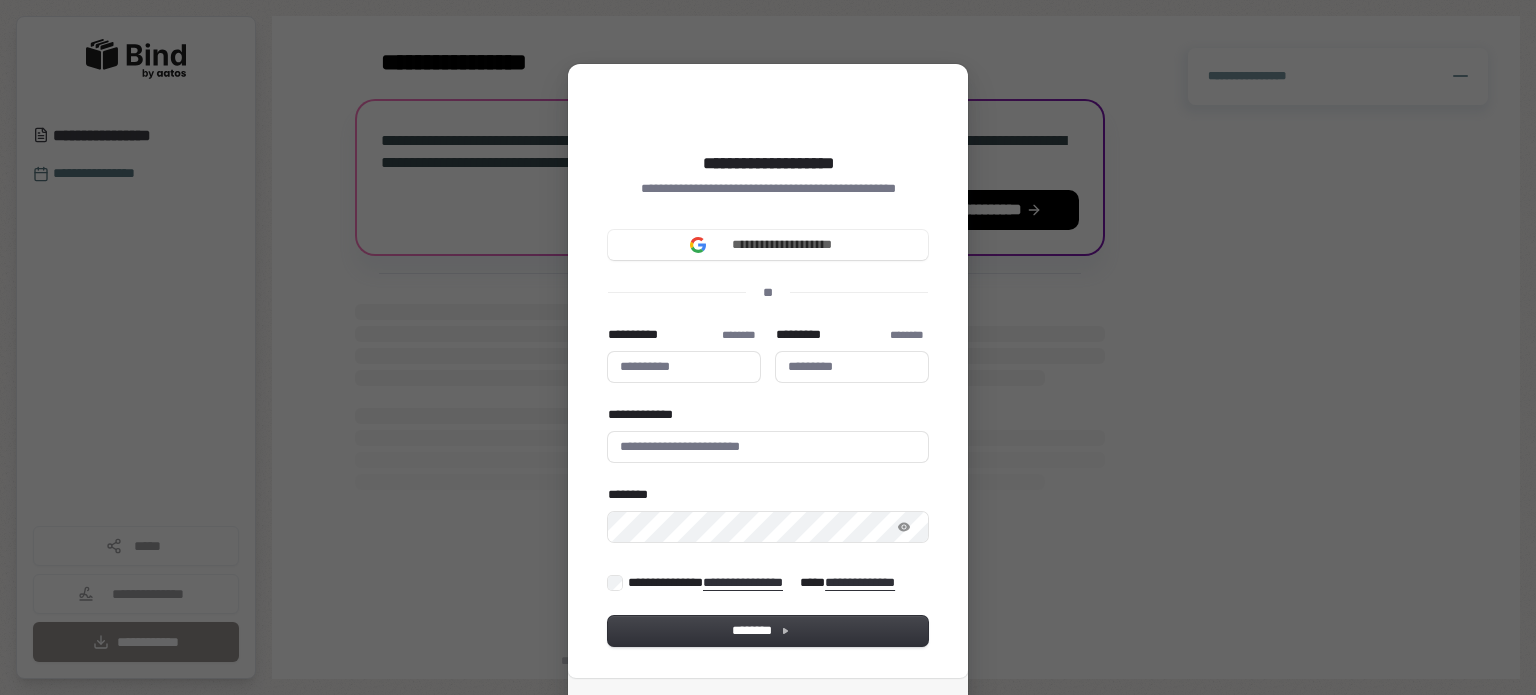 type 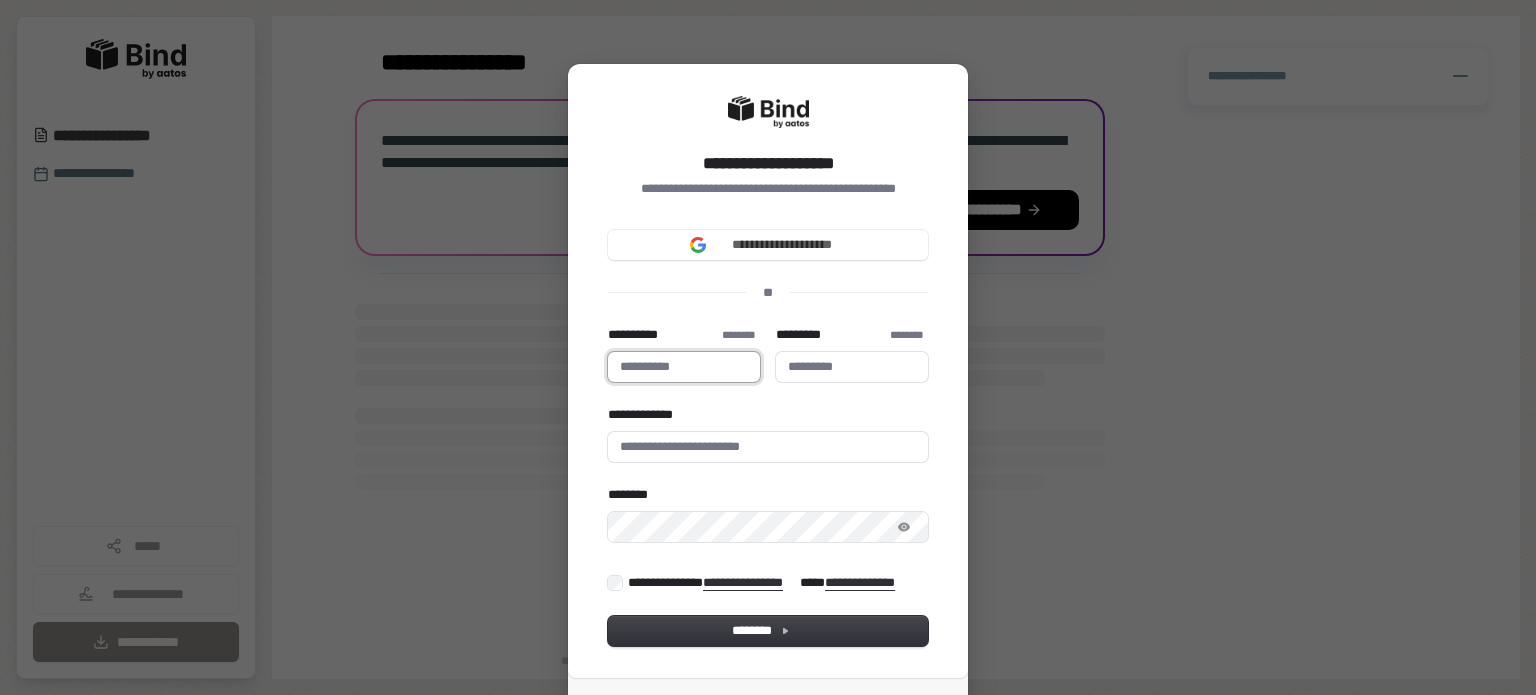 type 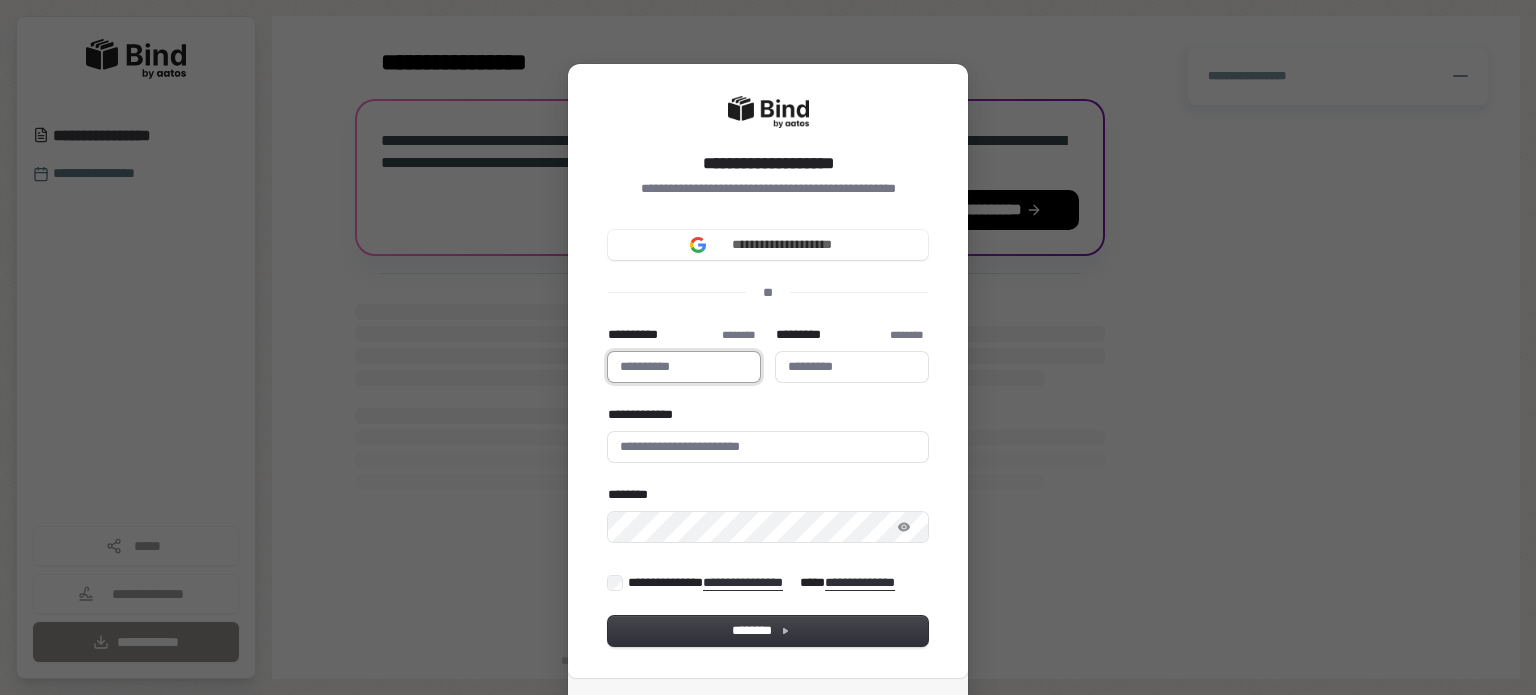 type on "******" 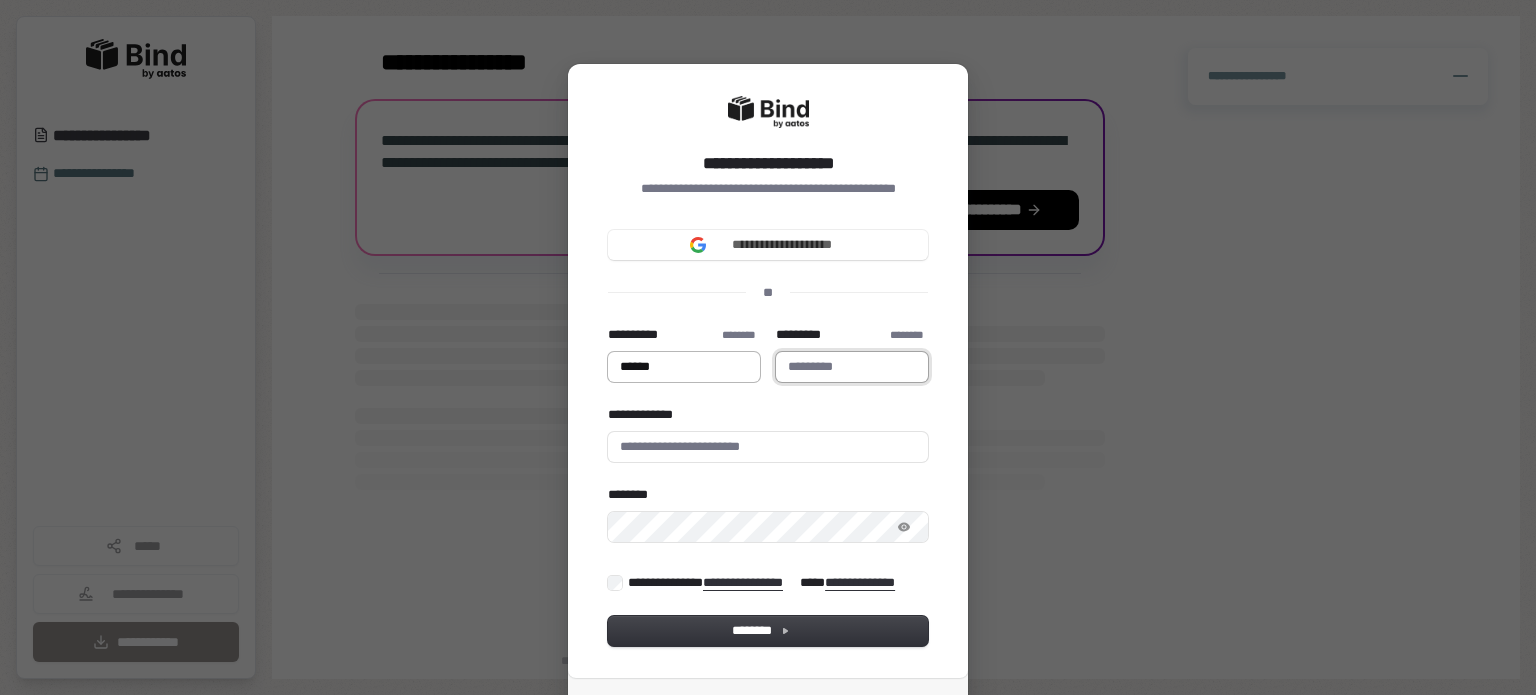 type on "****" 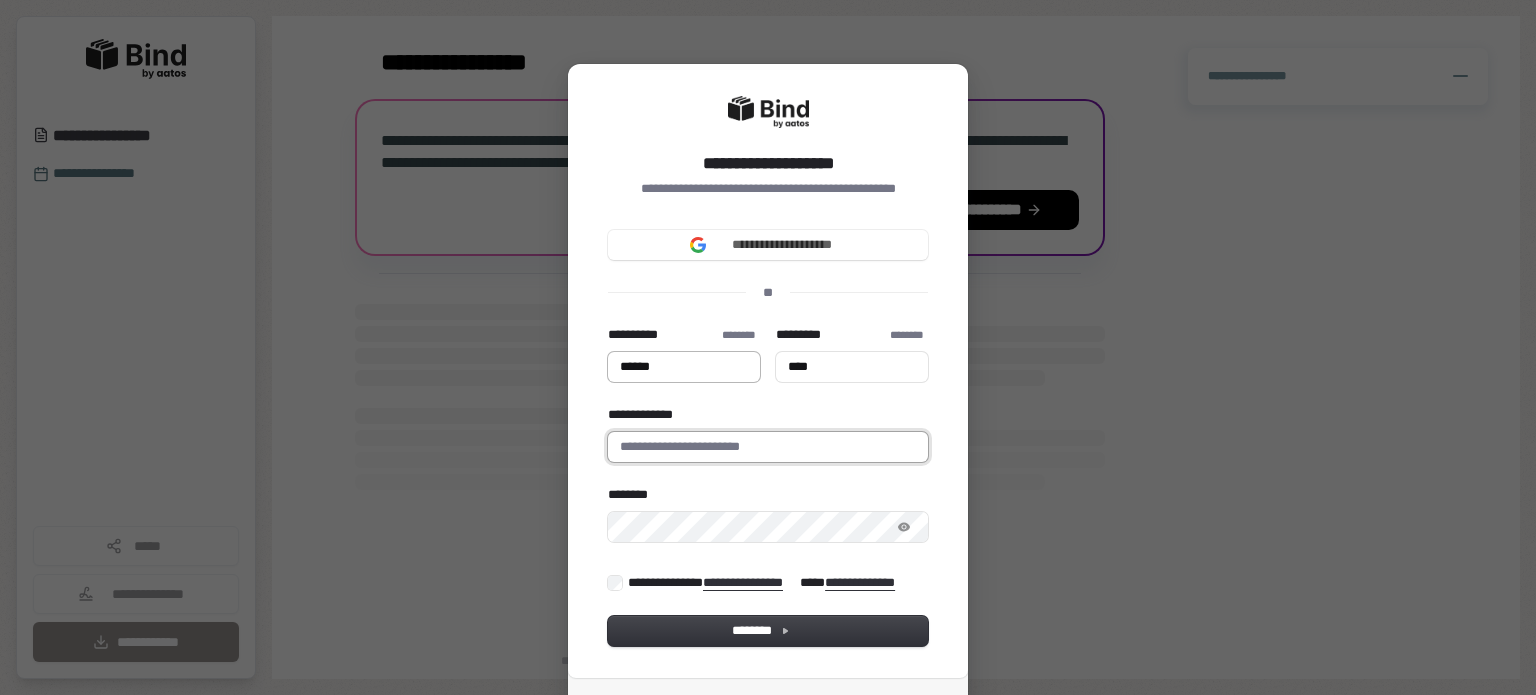type on "**********" 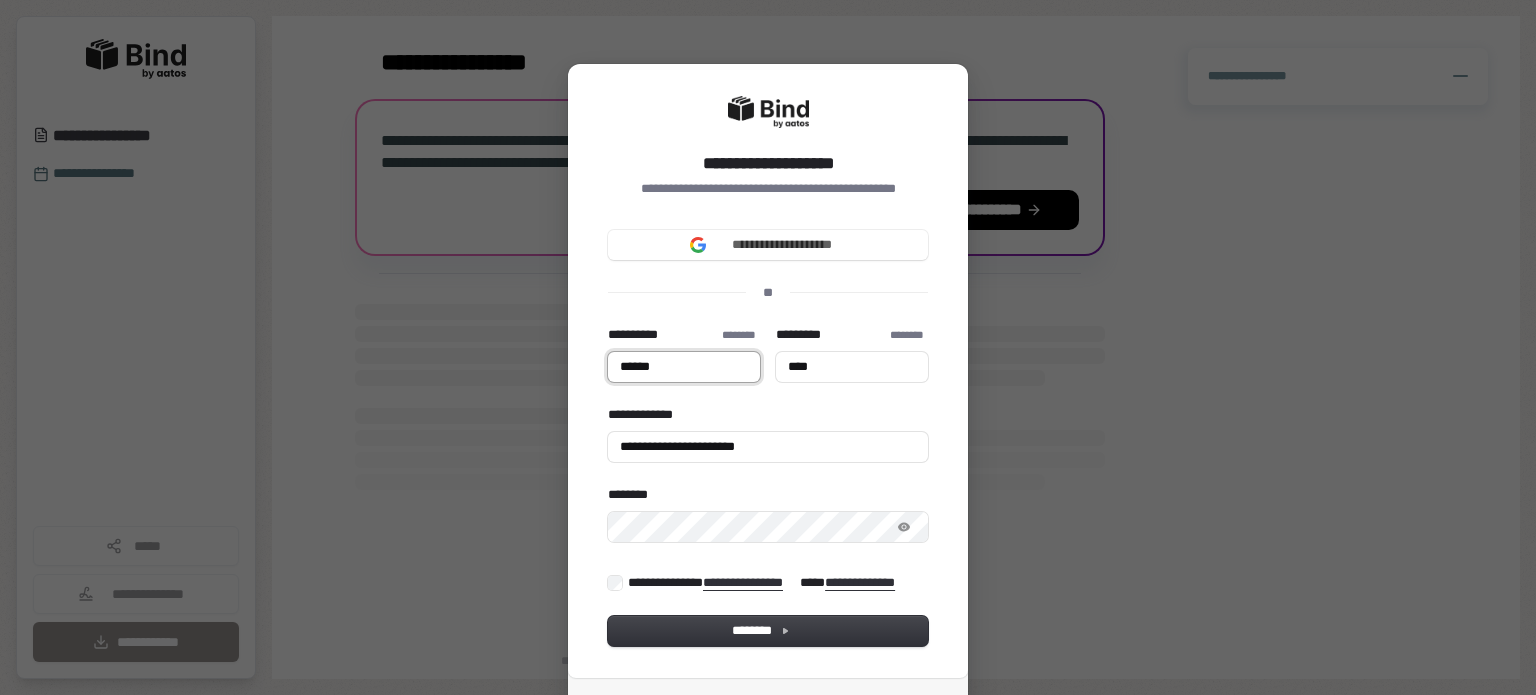 type on "******" 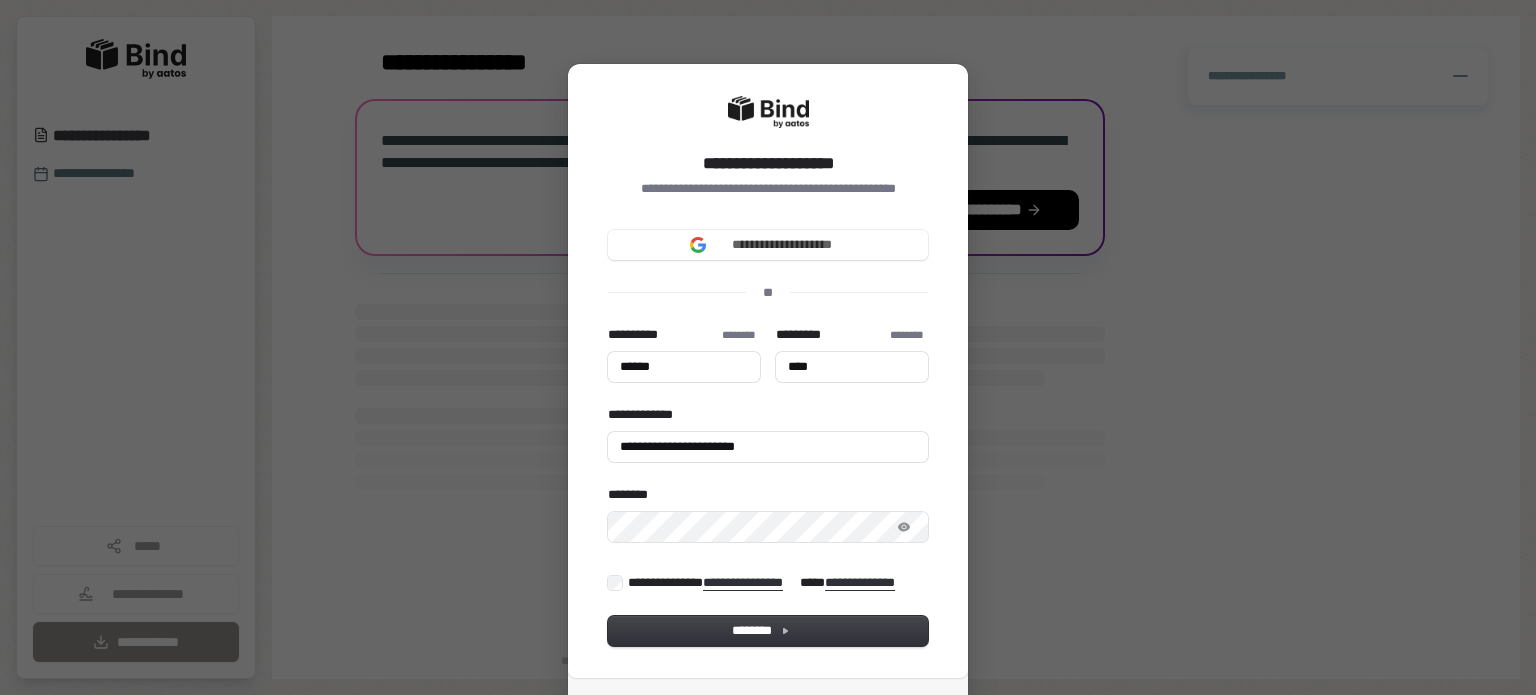 type on "******" 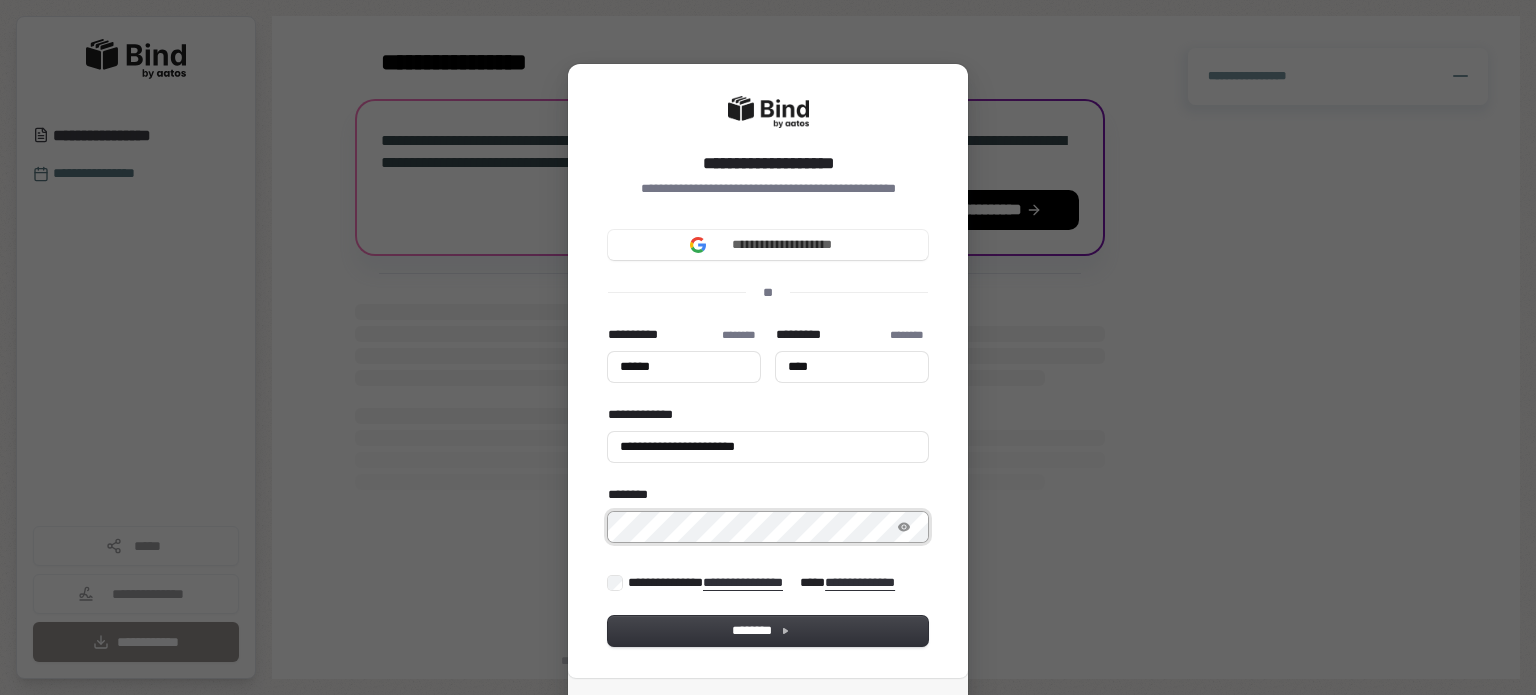 type on "******" 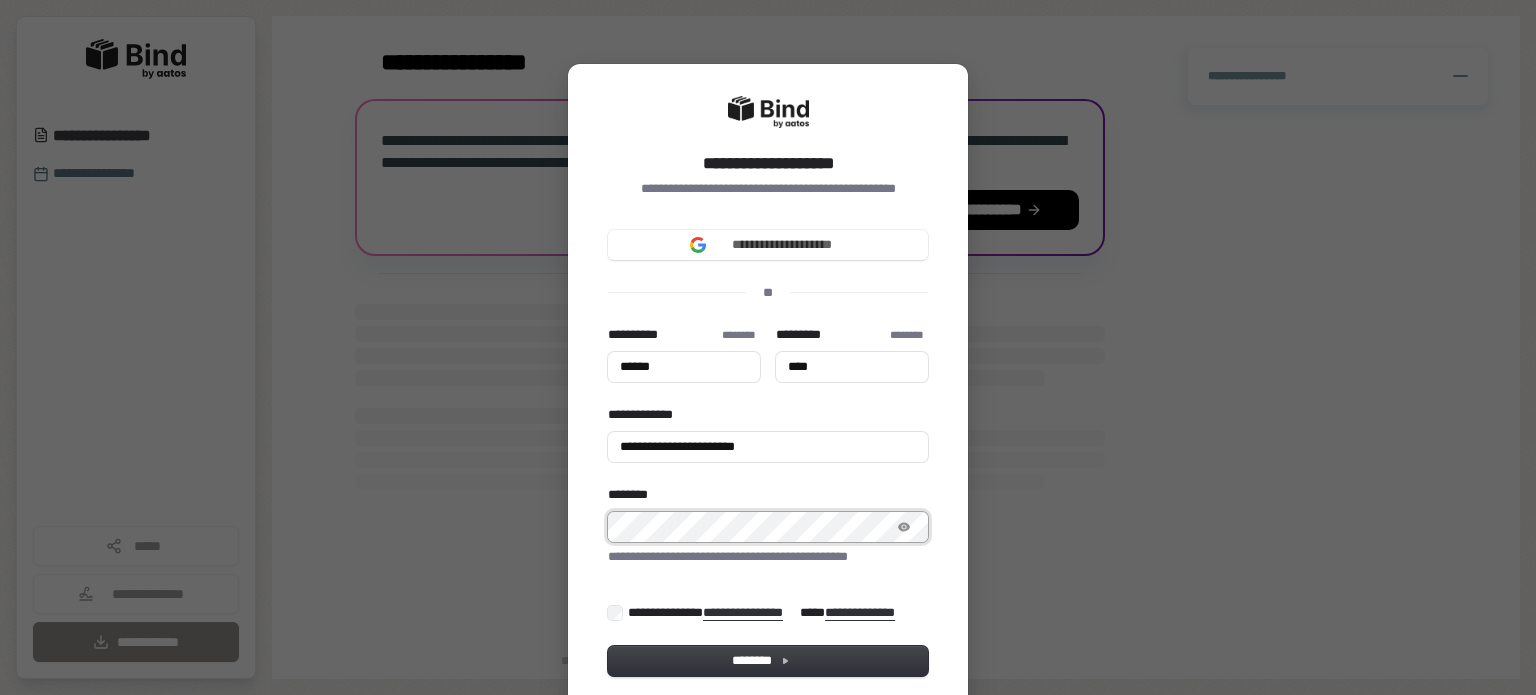 type on "******" 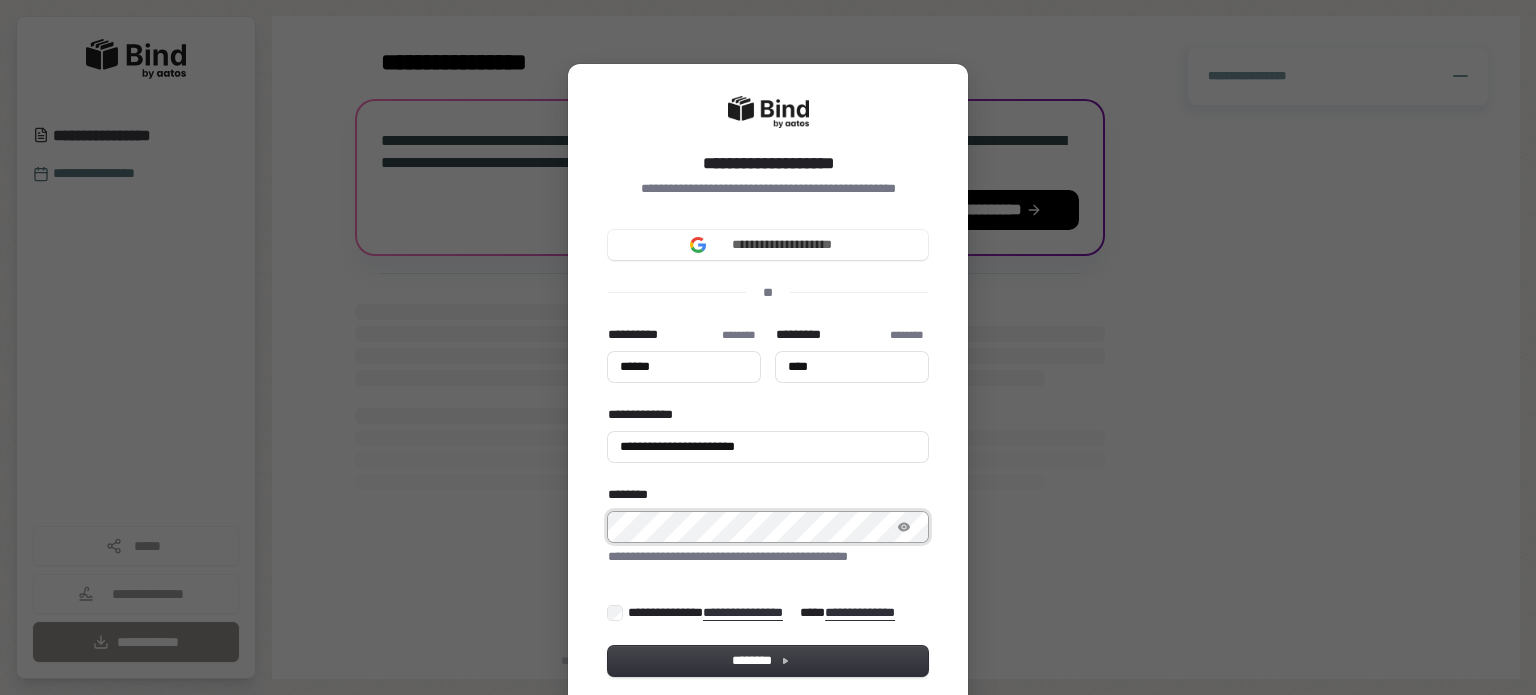 type on "******" 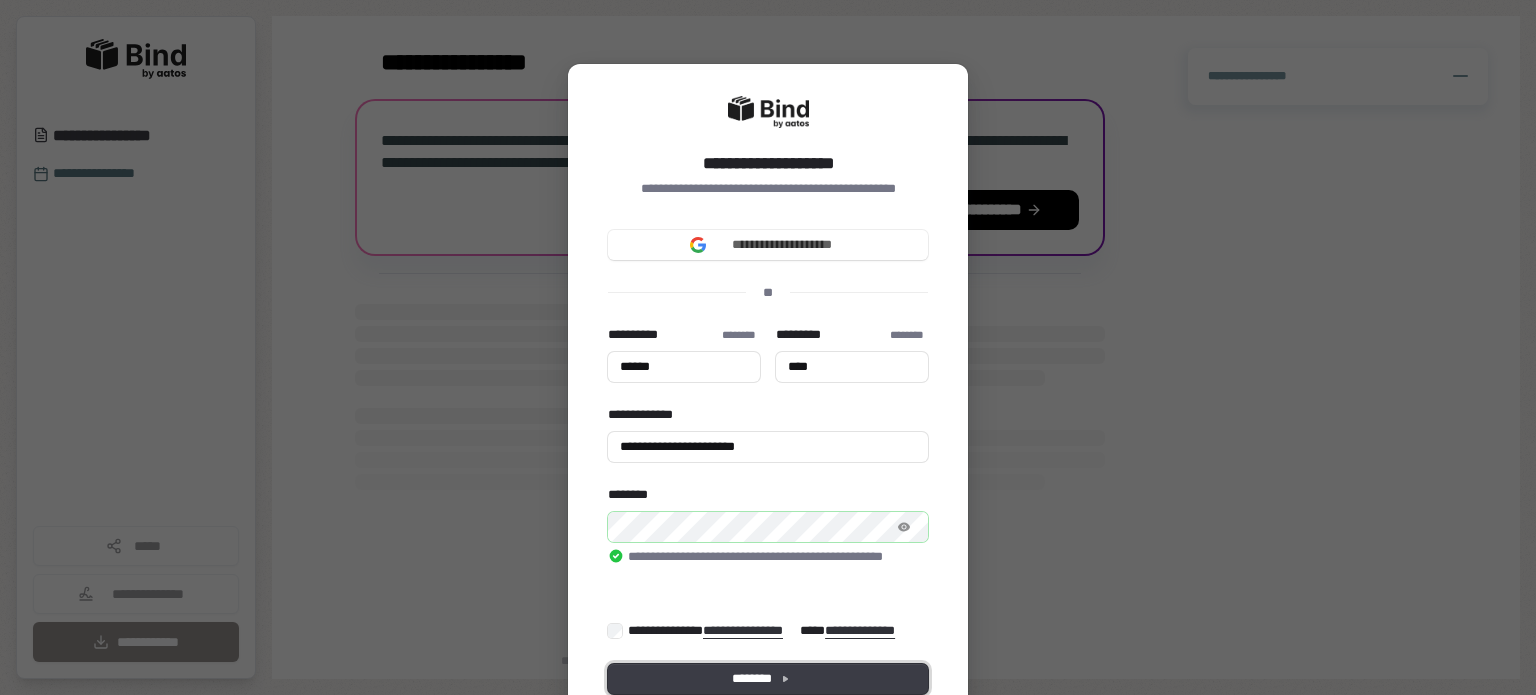 type on "******" 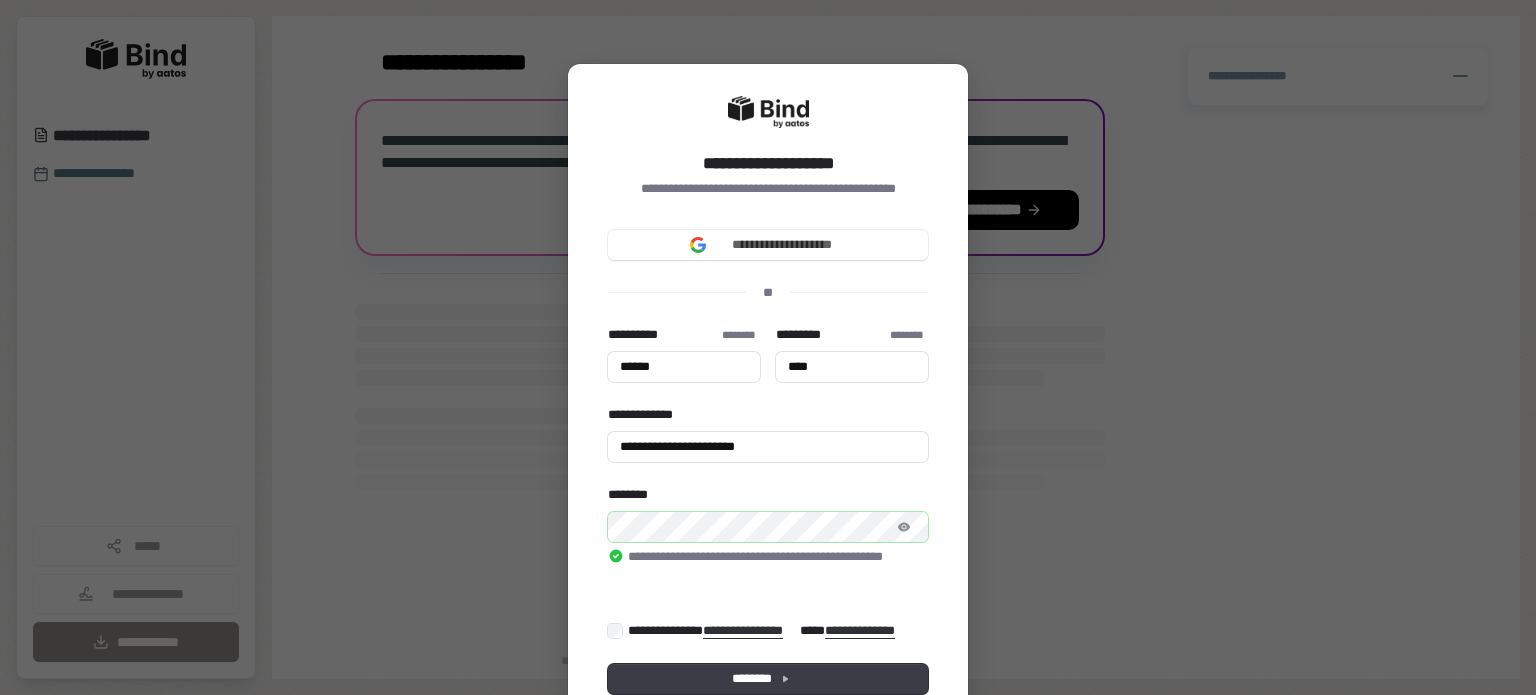 type on "******" 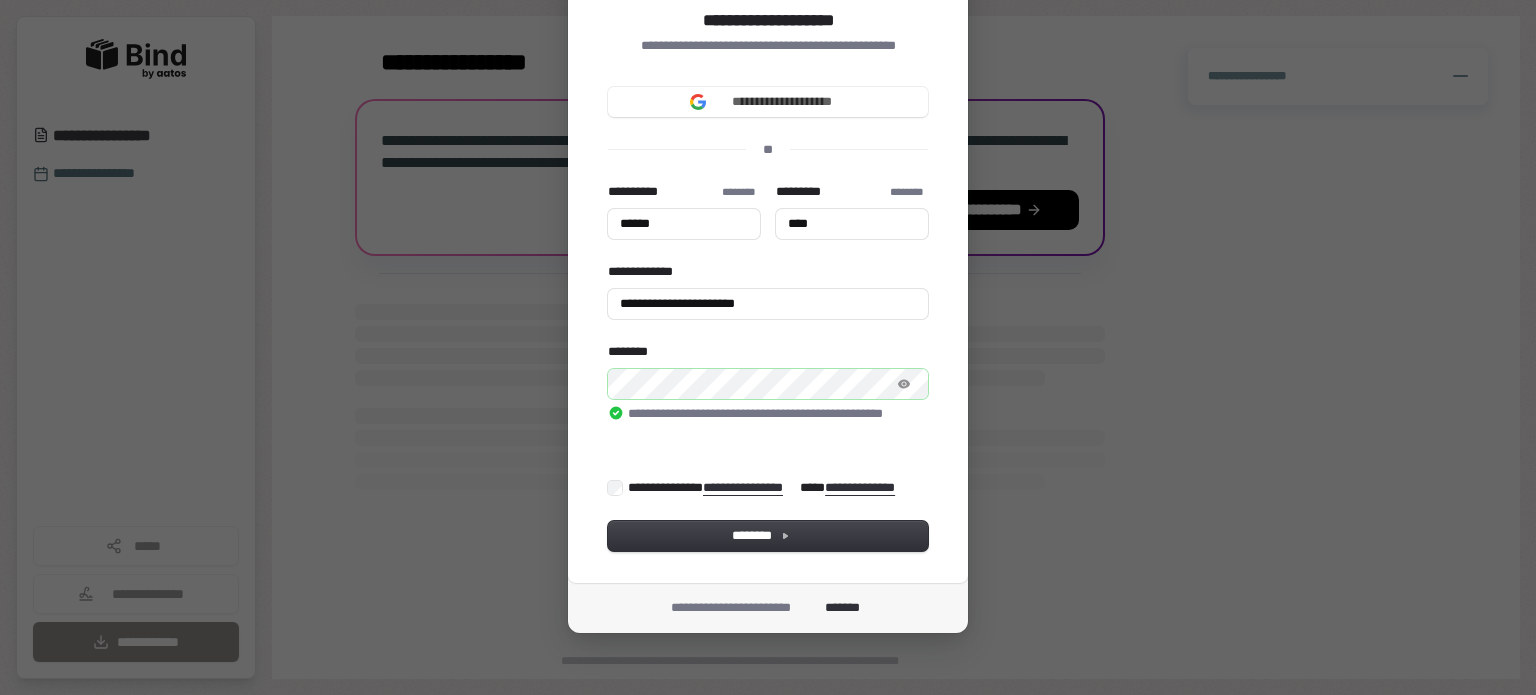 scroll, scrollTop: 144, scrollLeft: 0, axis: vertical 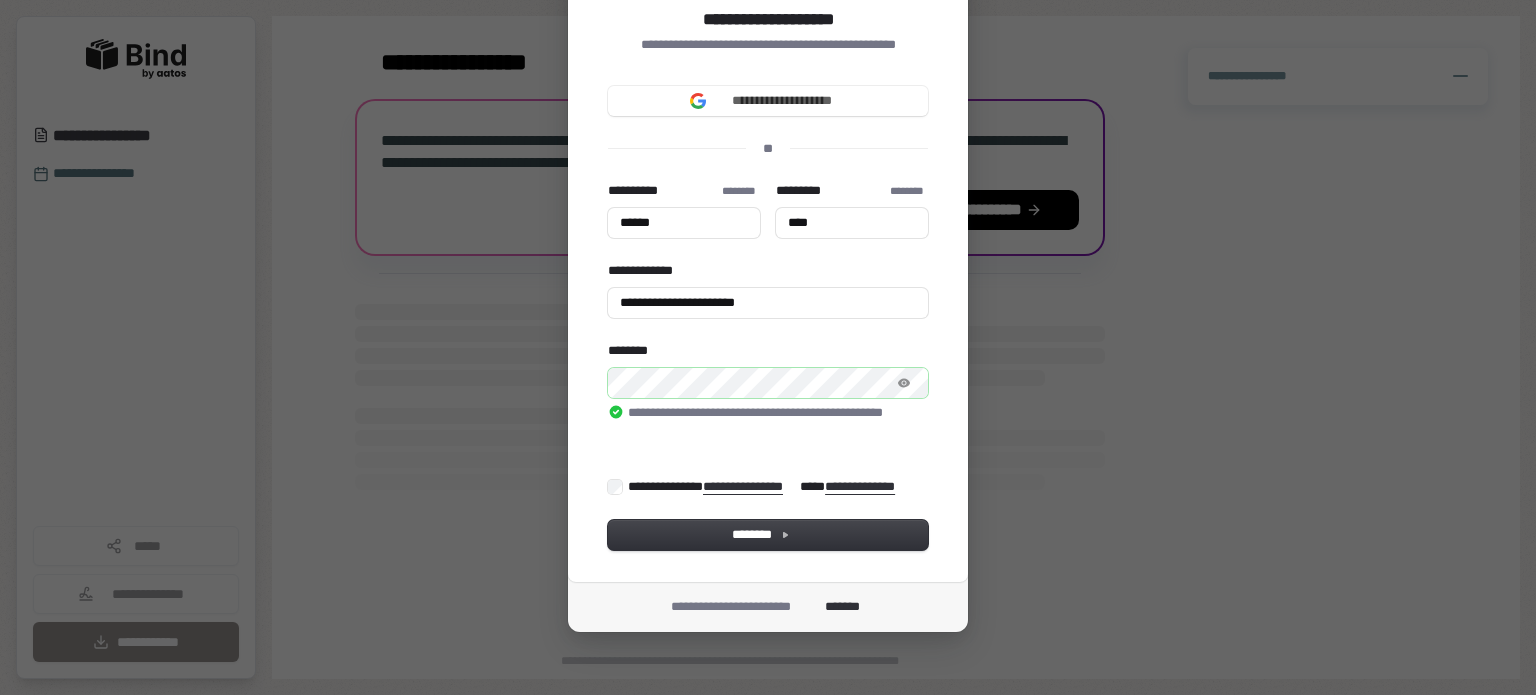 type on "******" 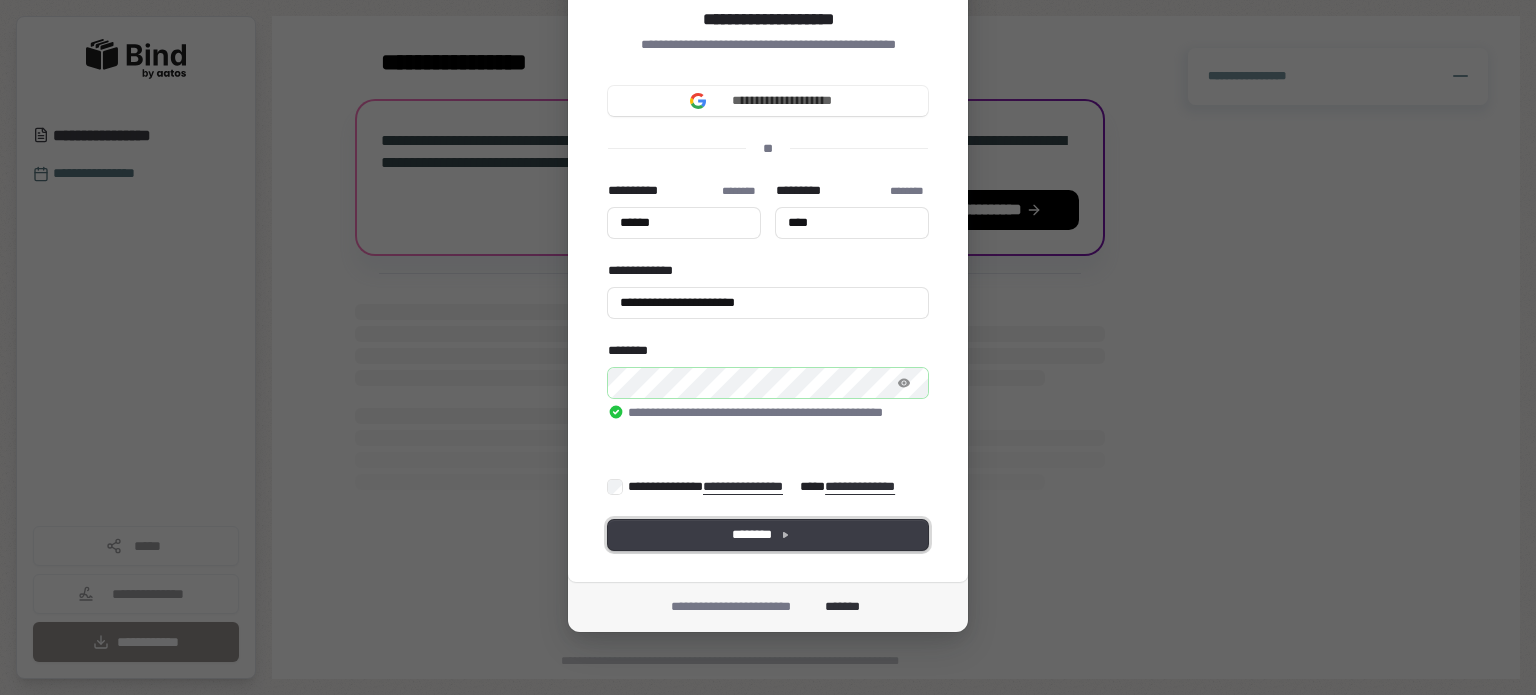 type on "******" 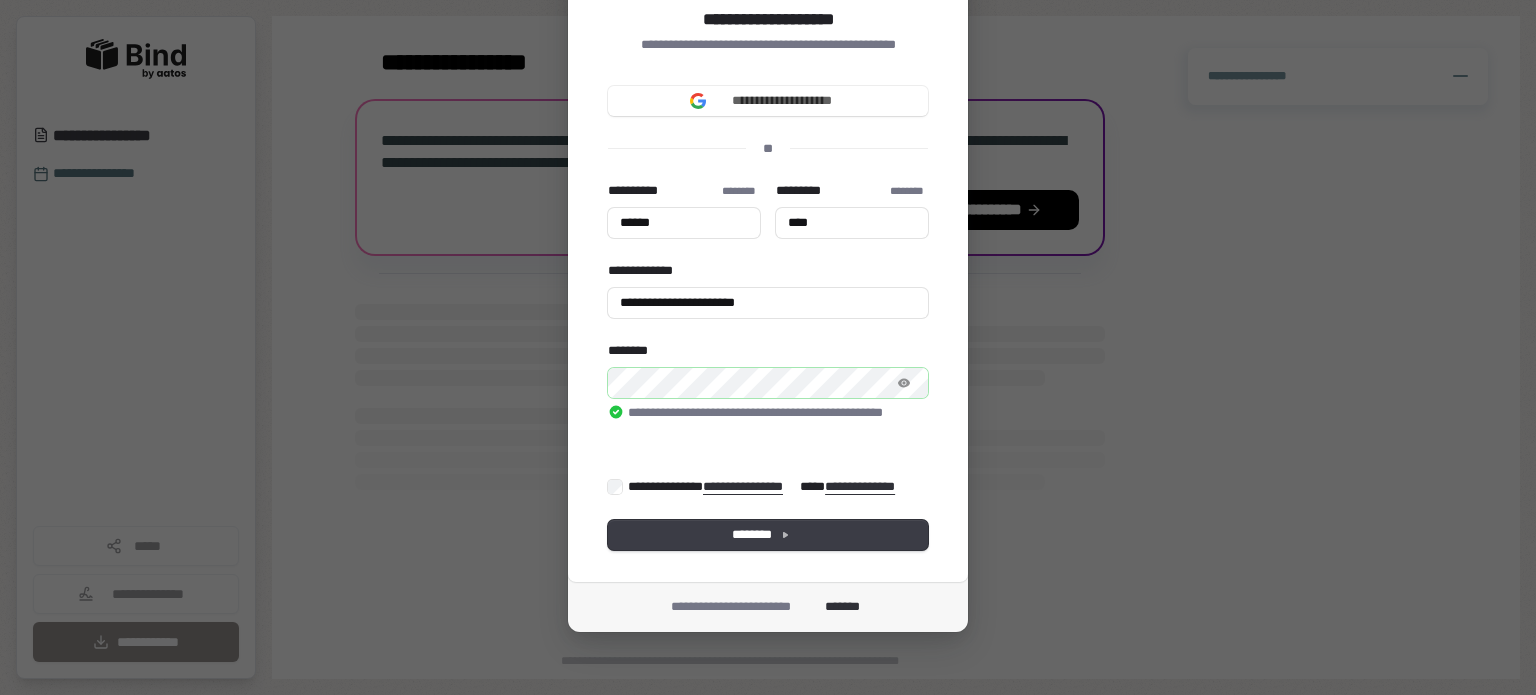 type on "******" 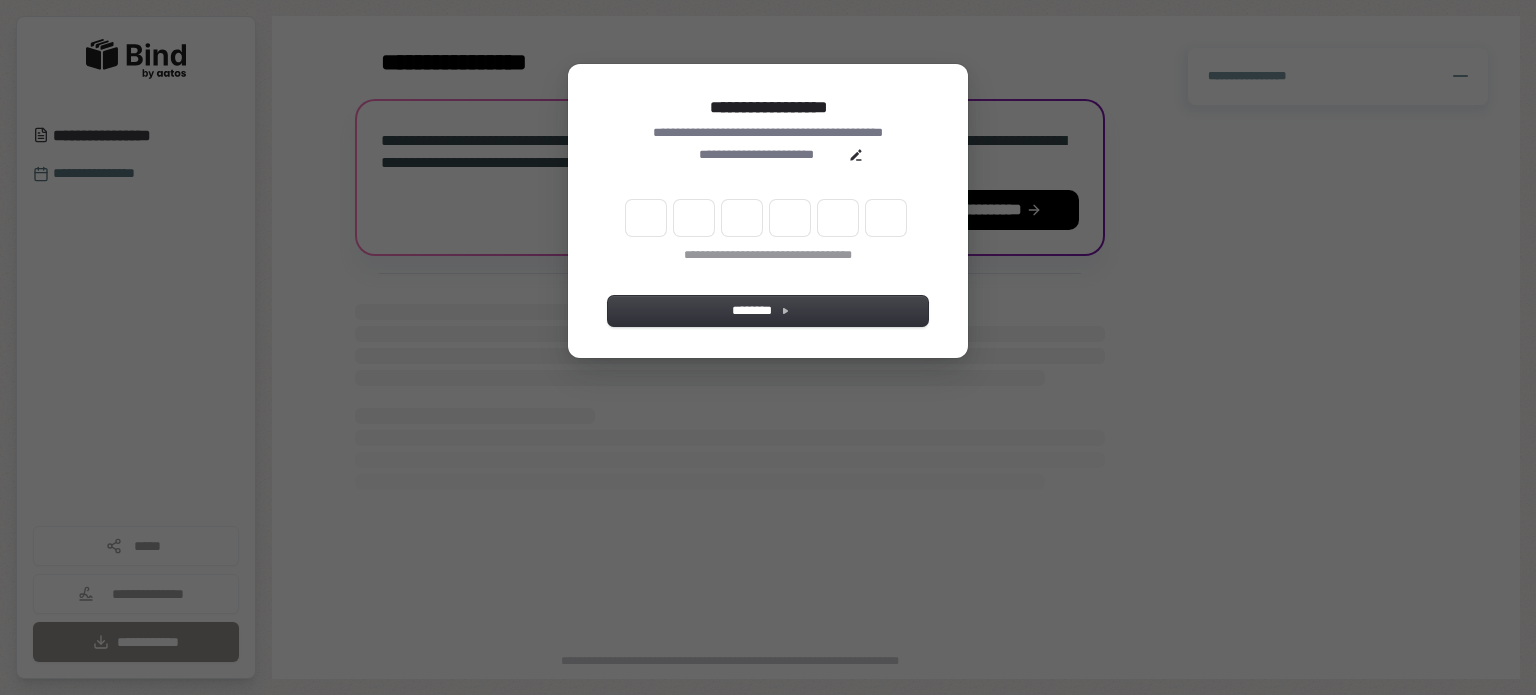 scroll, scrollTop: 0, scrollLeft: 0, axis: both 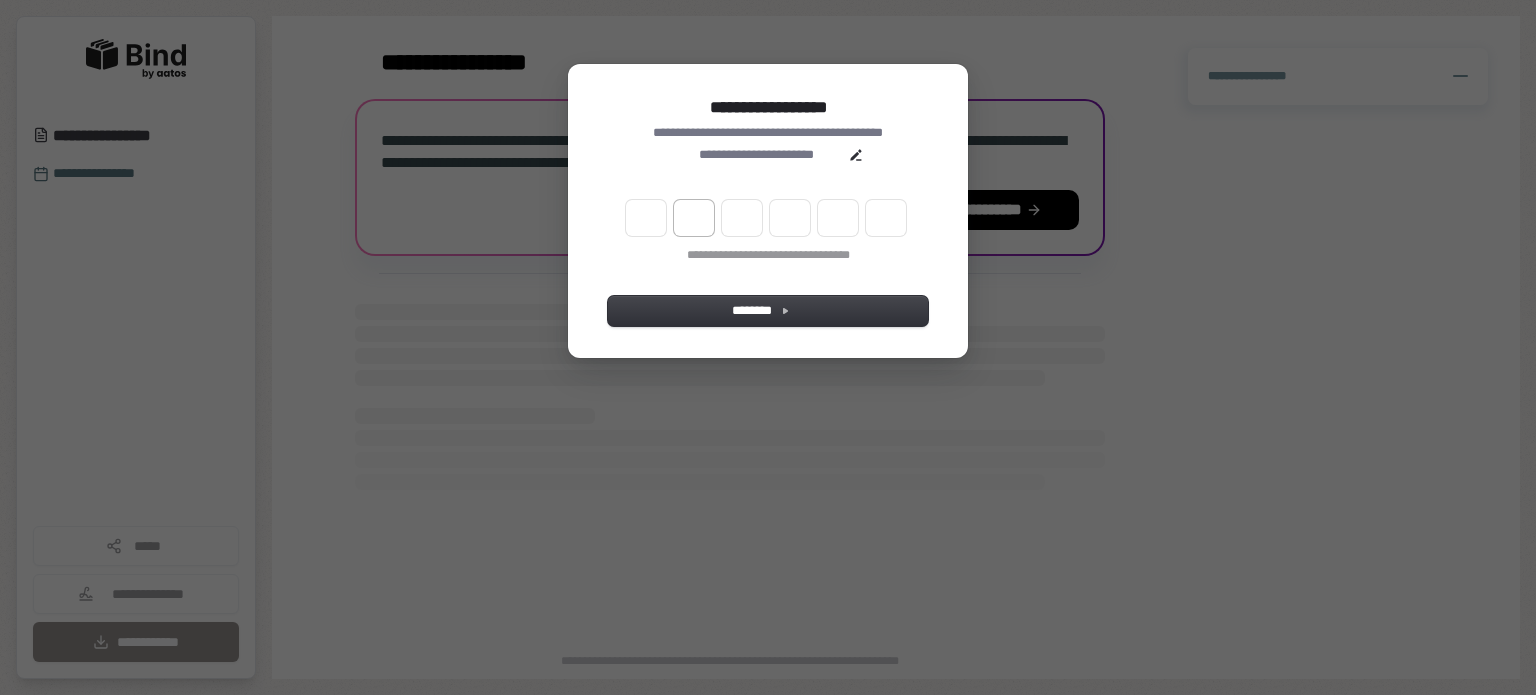 type on "******" 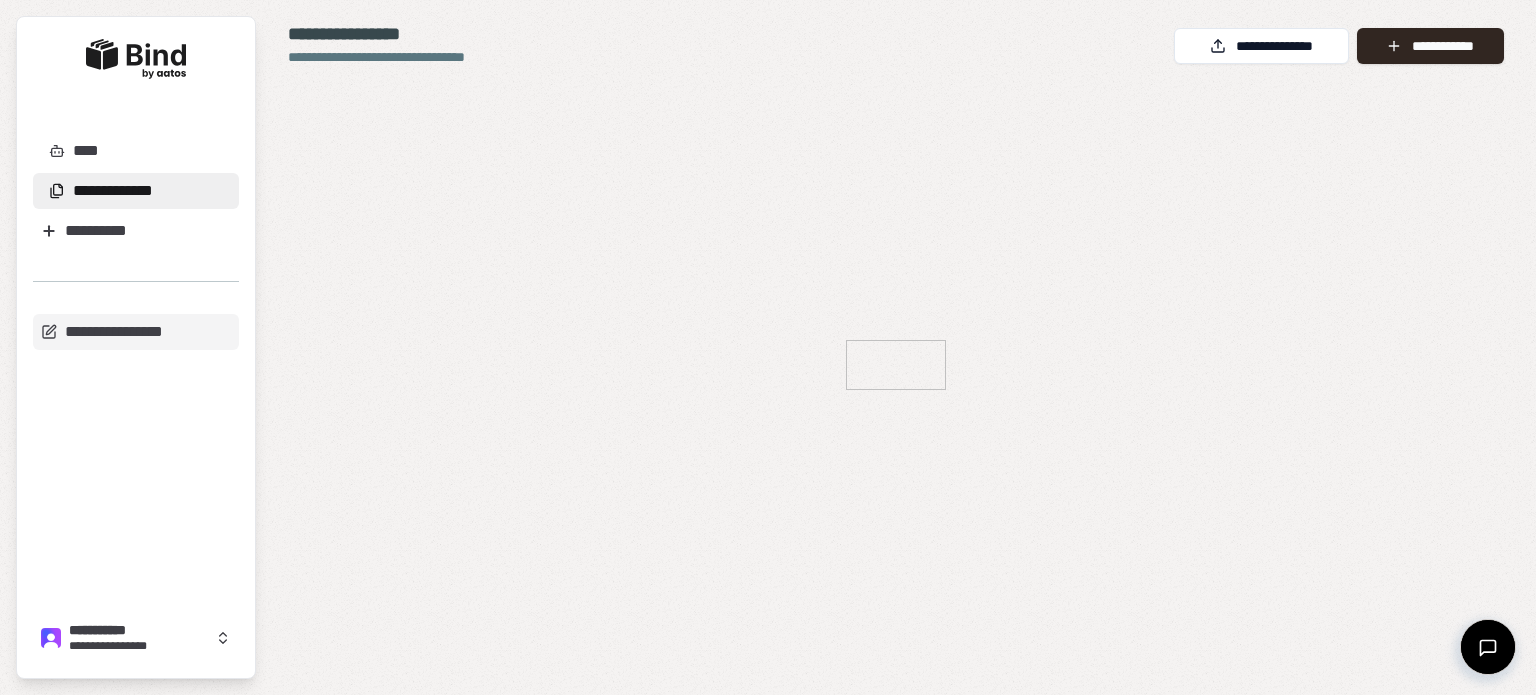 scroll, scrollTop: 0, scrollLeft: 0, axis: both 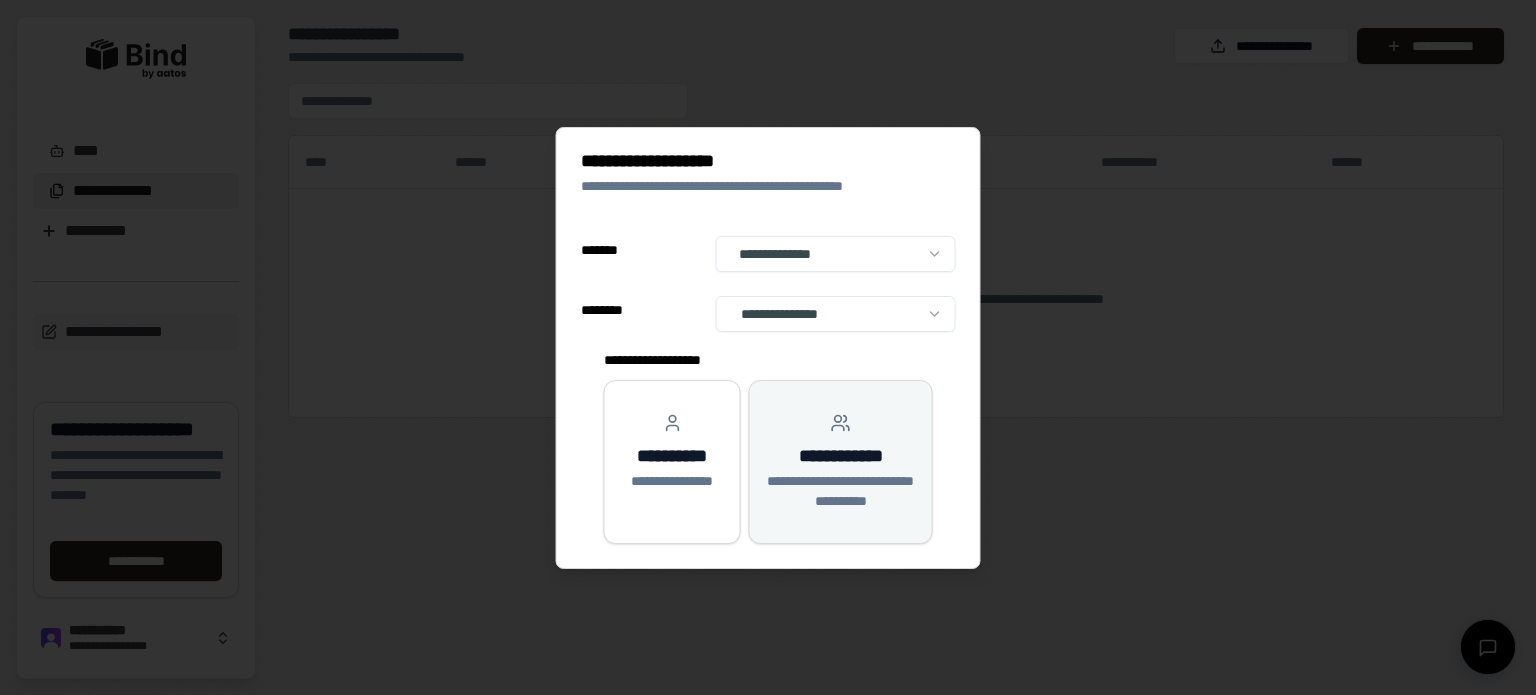 select on "**" 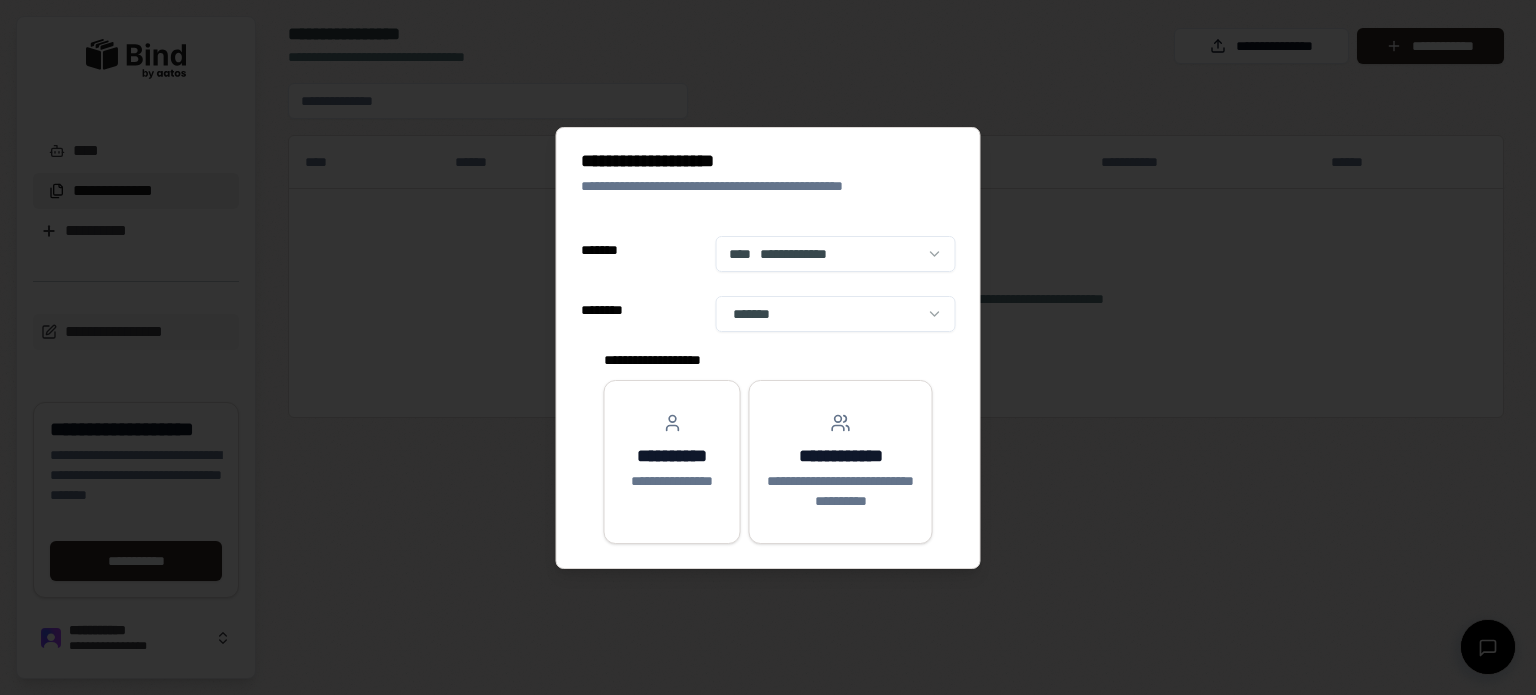 click on "[FIRST] [LAST] [STREET] [STATE] [ZIP] [COUNTRY] [PHONE] [EMAIL] [DOB] [AGE] [CITY] [STATE] [ZIP] [COUNTRY] [PHONE] [EMAIL] [DOB] [AGE] [CITY] [STATE] [ZIP] [COUNTRY] [PHONE] [EMAIL] [DOB] [AGE] [CITY] [STATE] [ZIP] [COUNTRY] [PHONE] [EMAIL] [DOB] [AGE]" at bounding box center (768, 347) 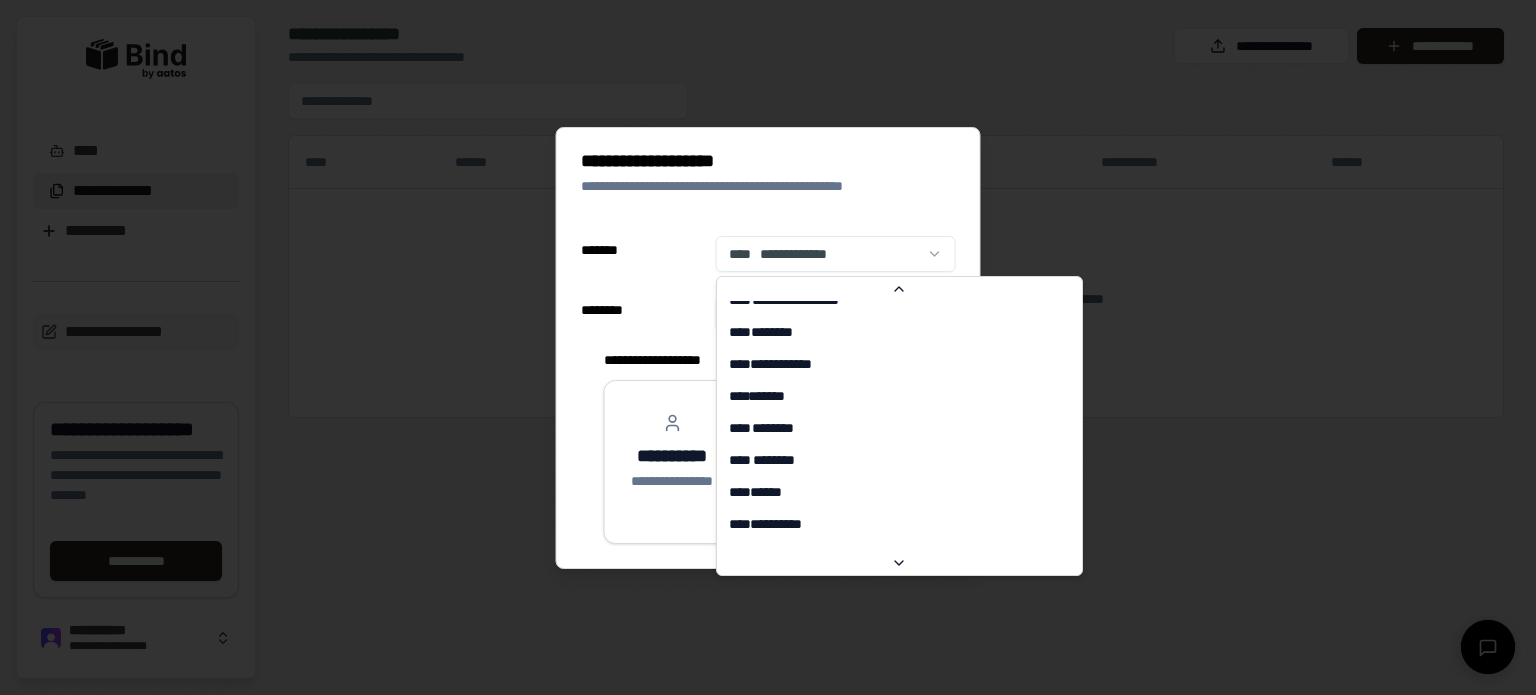 scroll, scrollTop: 1209, scrollLeft: 0, axis: vertical 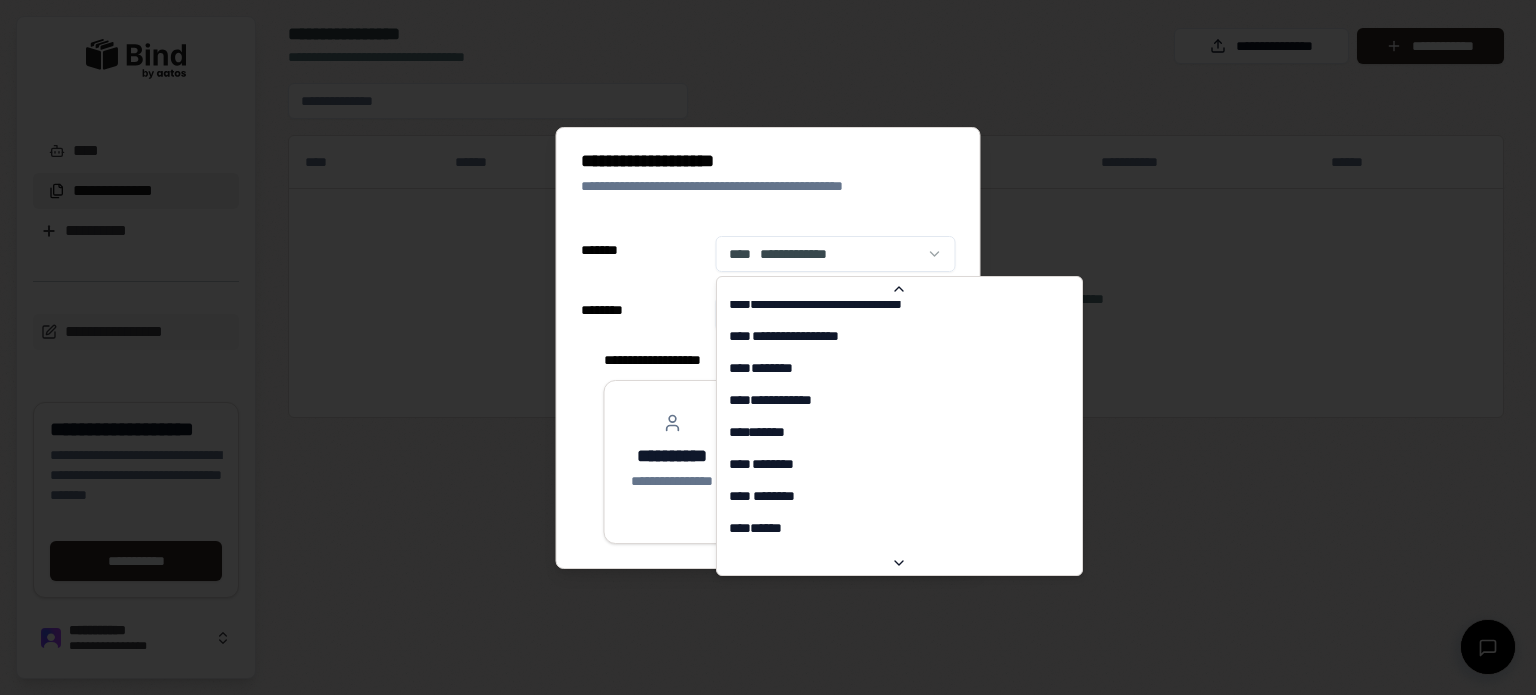 select on "**" 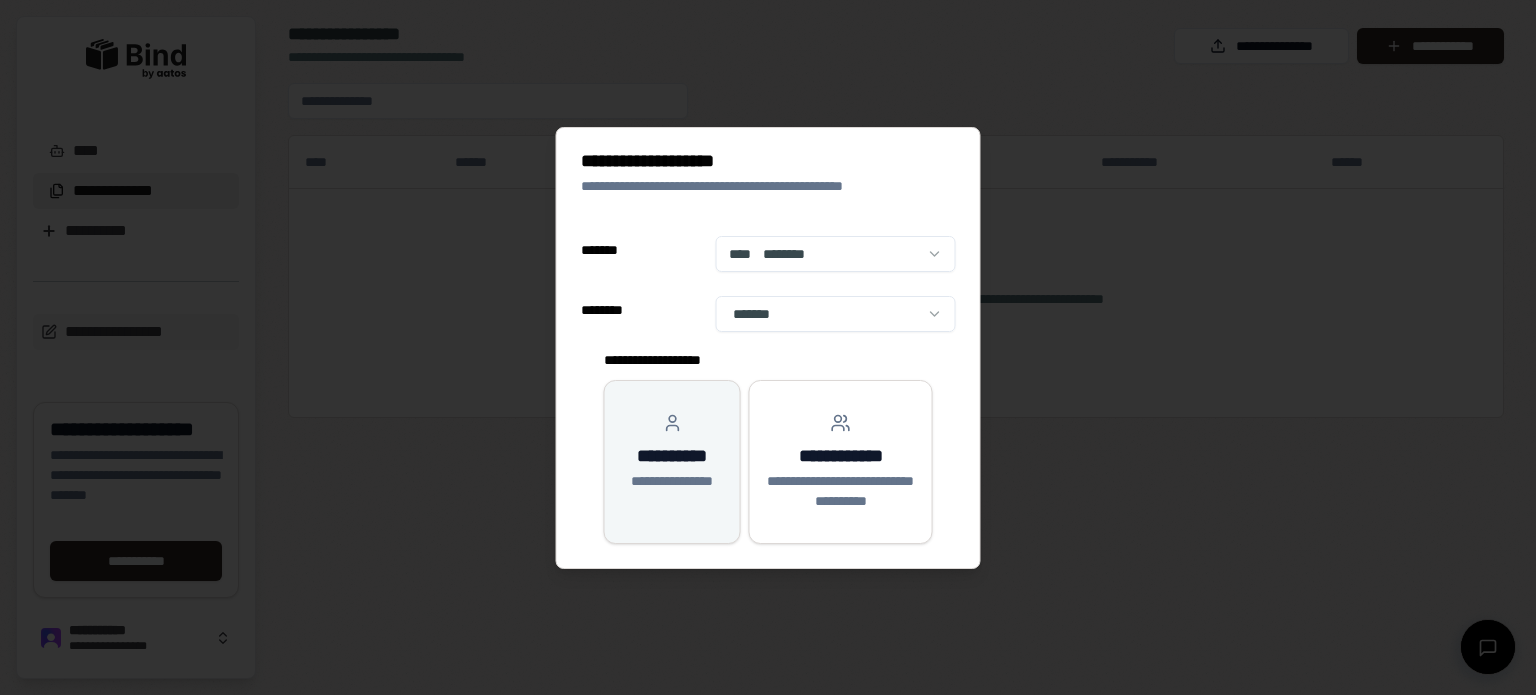 click on "**********" at bounding box center (672, 456) 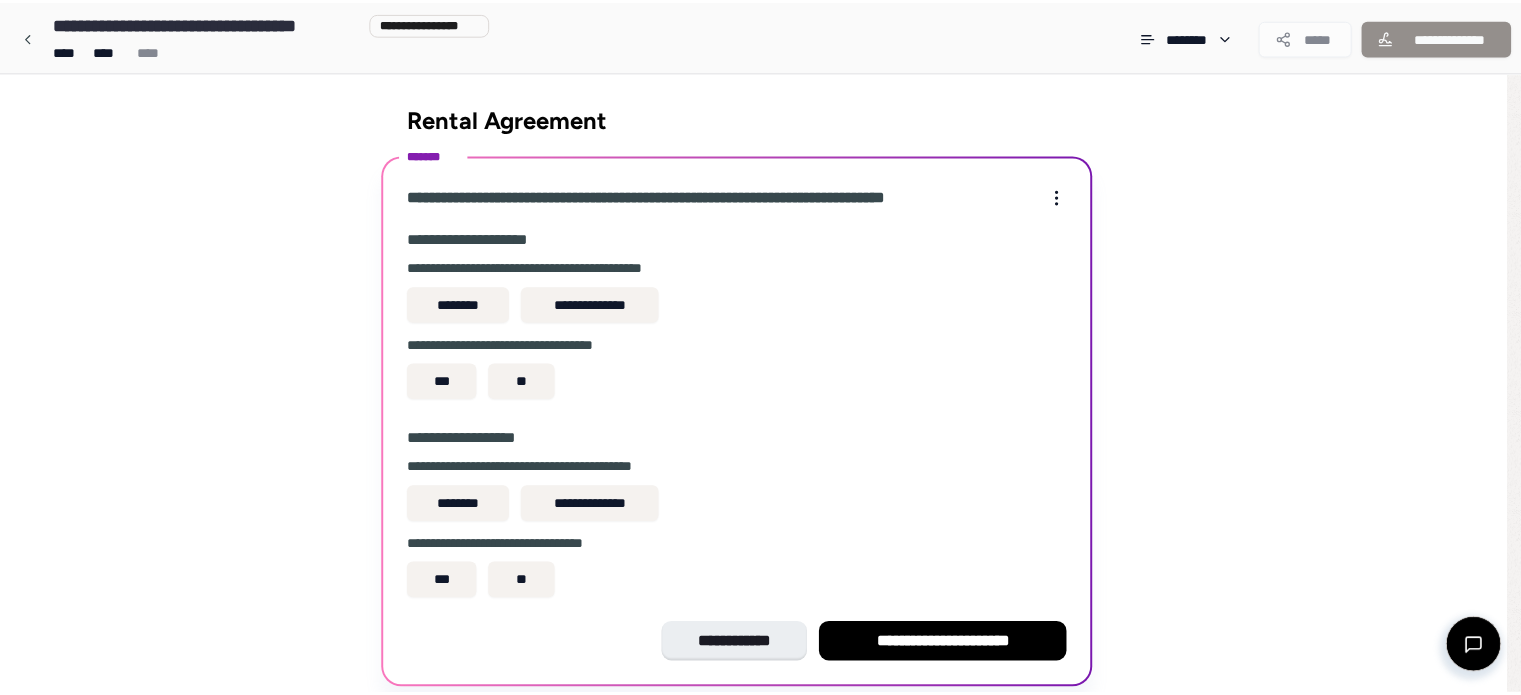 scroll, scrollTop: 72, scrollLeft: 0, axis: vertical 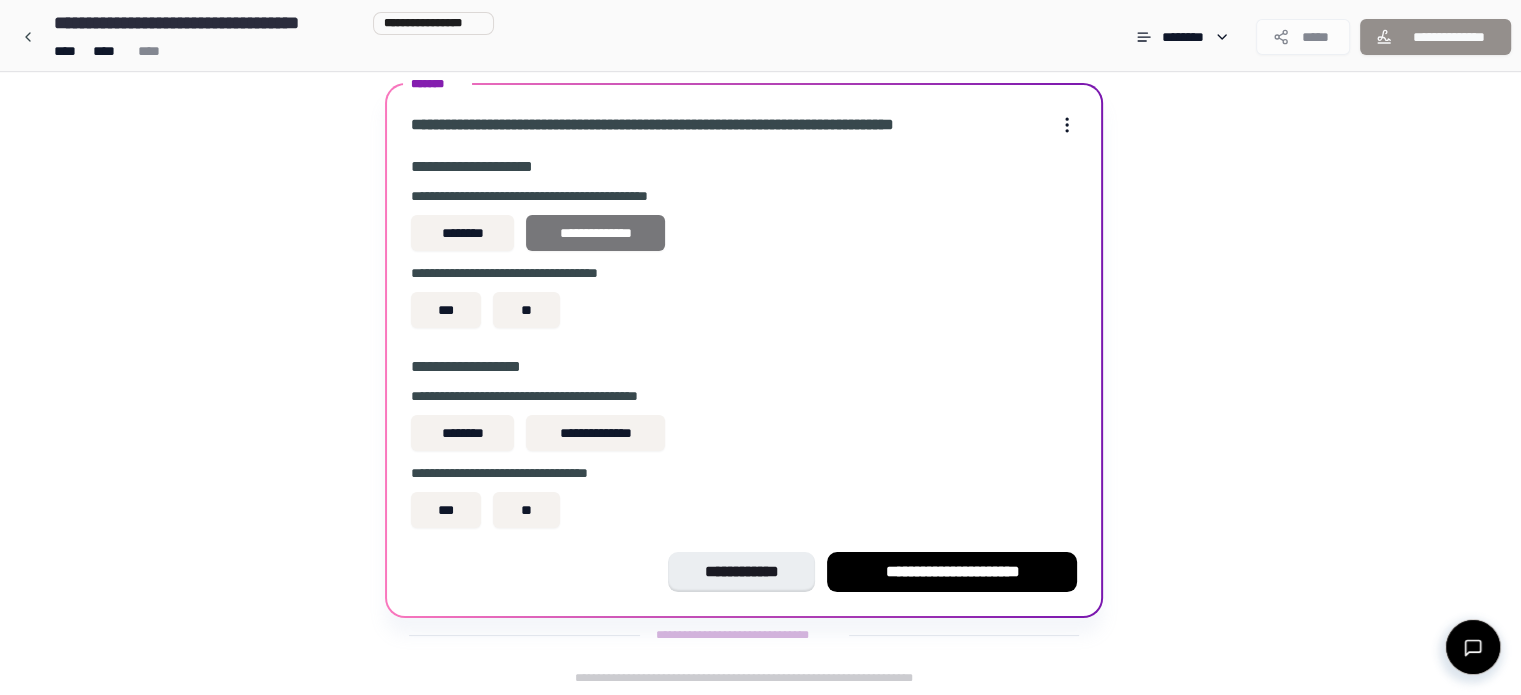 click on "**********" at bounding box center (595, 233) 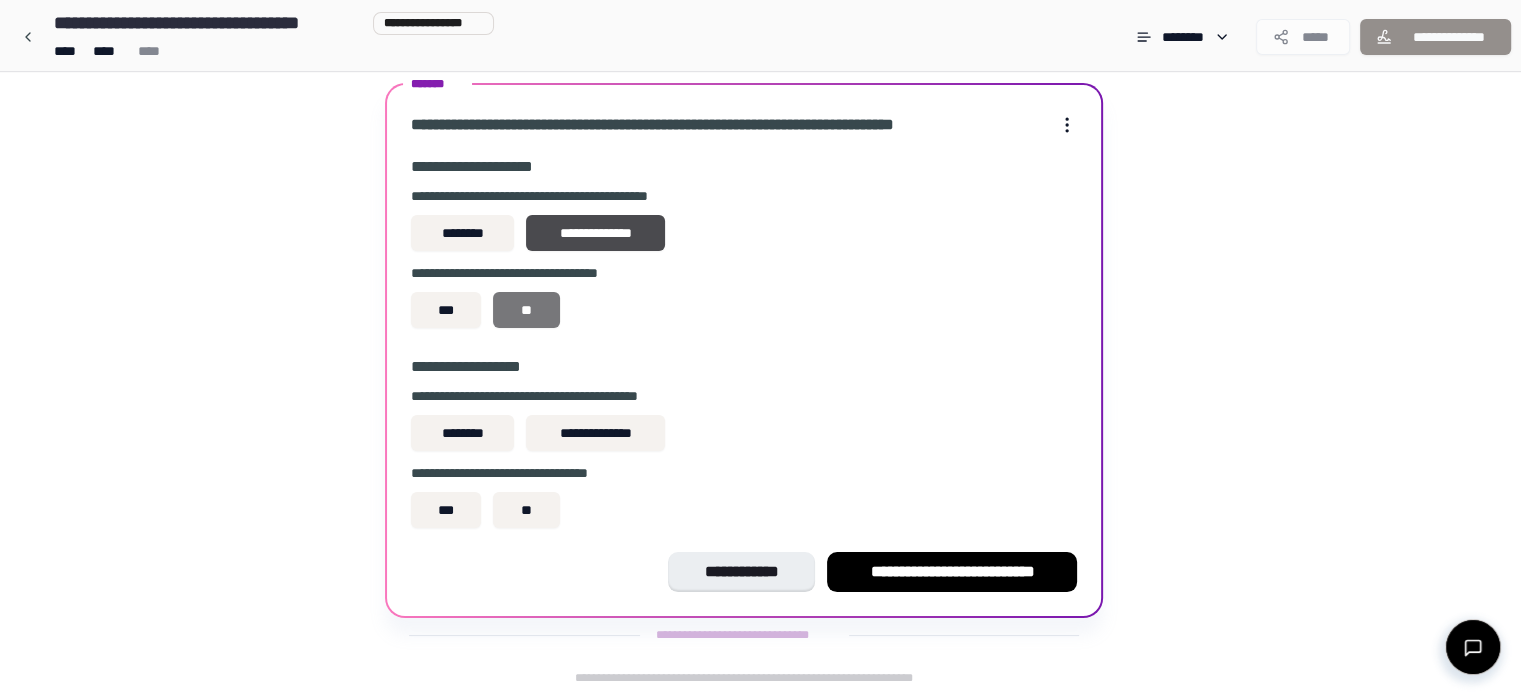 click on "**" at bounding box center (526, 310) 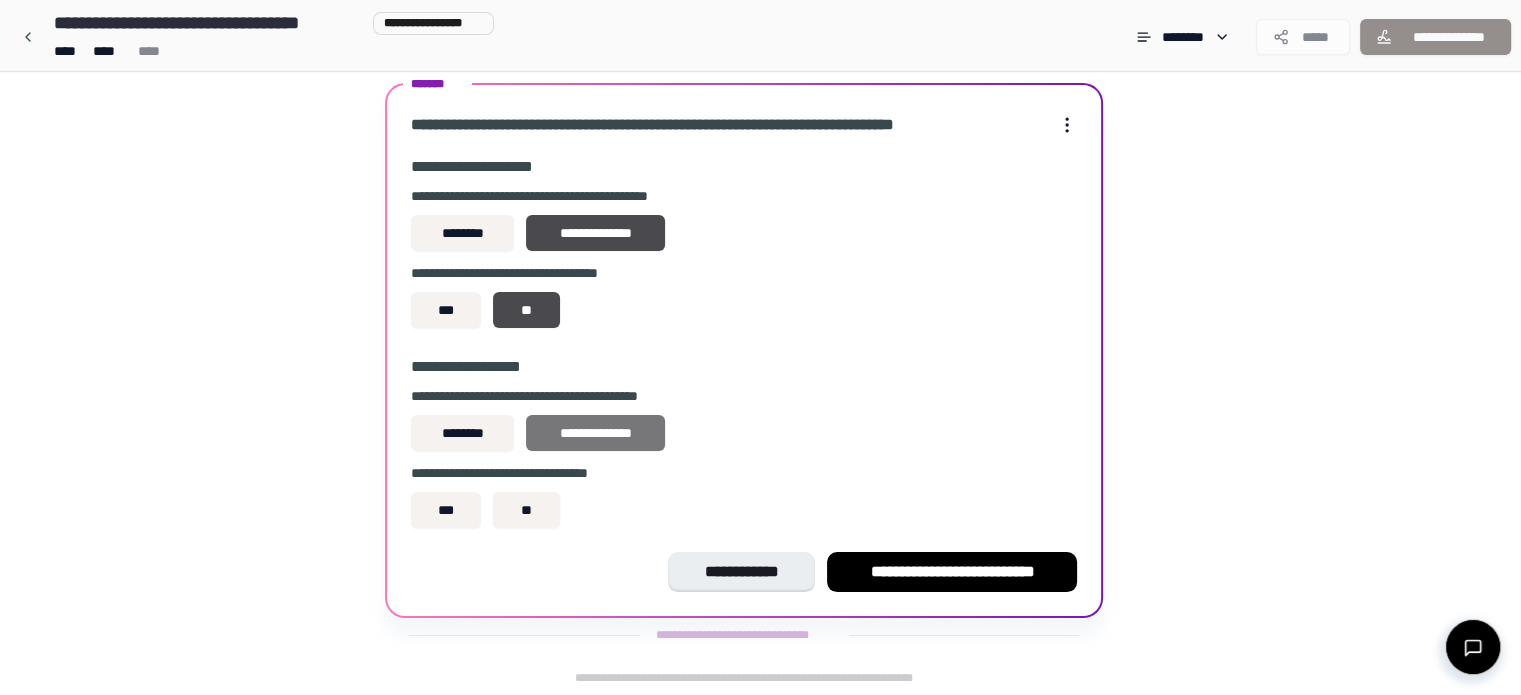click on "**********" at bounding box center [595, 433] 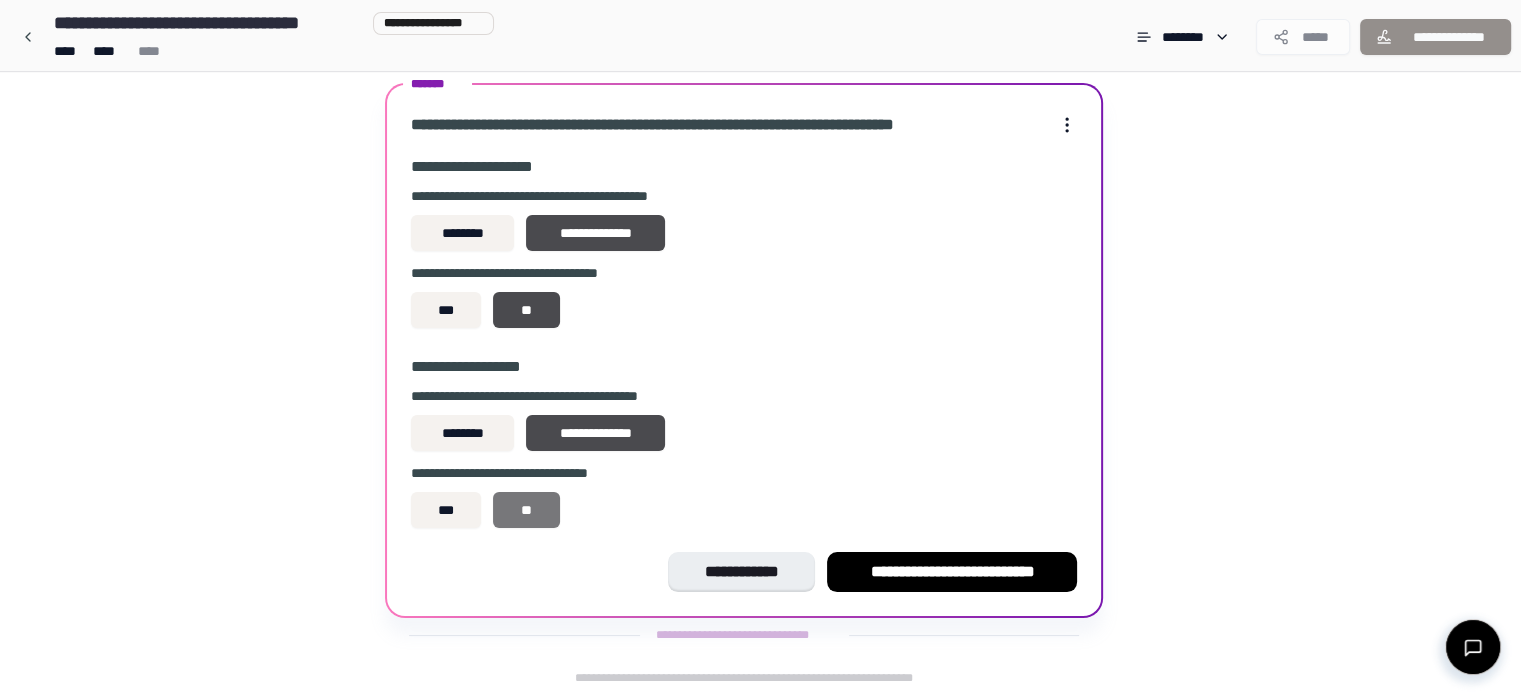 click on "**" at bounding box center [526, 510] 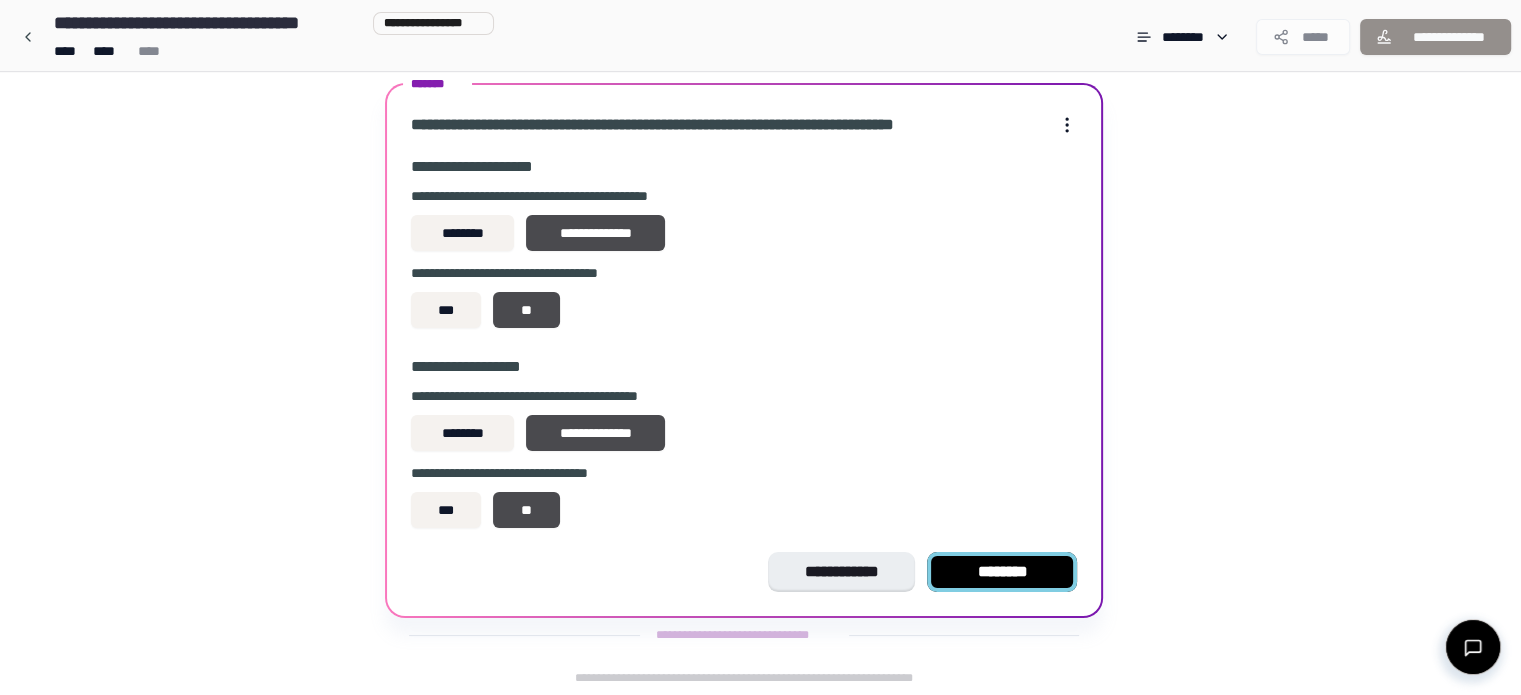 click on "********" at bounding box center [1002, 572] 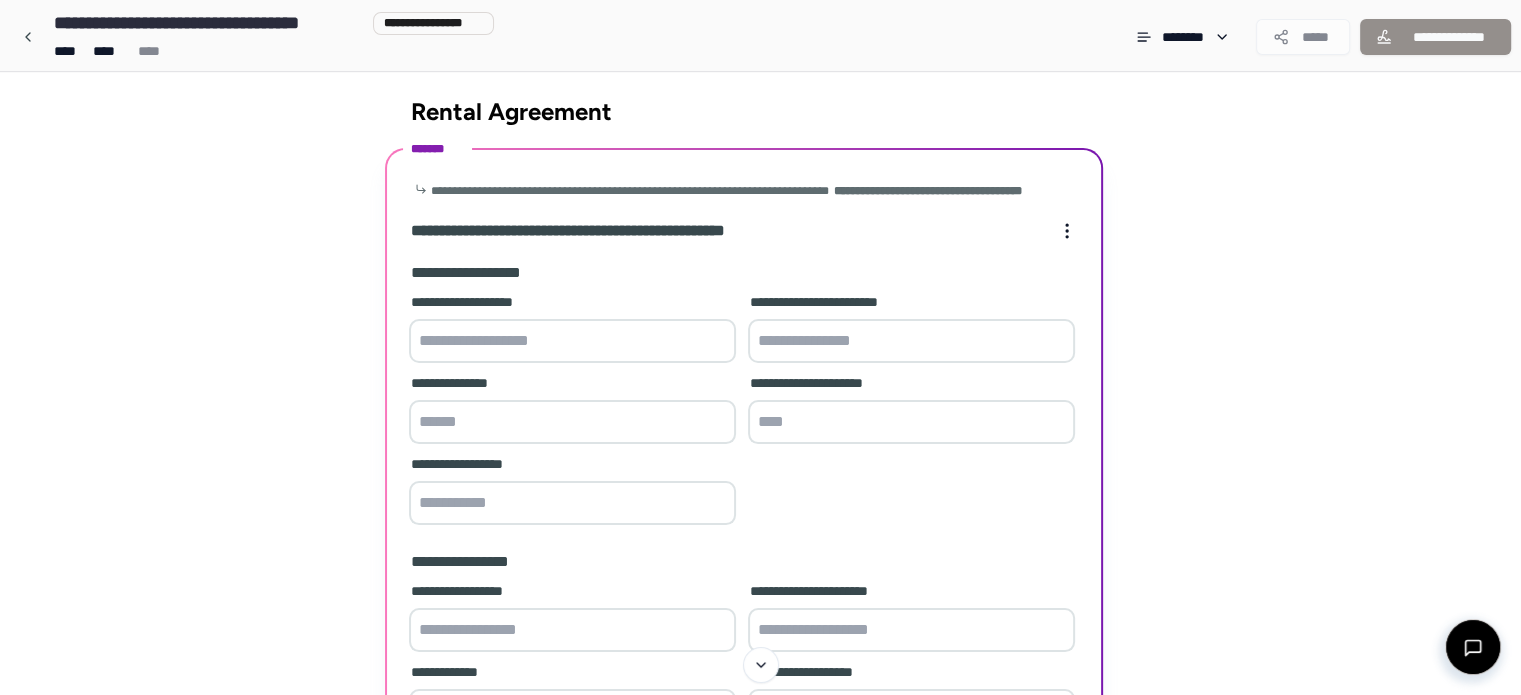 scroll, scrollTop: 0, scrollLeft: 0, axis: both 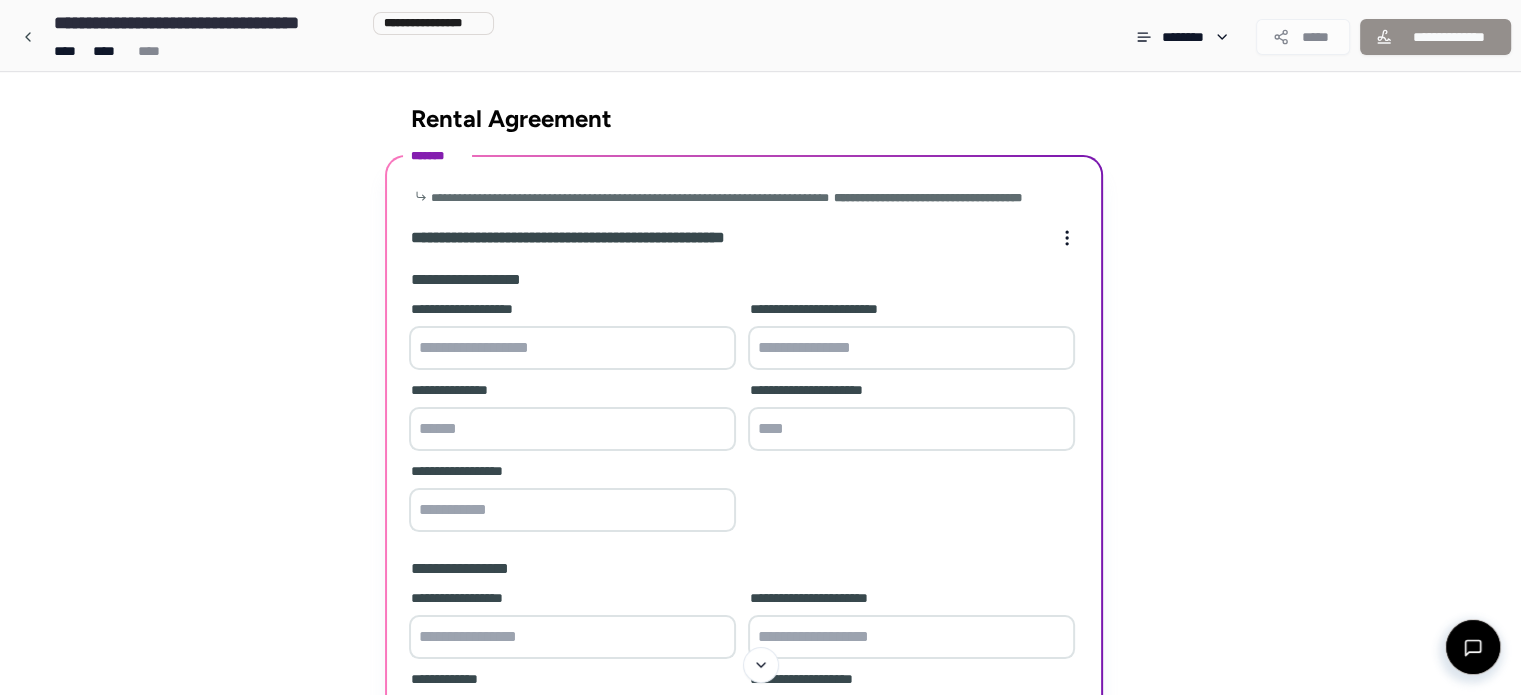 click at bounding box center (572, 348) 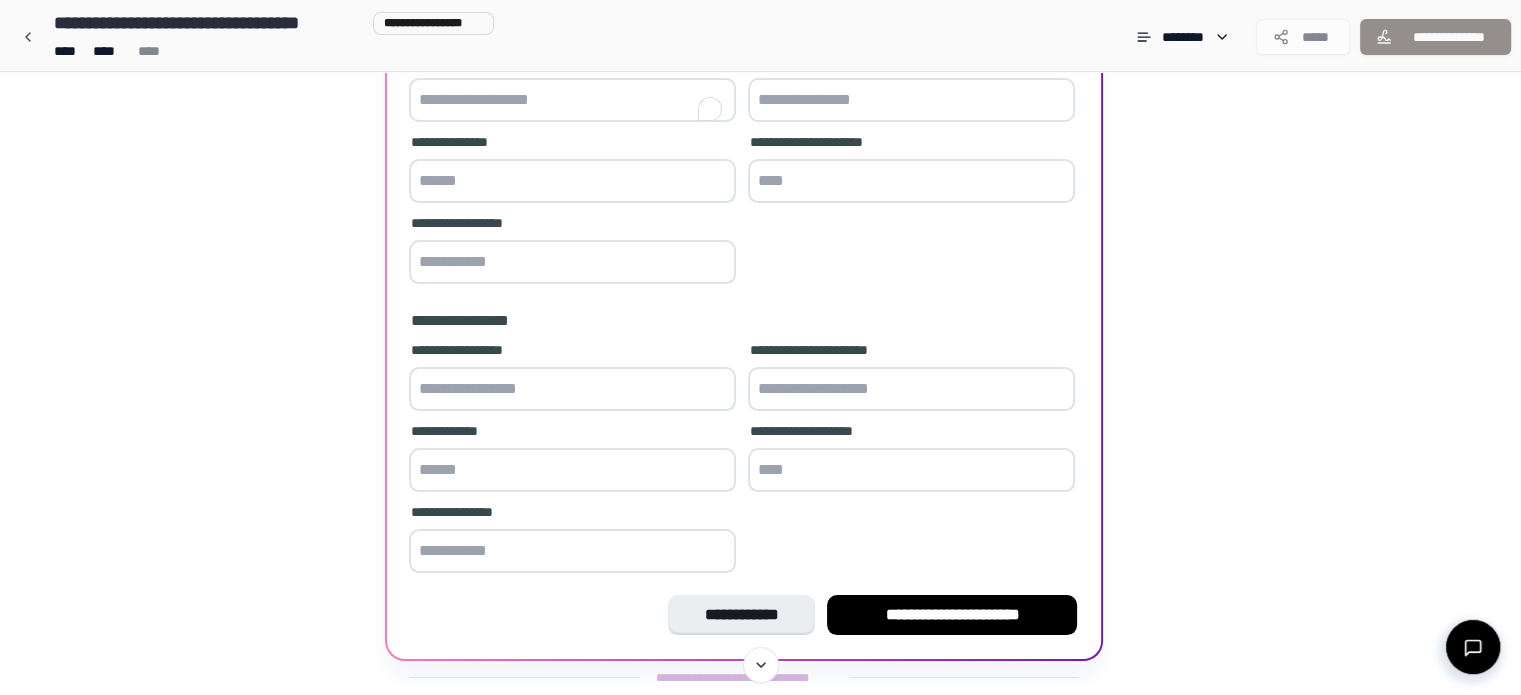scroll, scrollTop: 100, scrollLeft: 0, axis: vertical 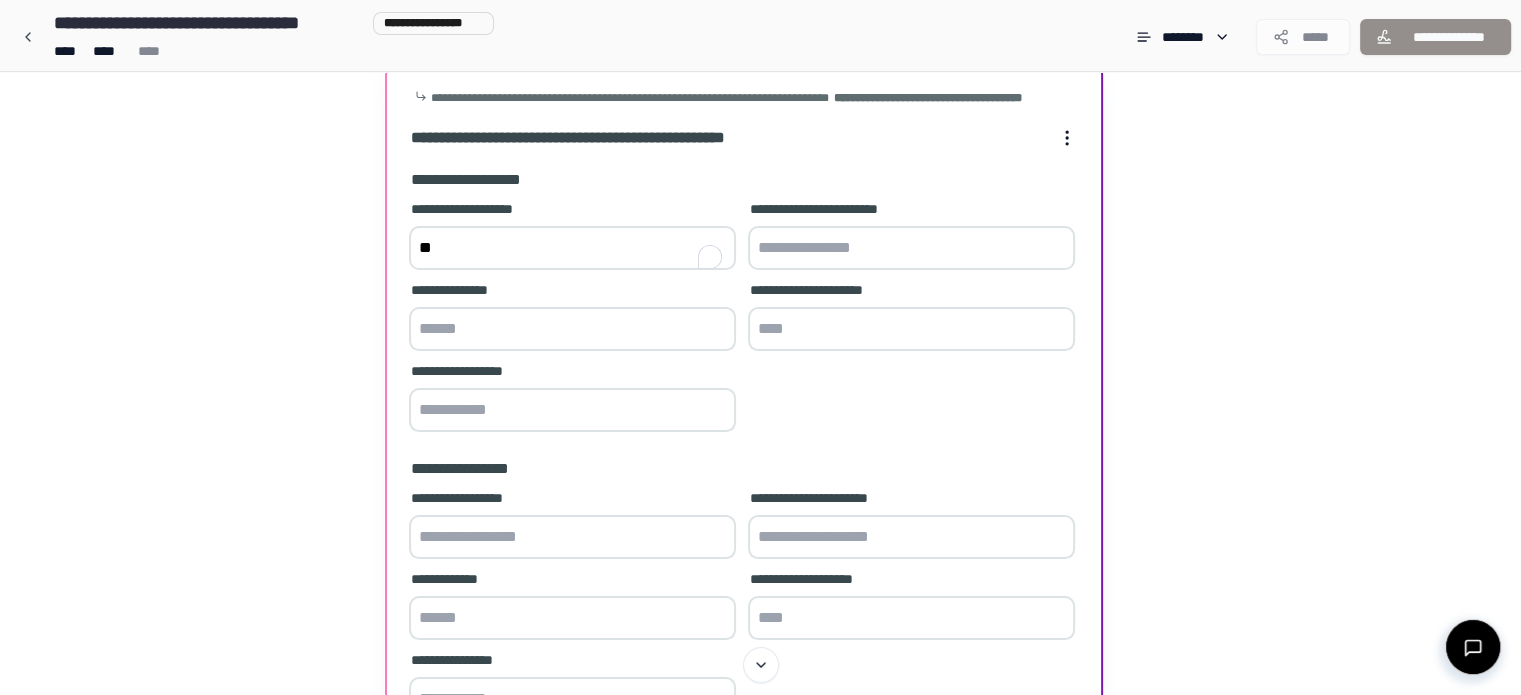type on "*" 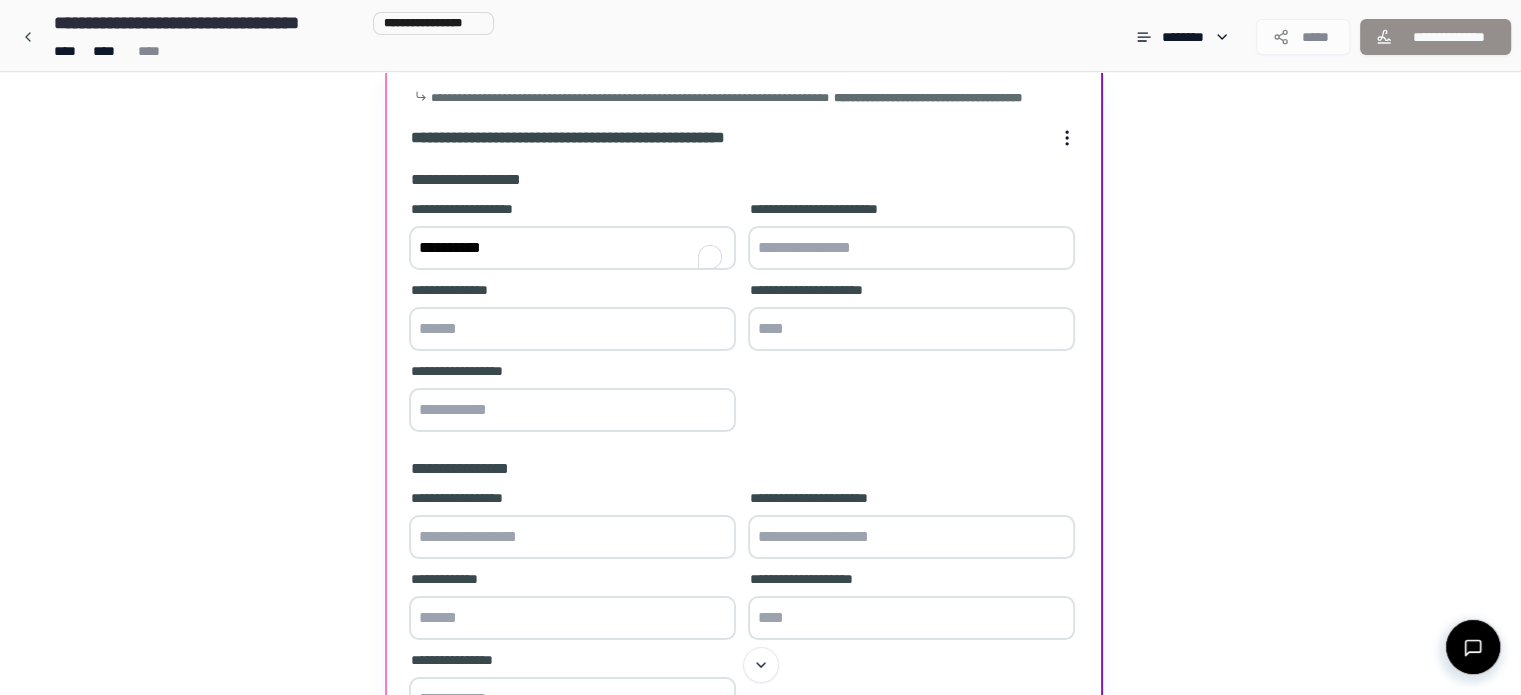 type on "**********" 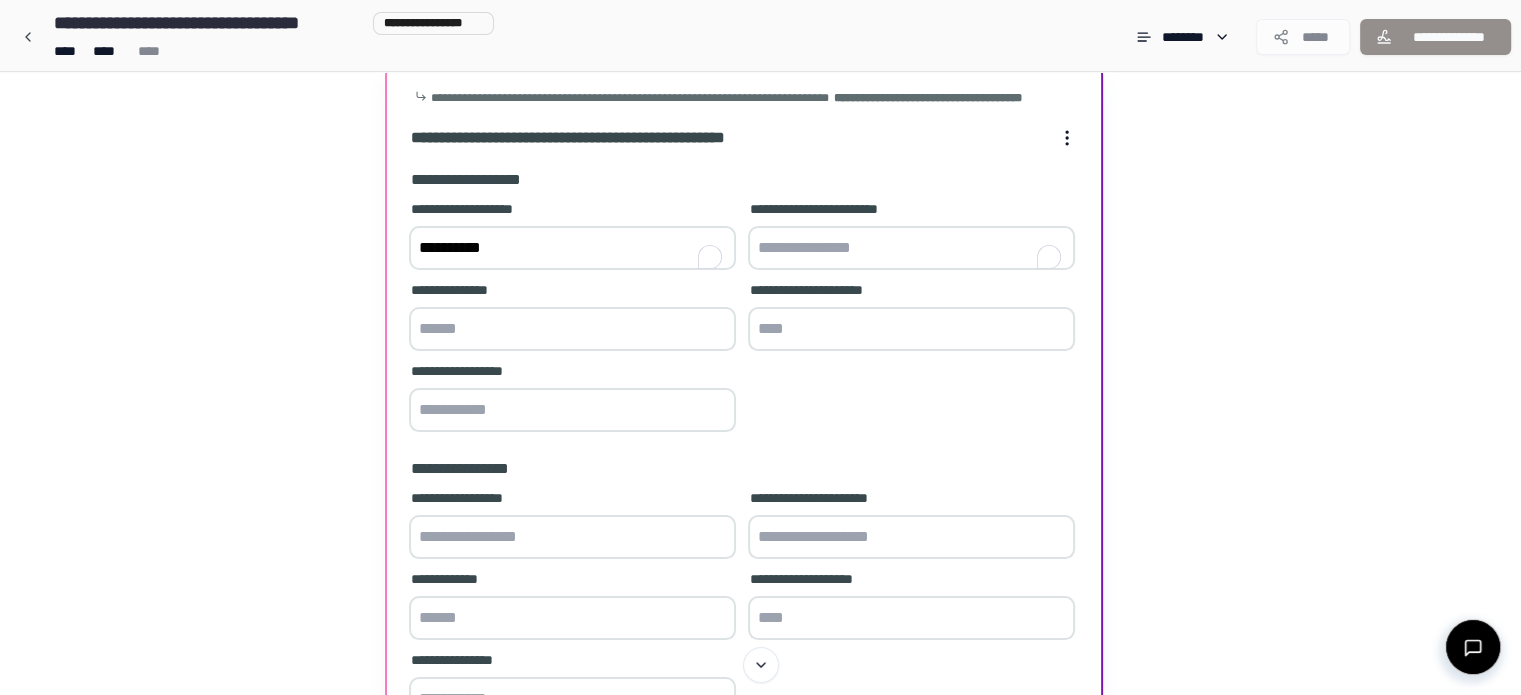 click at bounding box center [911, 248] 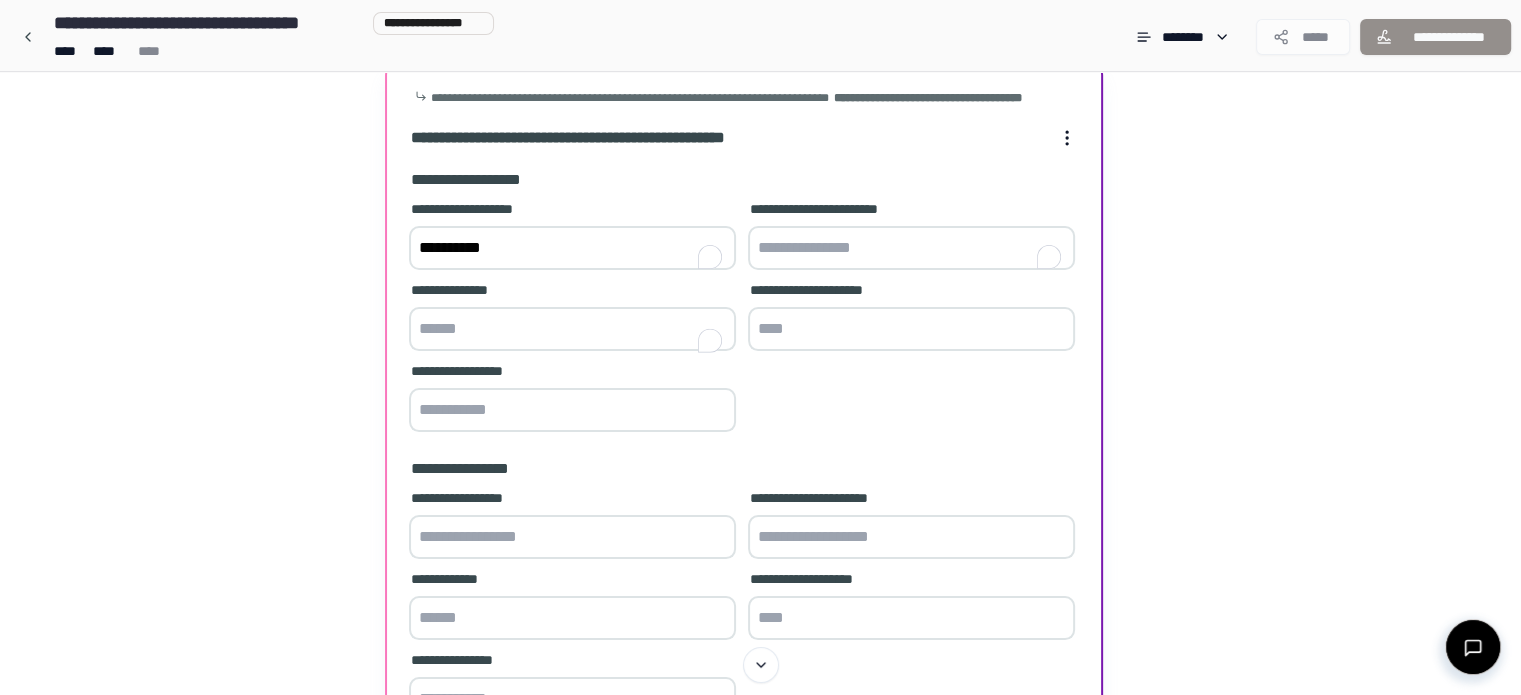 click at bounding box center (572, 329) 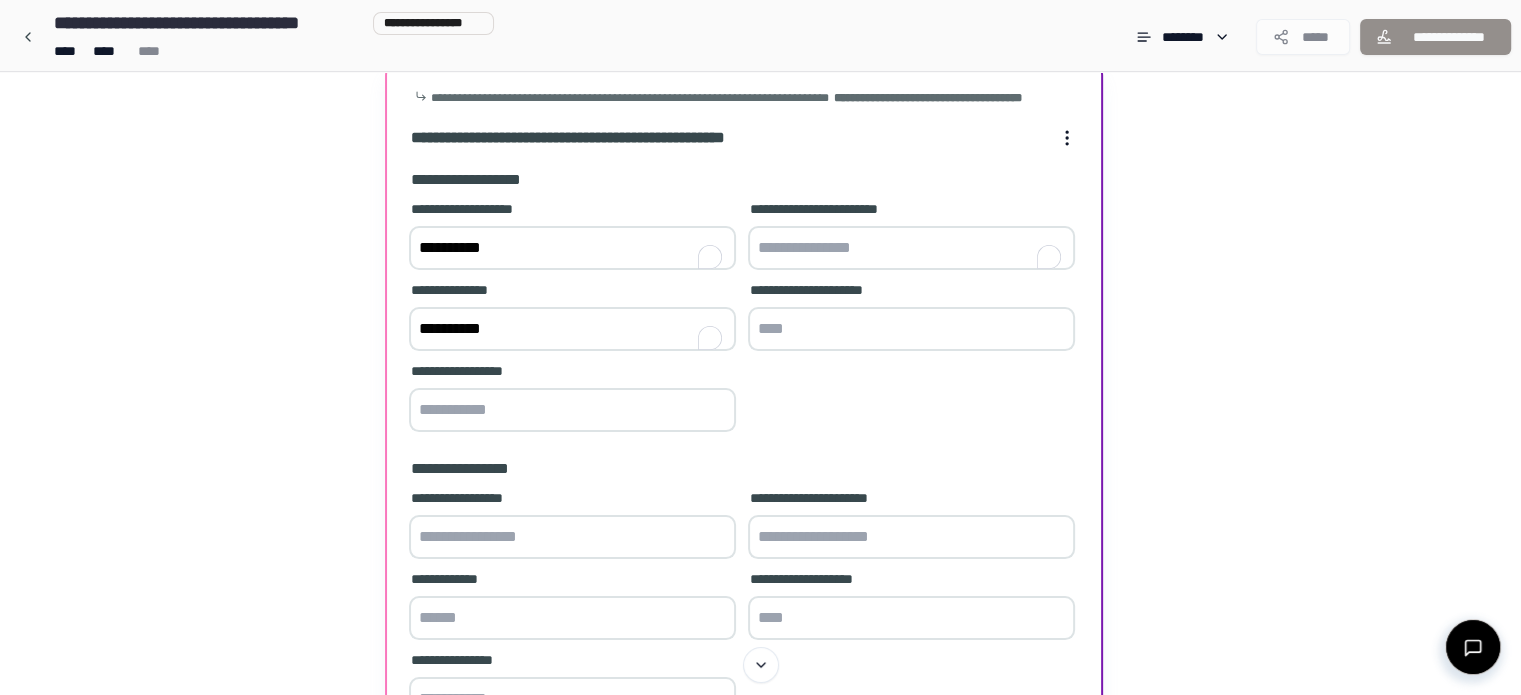 type on "**********" 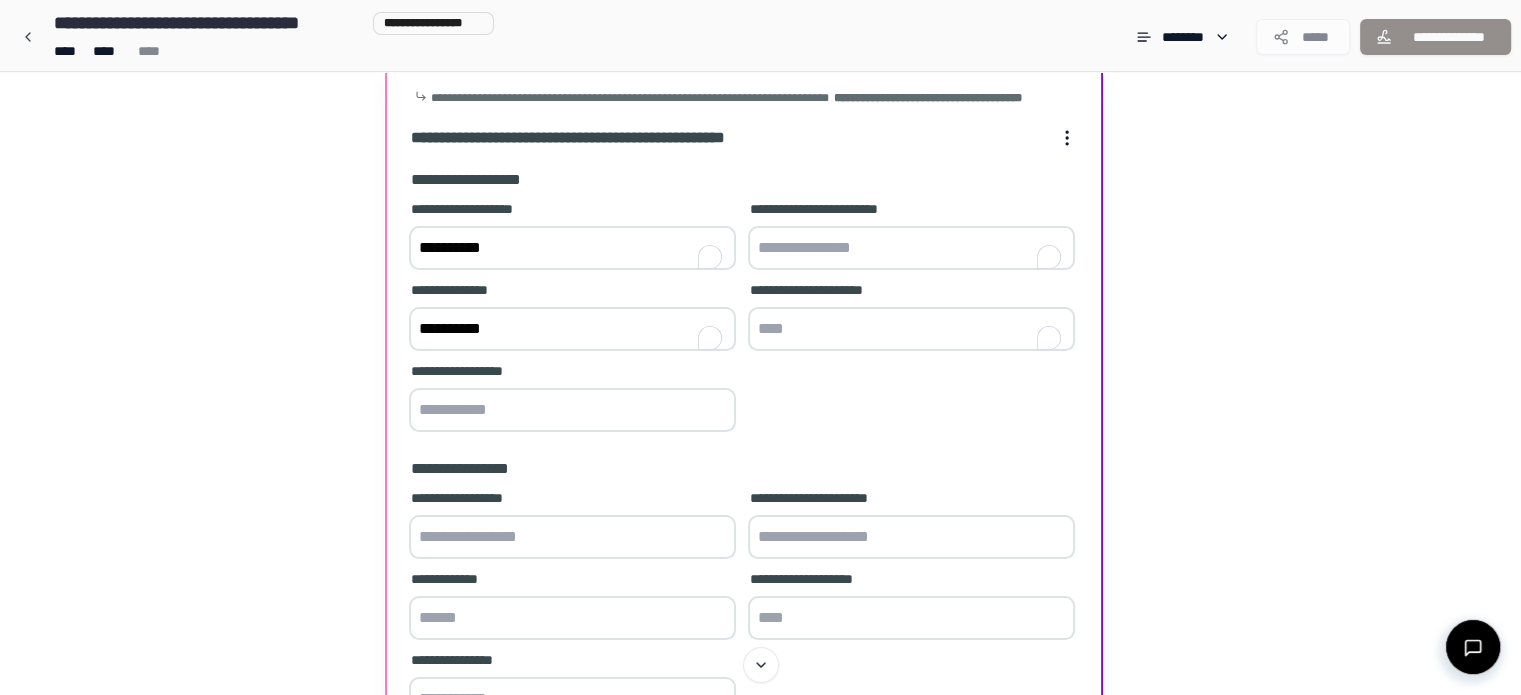 click at bounding box center (911, 248) 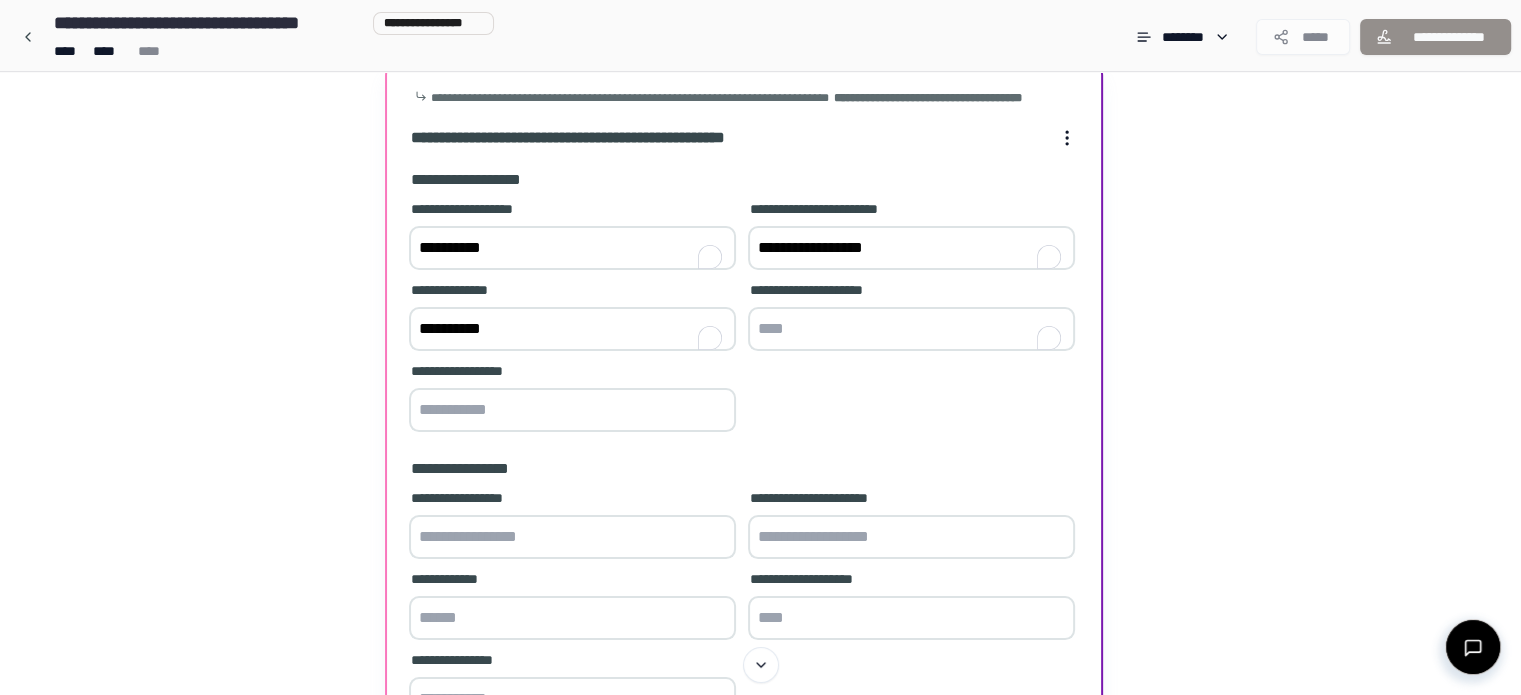 click on "**********" at bounding box center [911, 248] 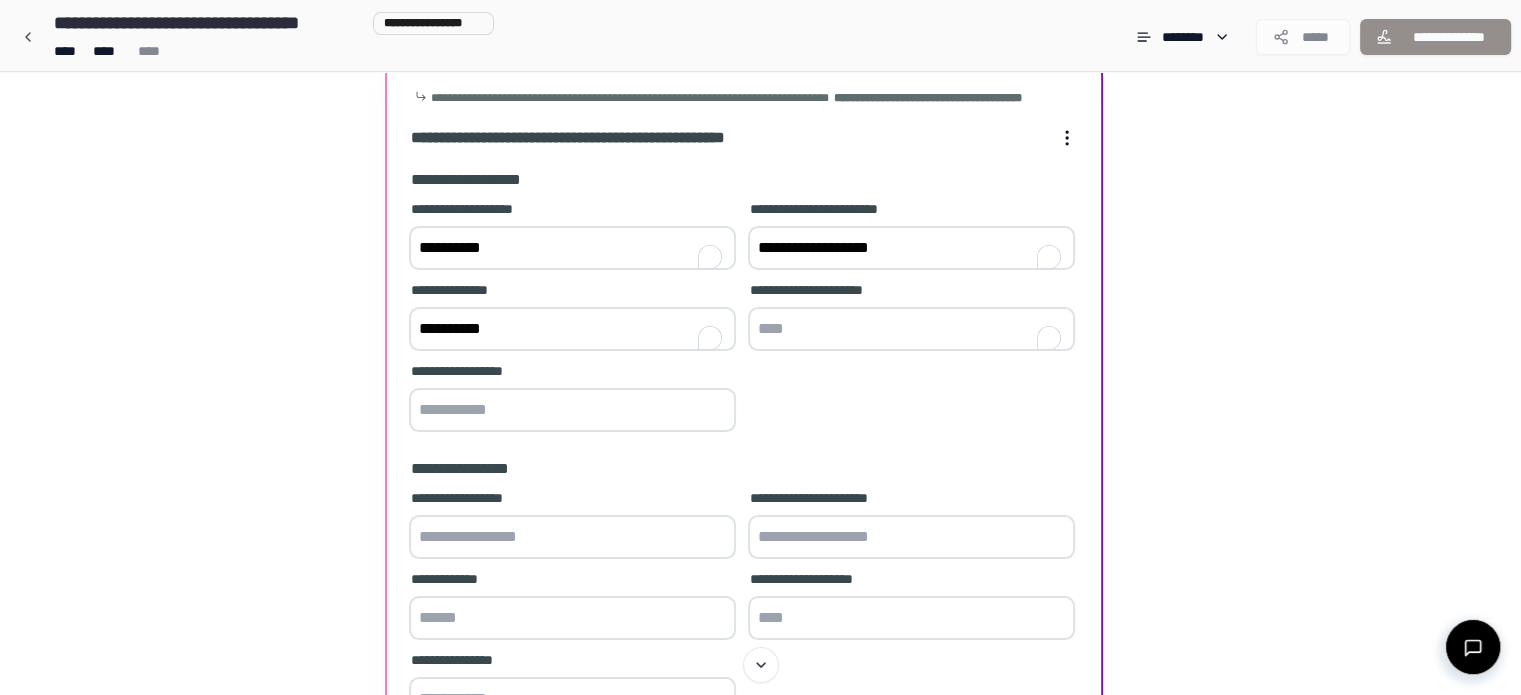 drag, startPoint x: 916, startPoint y: 260, endPoint x: 938, endPoint y: 249, distance: 24.596748 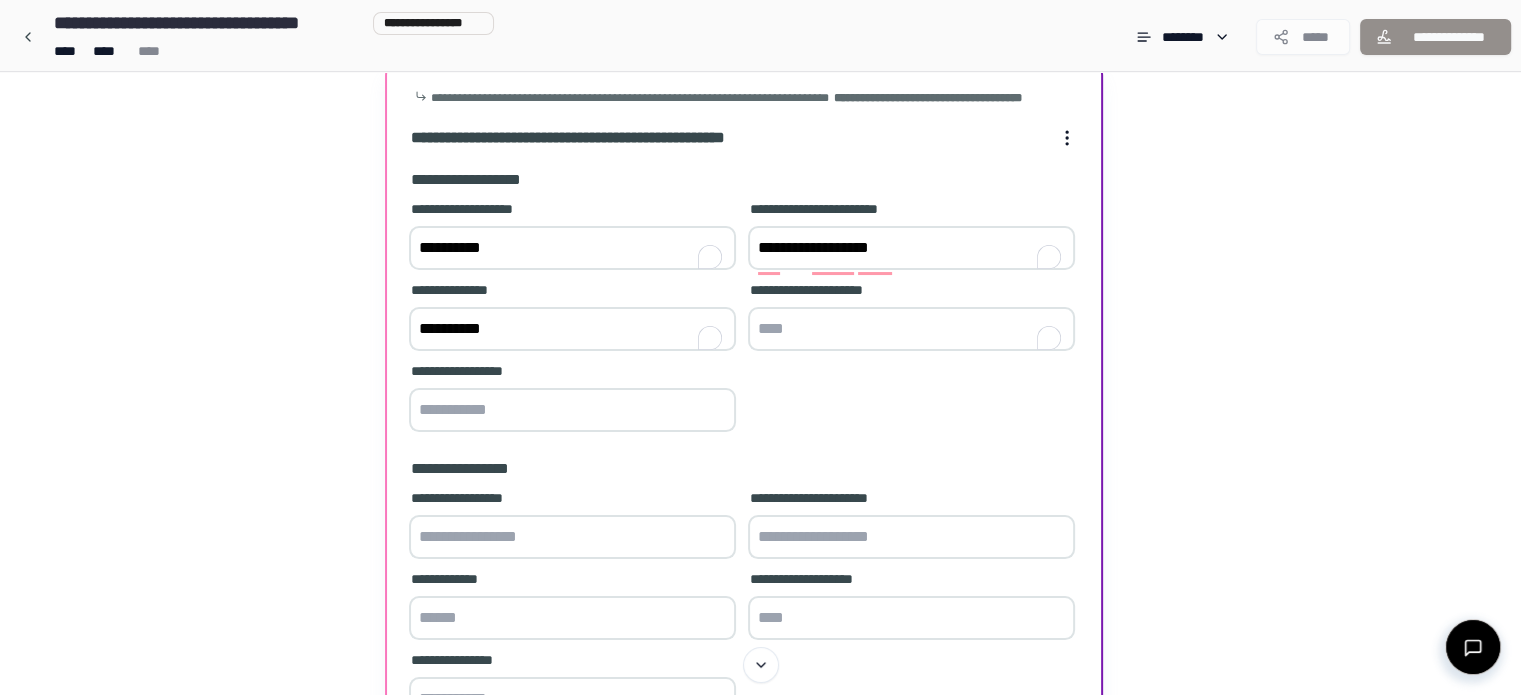 drag, startPoint x: 916, startPoint y: 263, endPoint x: 711, endPoint y: 284, distance: 206.0728 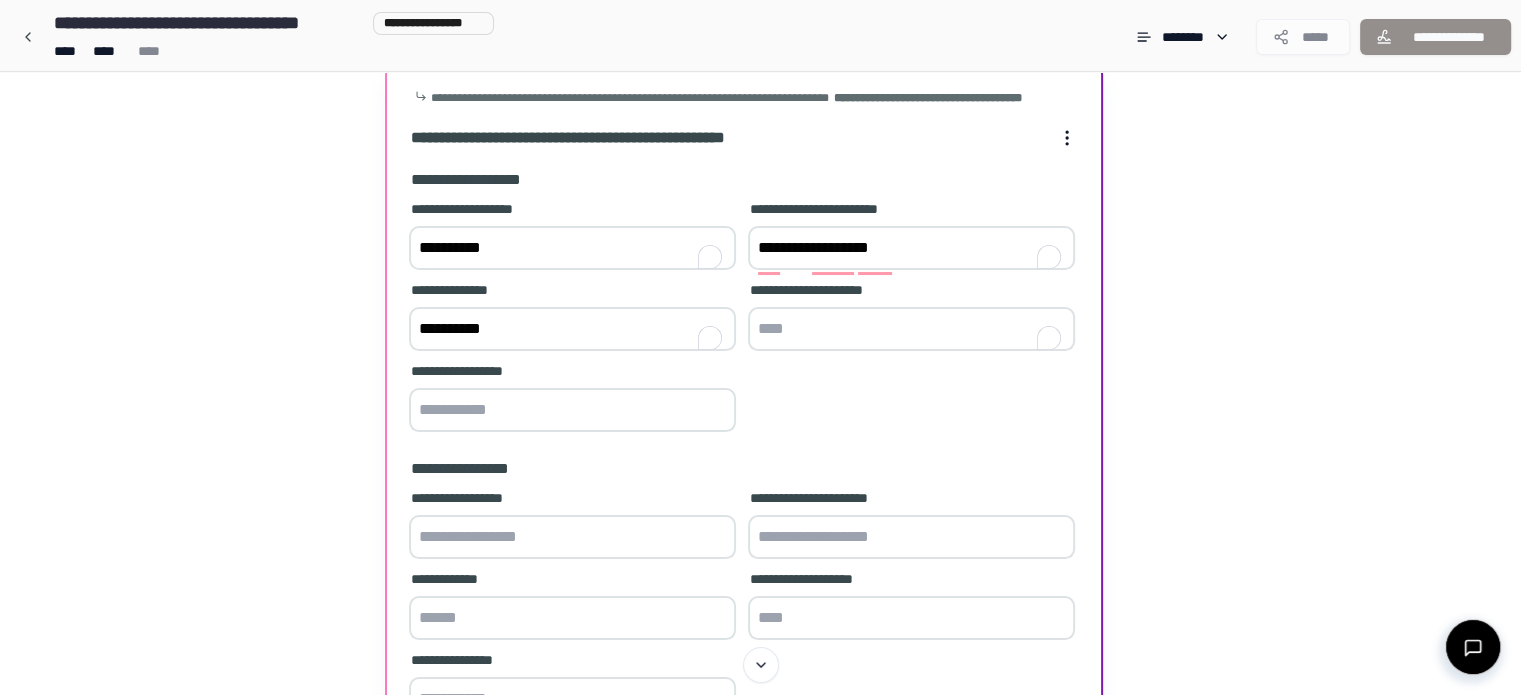 click on "**********" at bounding box center (744, 318) 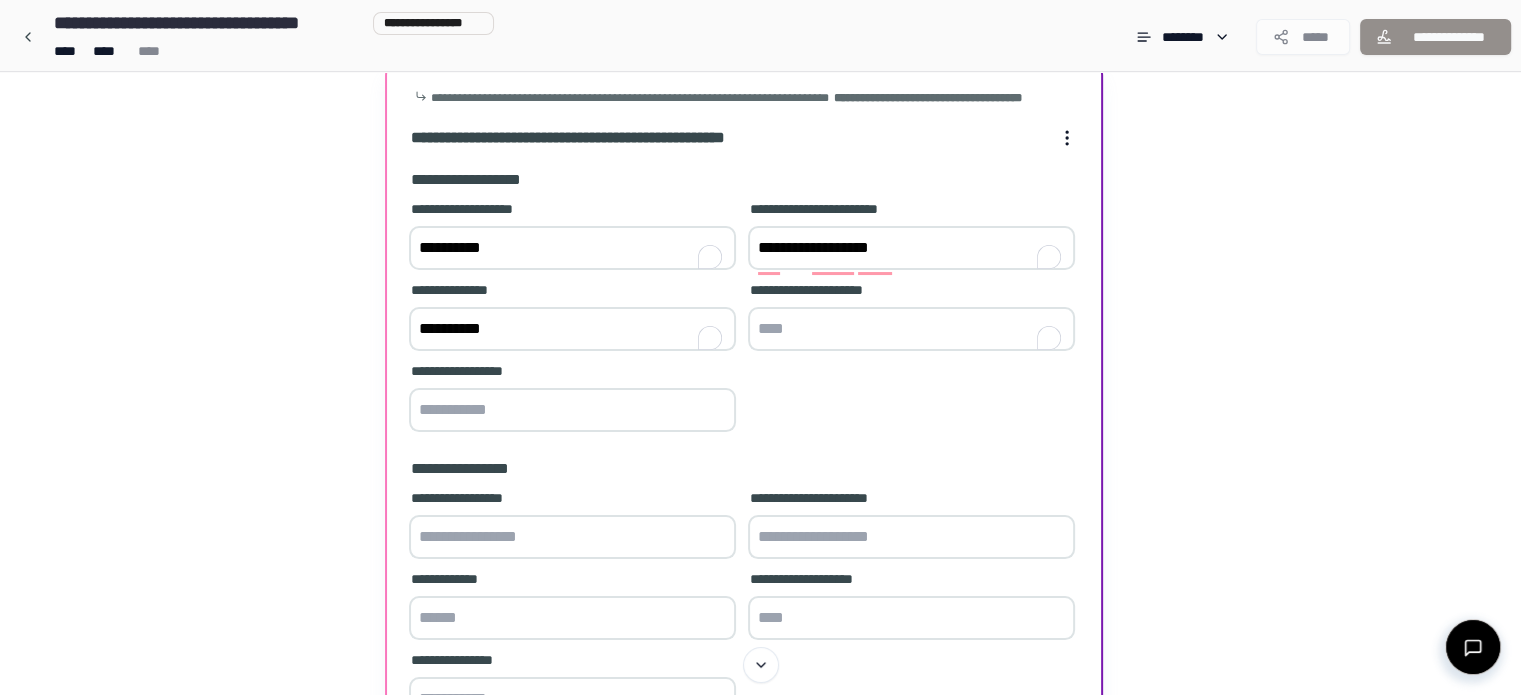 paste on "**********" 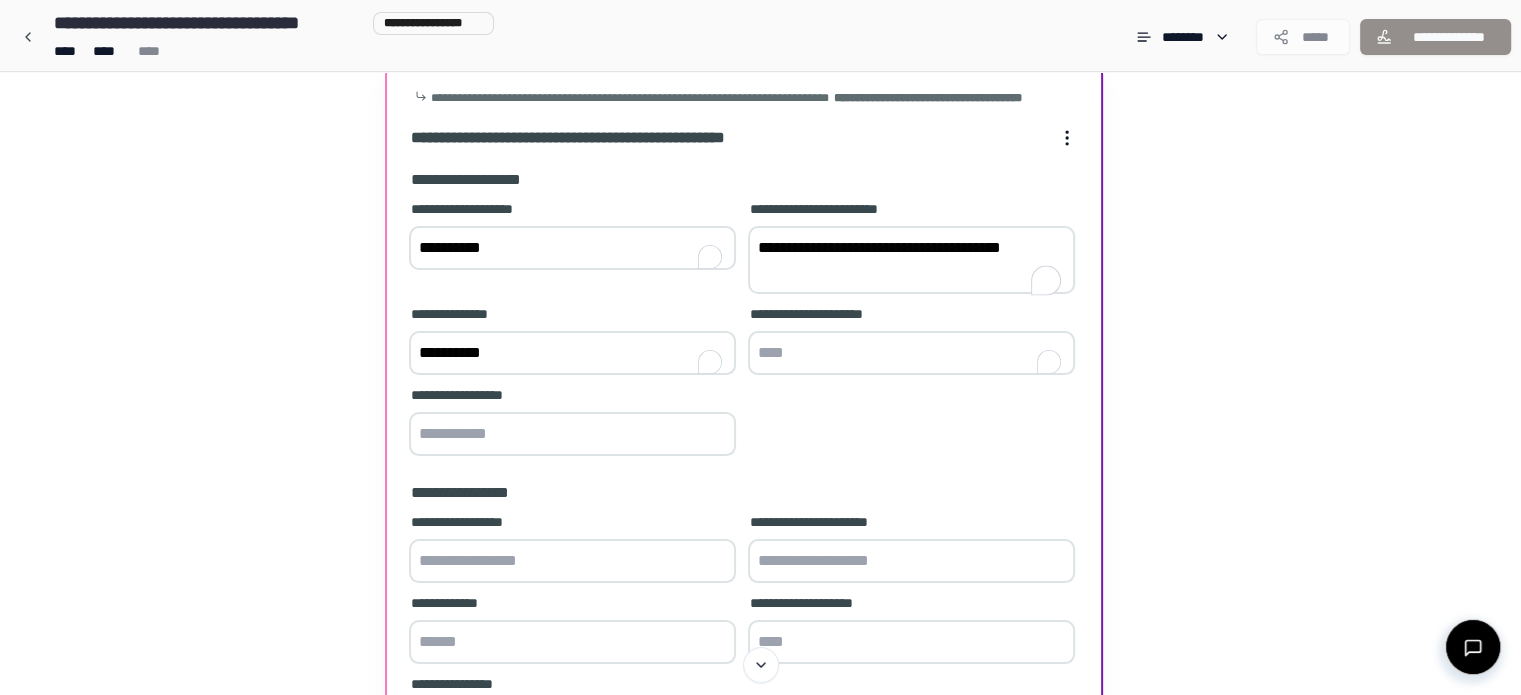 type on "**********" 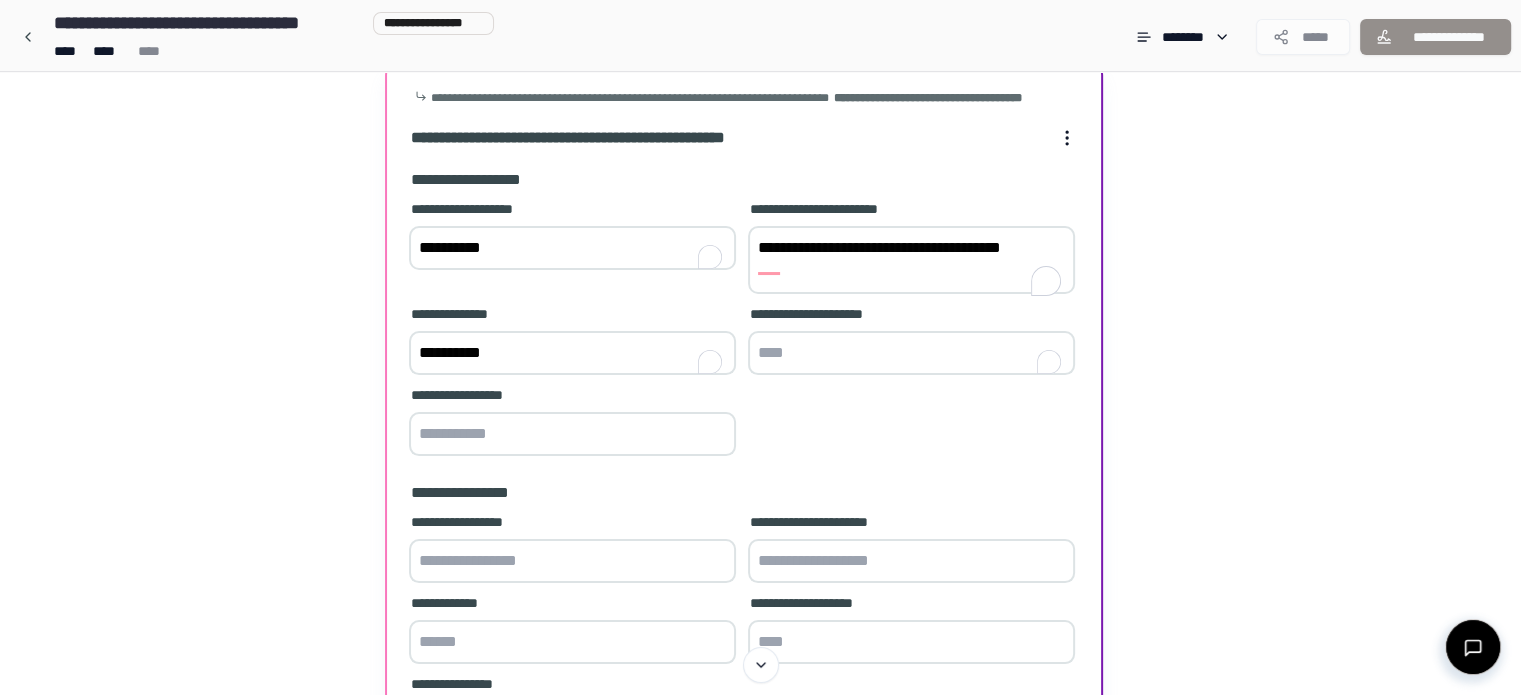 click at bounding box center (911, 353) 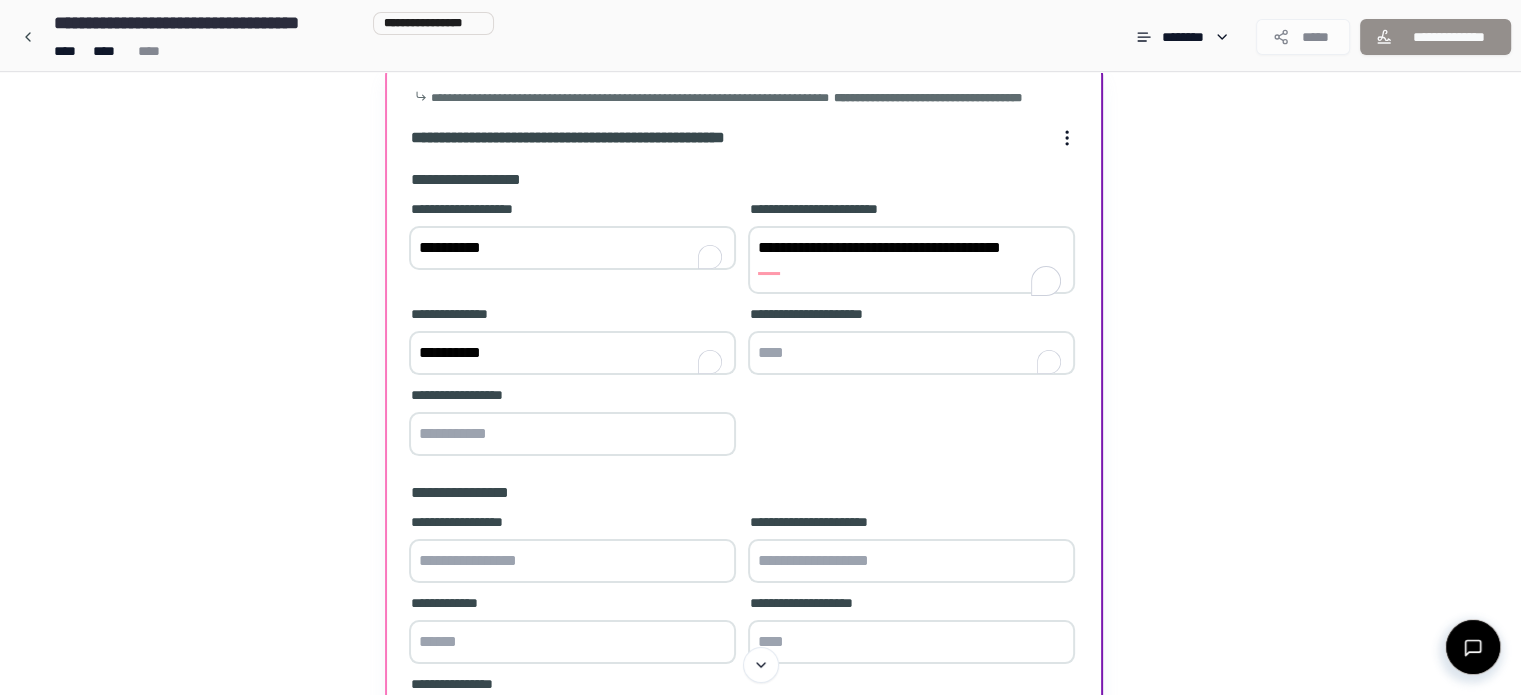 click at bounding box center (911, 353) 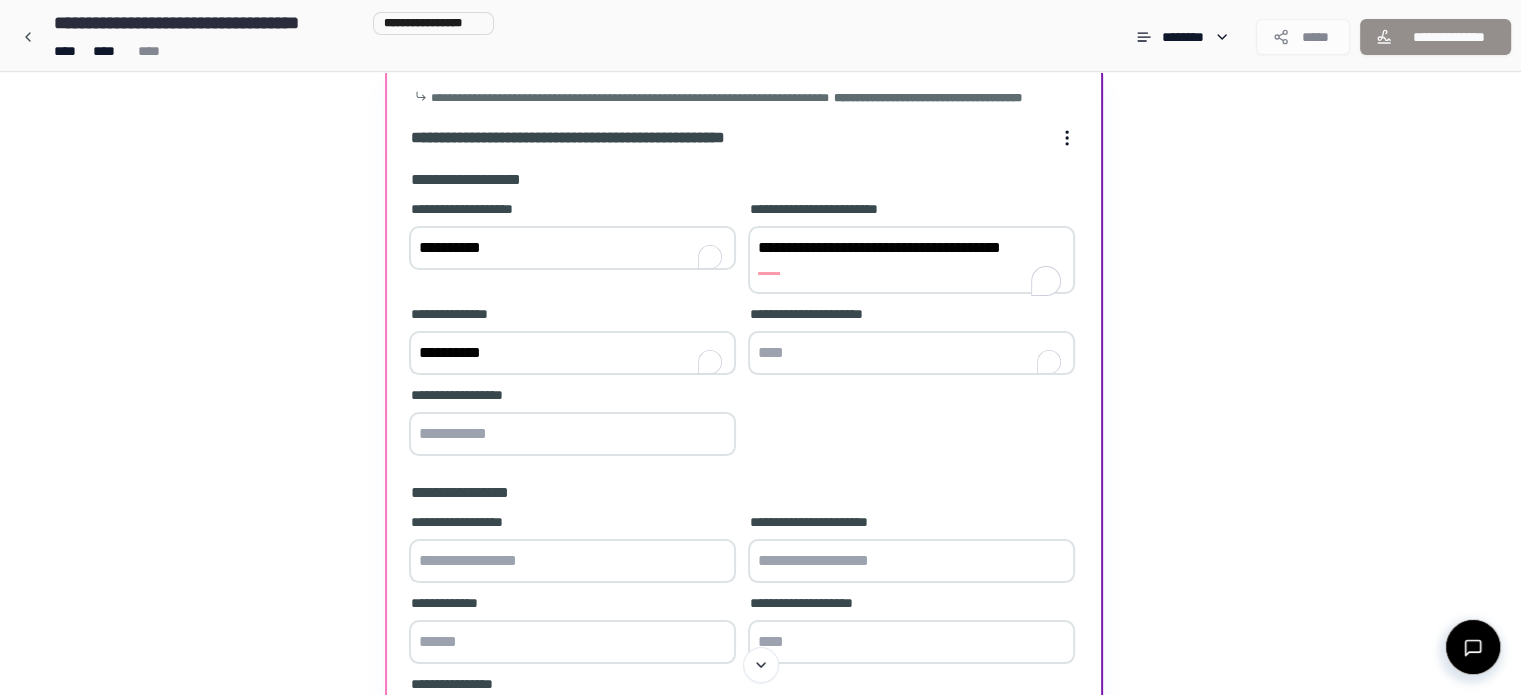 paste on "******" 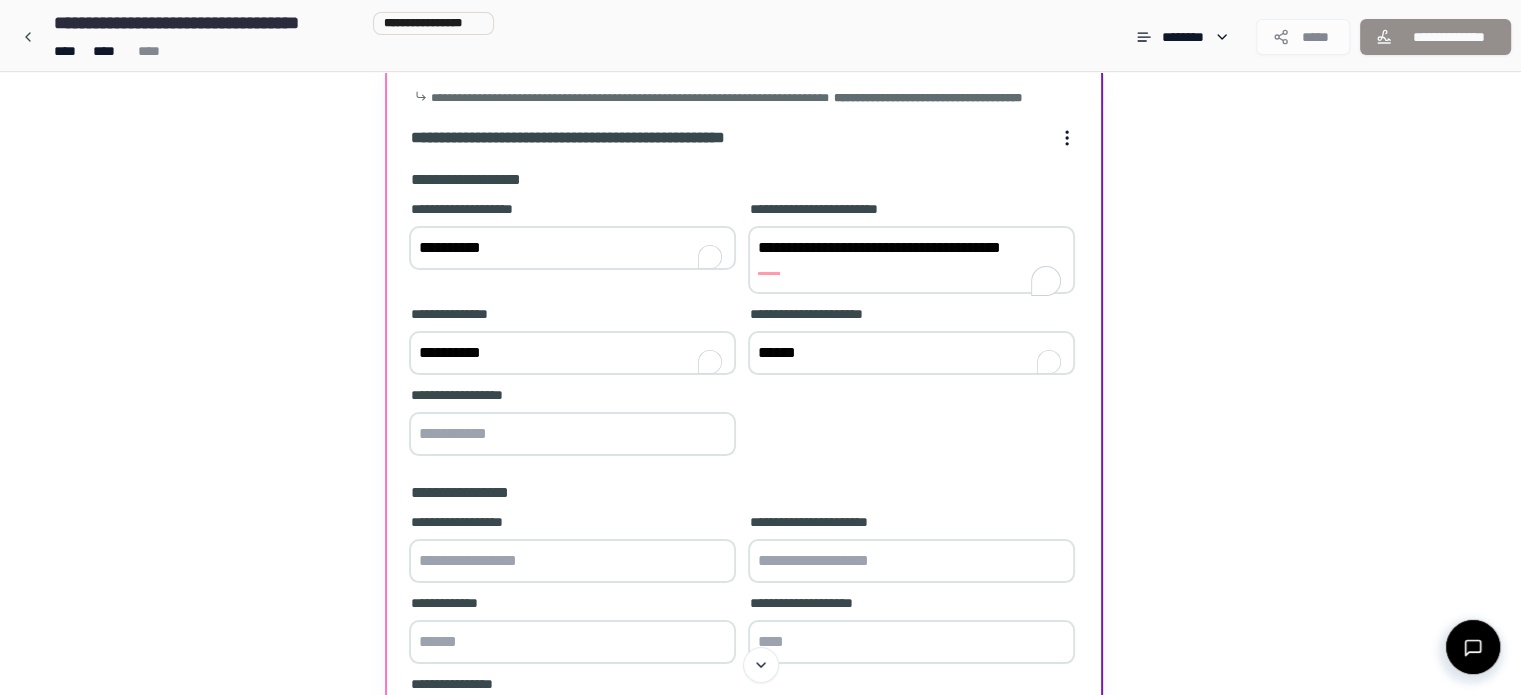 type on "******" 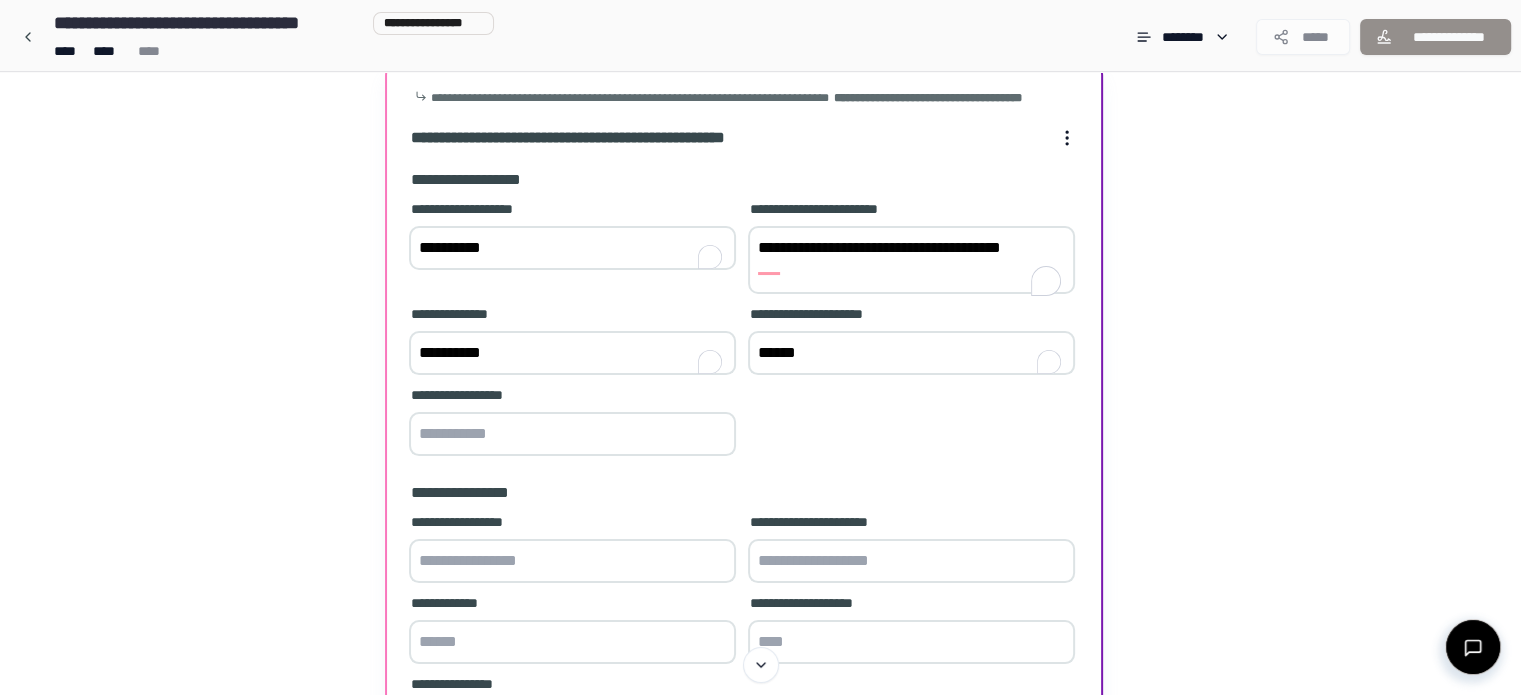 click on "**********" at bounding box center [744, 330] 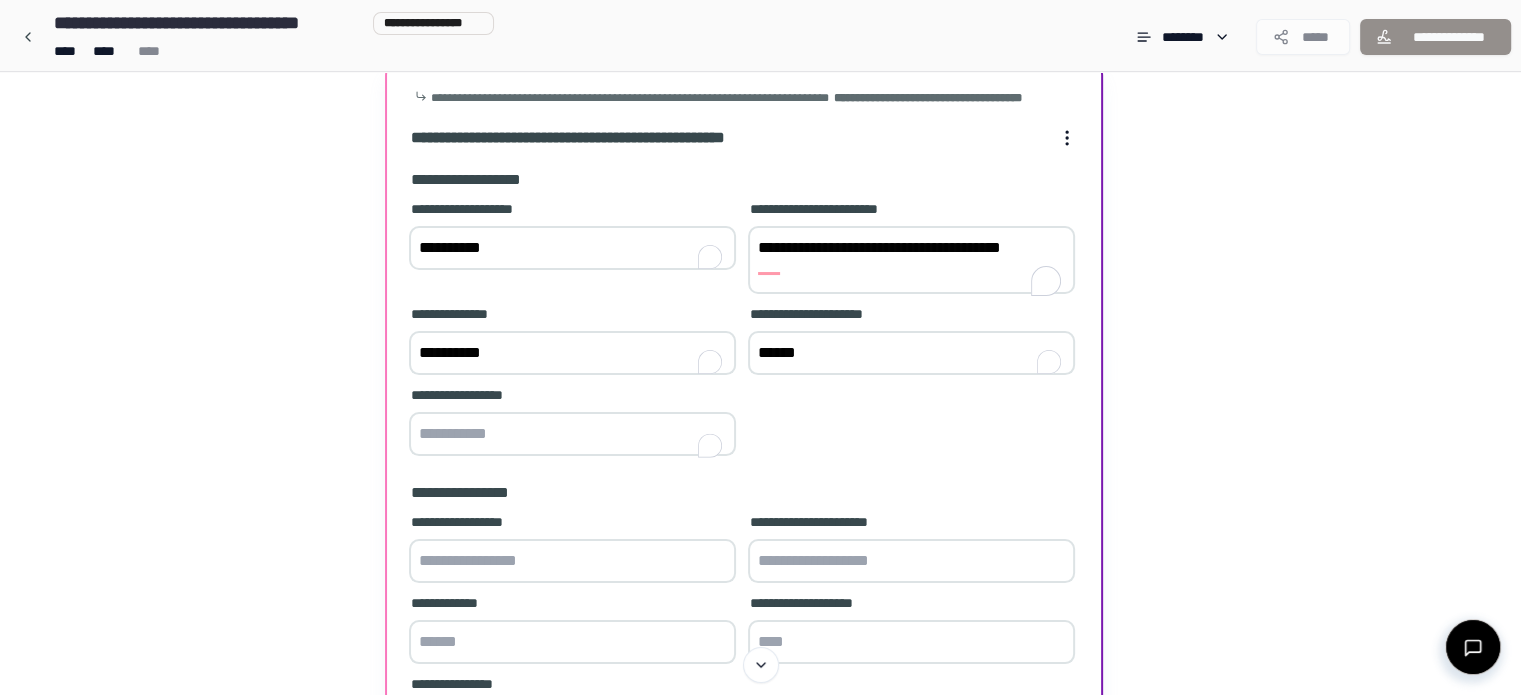 click at bounding box center [572, 434] 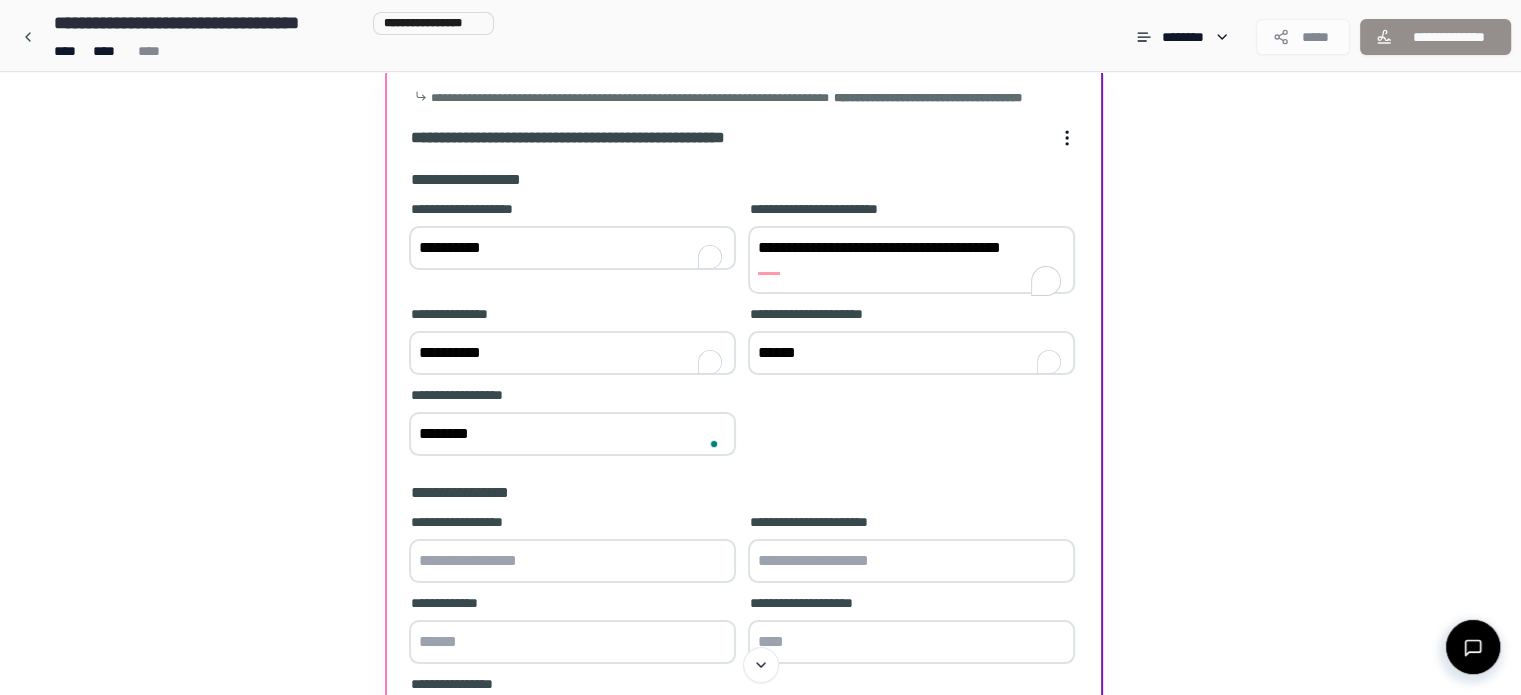 type on "********" 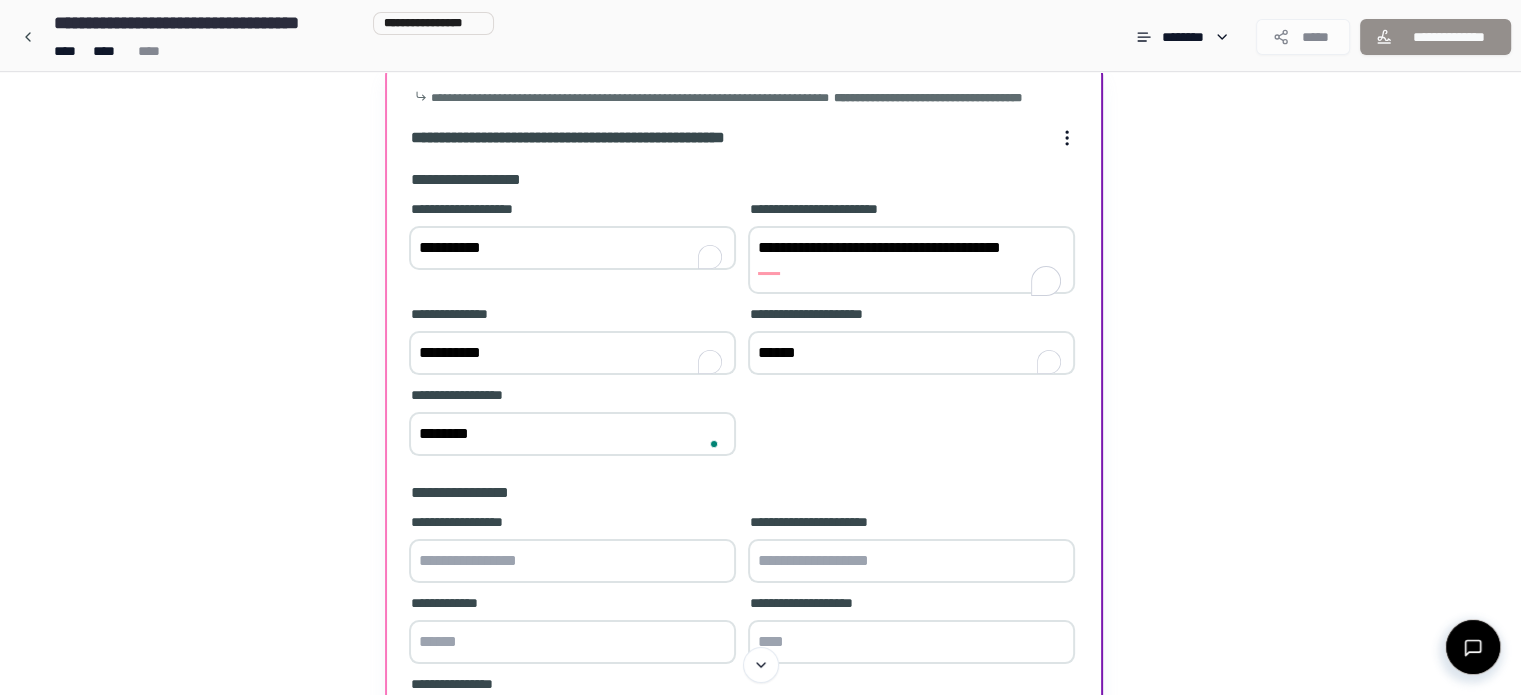 click on "**********" at bounding box center [744, 330] 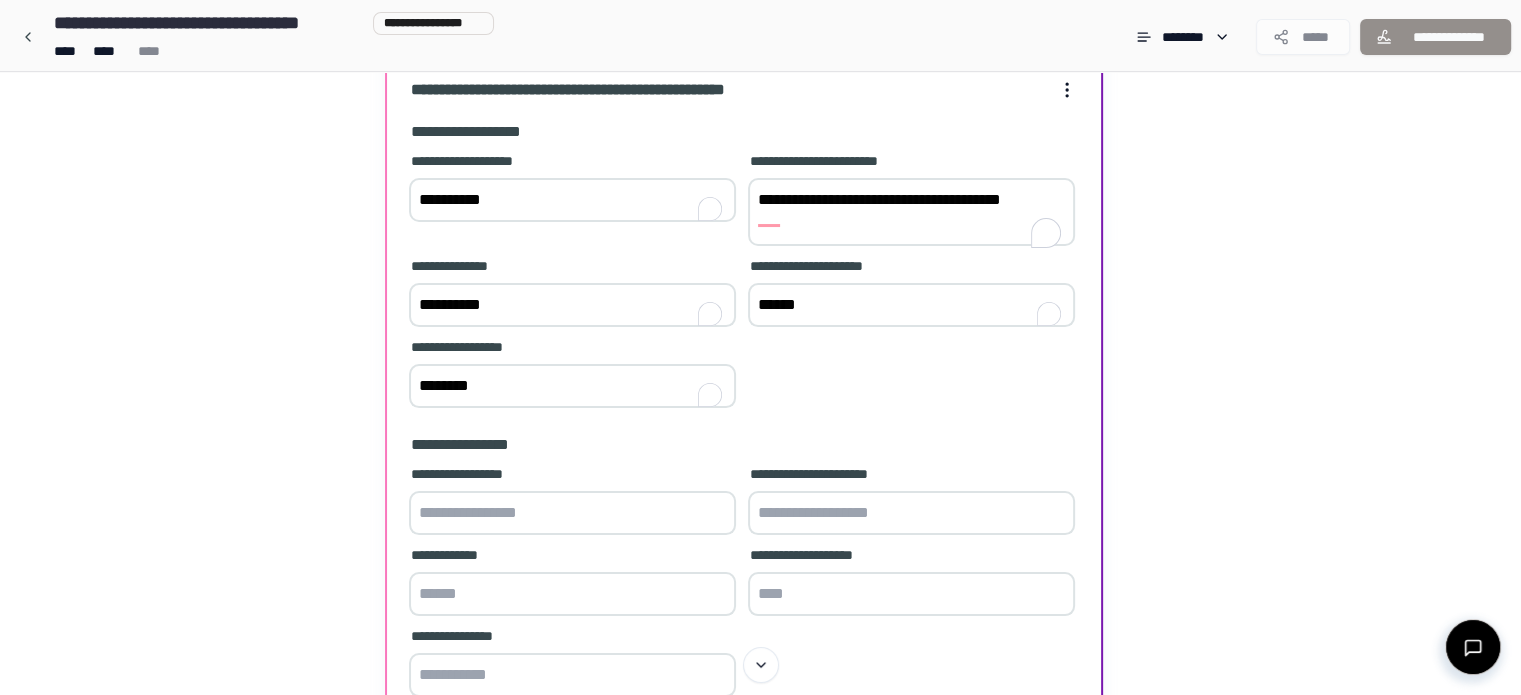 scroll, scrollTop: 200, scrollLeft: 0, axis: vertical 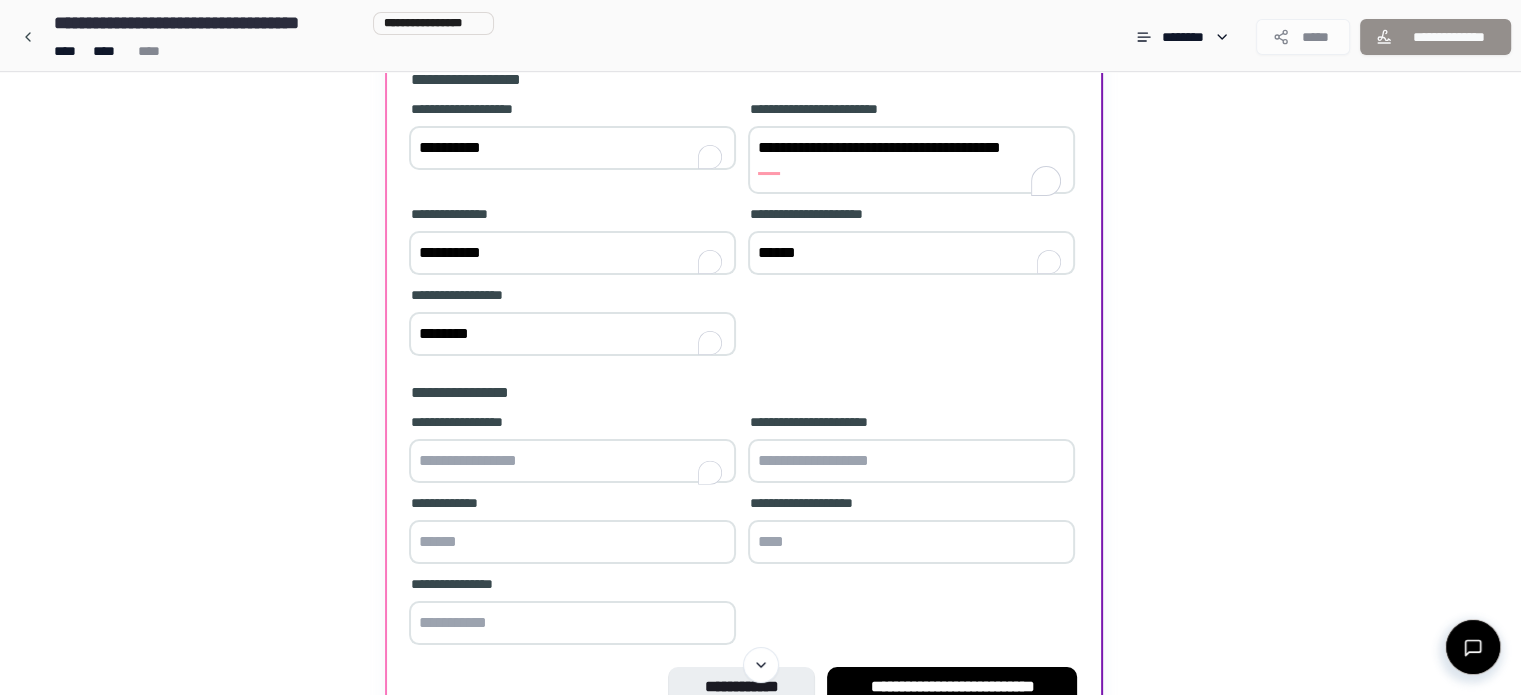 click at bounding box center [572, 461] 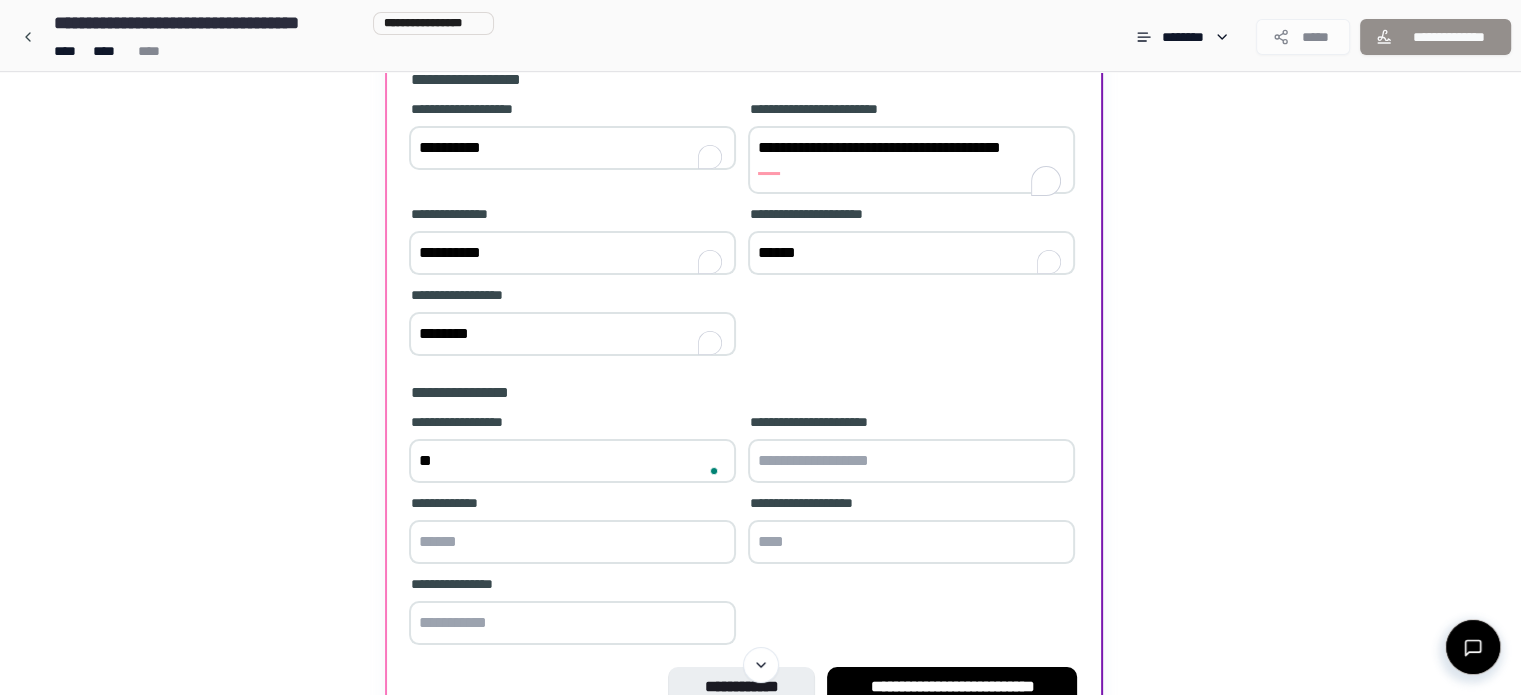 type on "*" 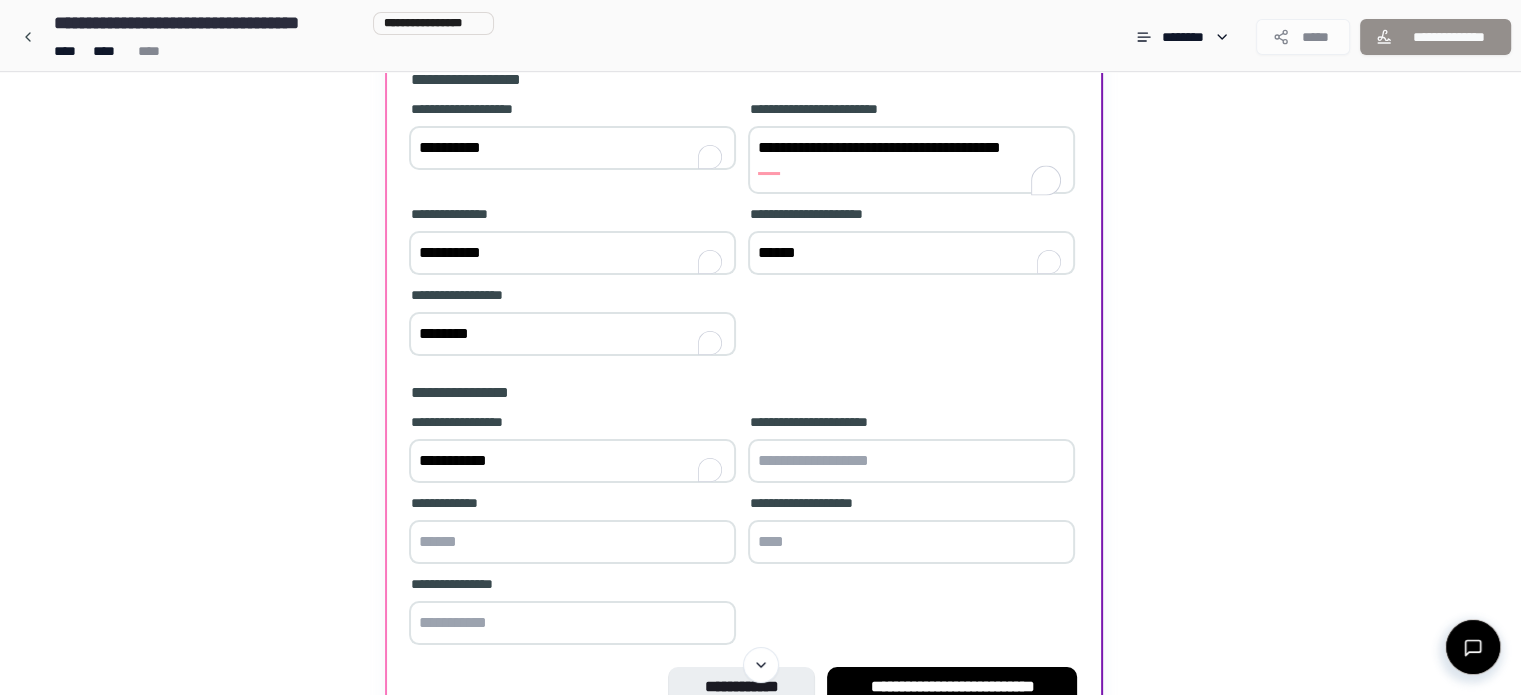 type on "**********" 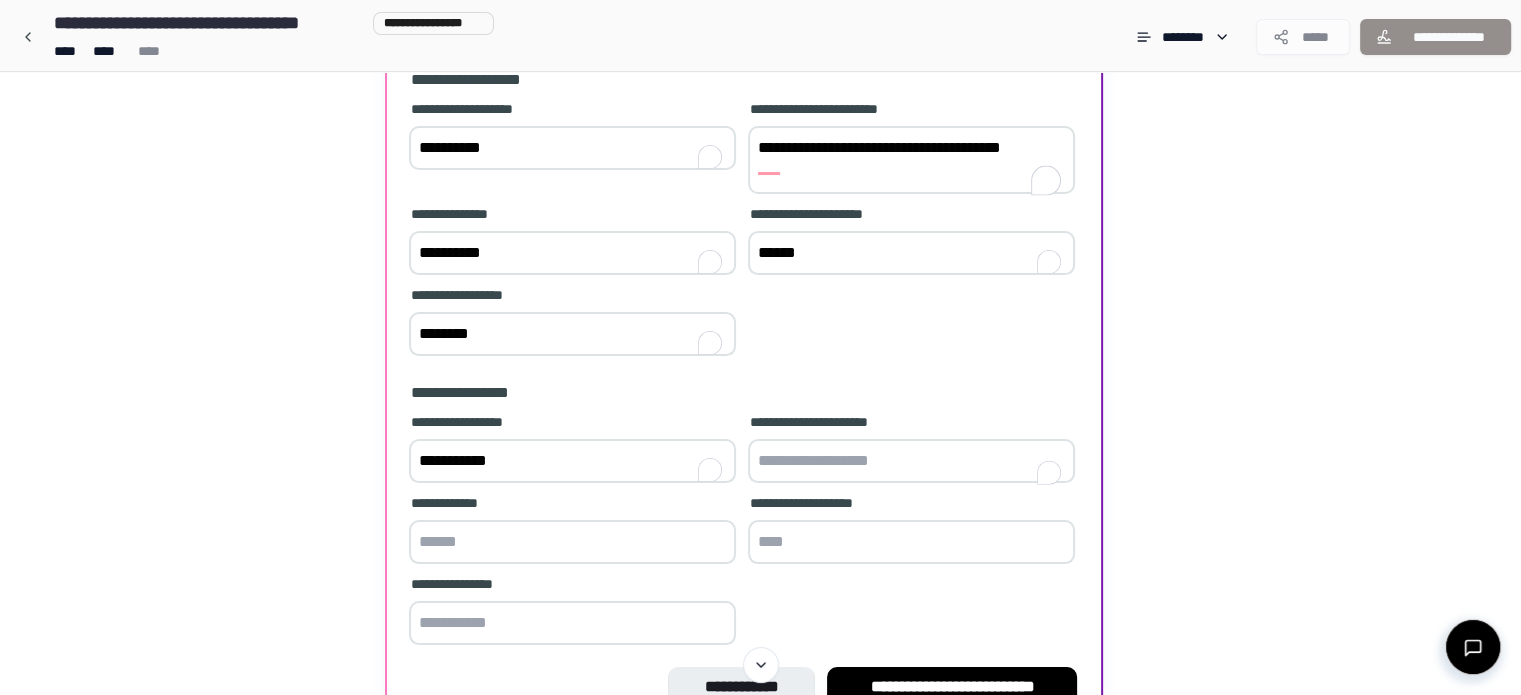 click at bounding box center [911, 461] 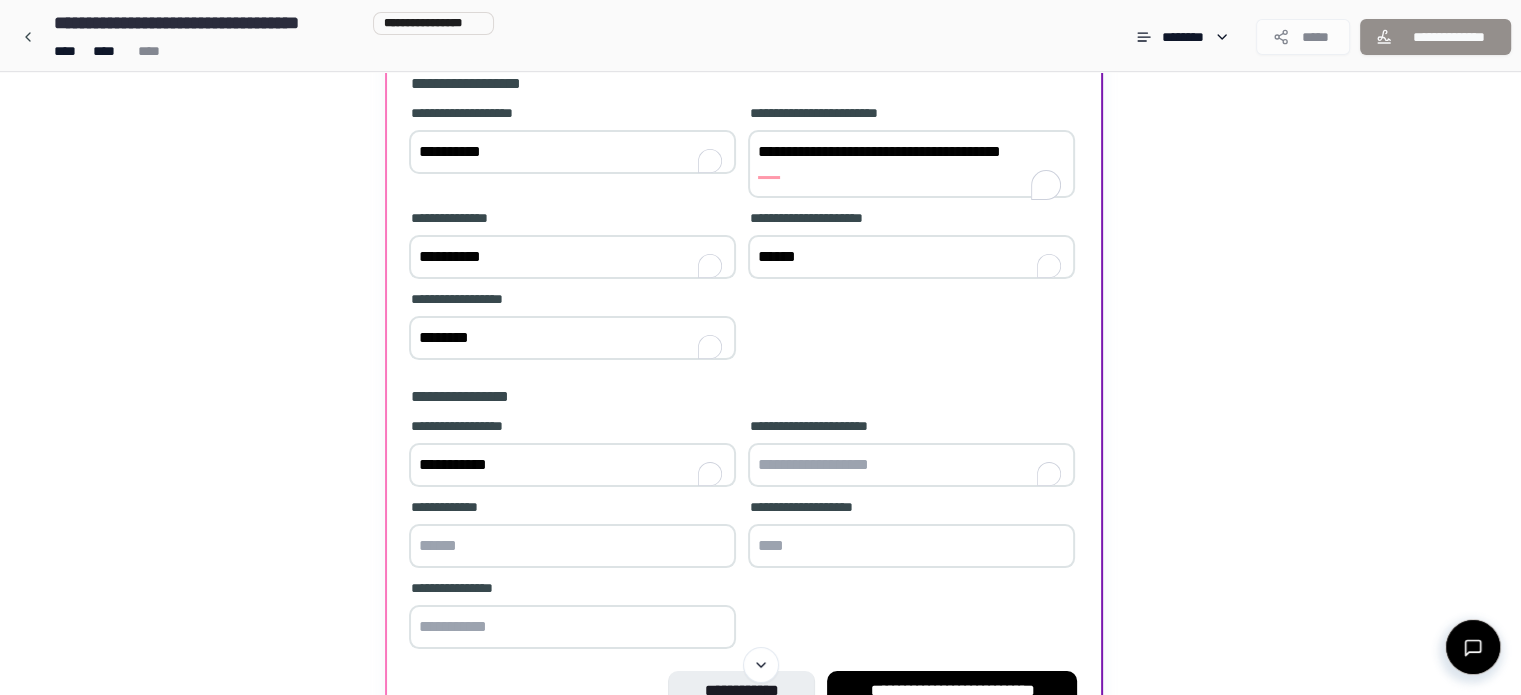 scroll, scrollTop: 200, scrollLeft: 0, axis: vertical 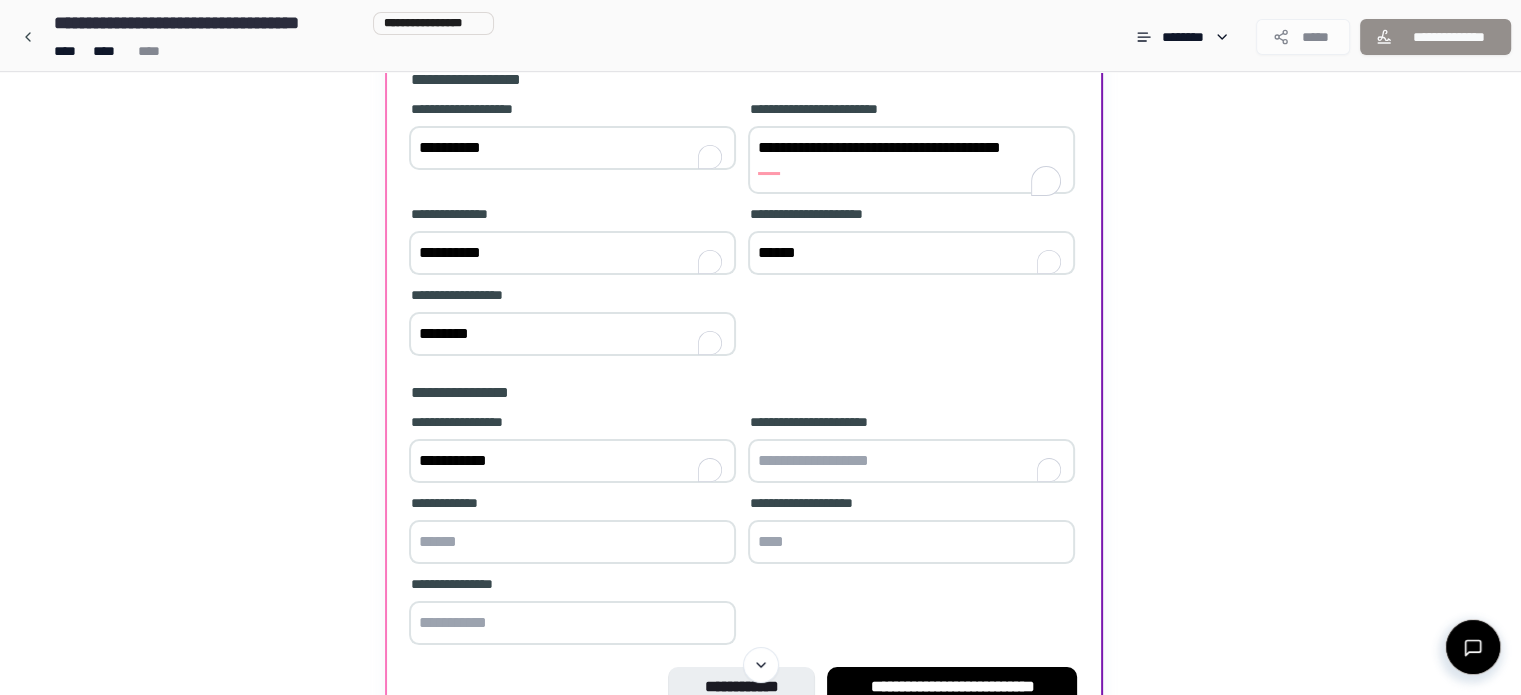 click at bounding box center (911, 461) 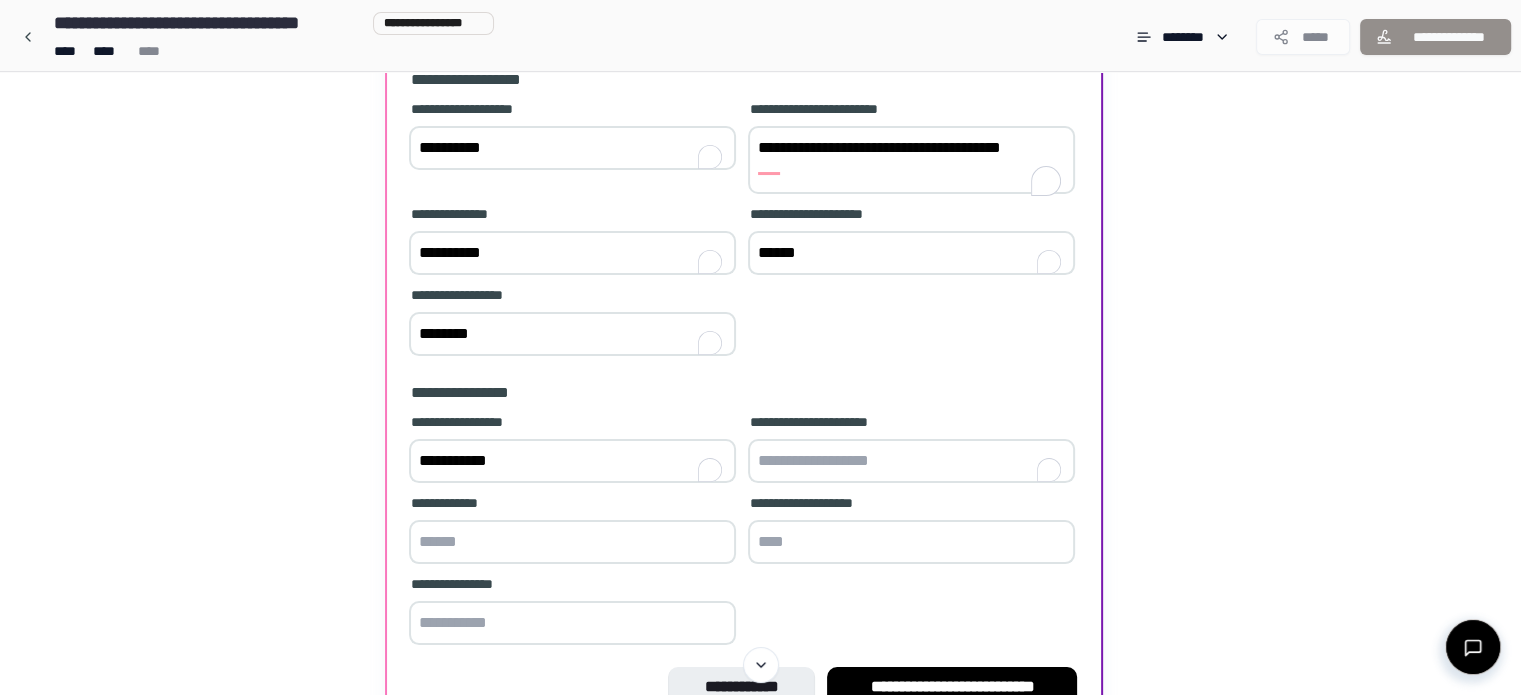 click at bounding box center (911, 461) 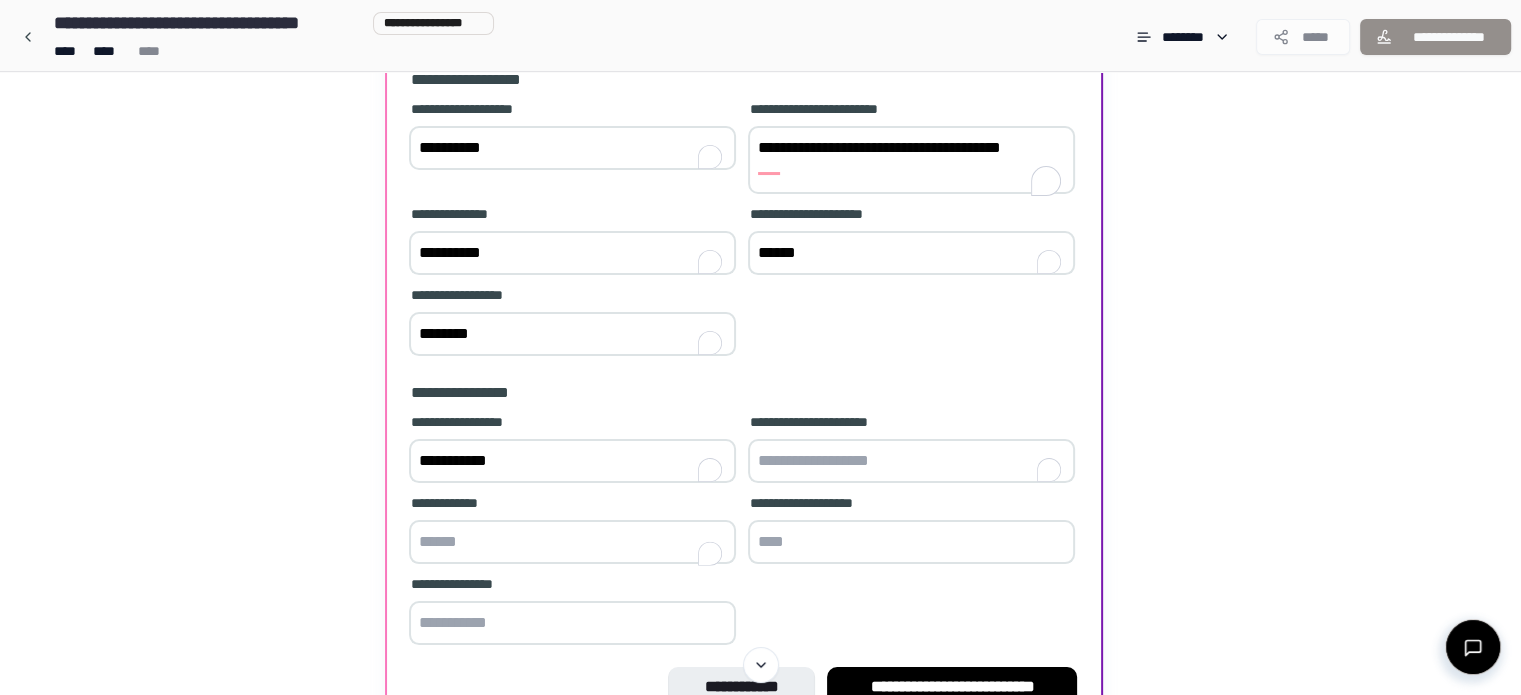 click at bounding box center (572, 542) 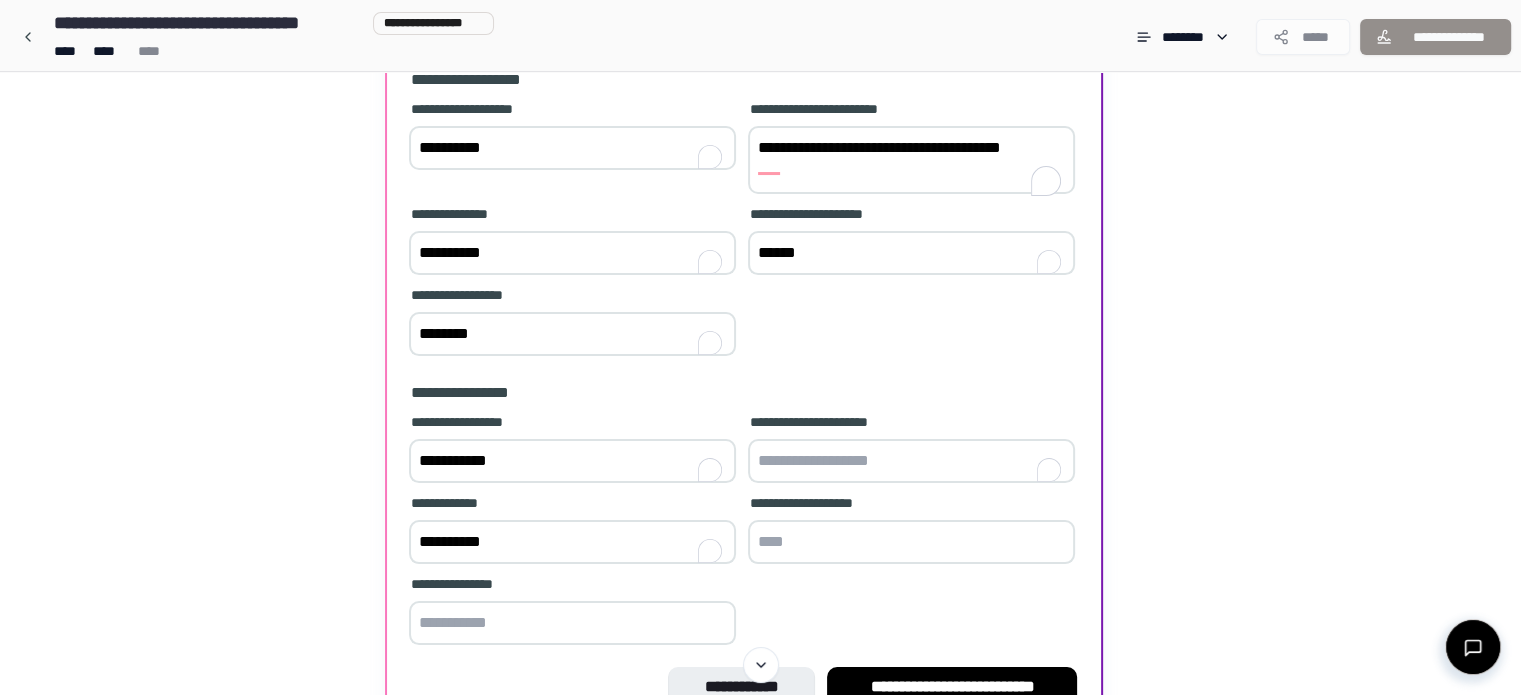 type on "**********" 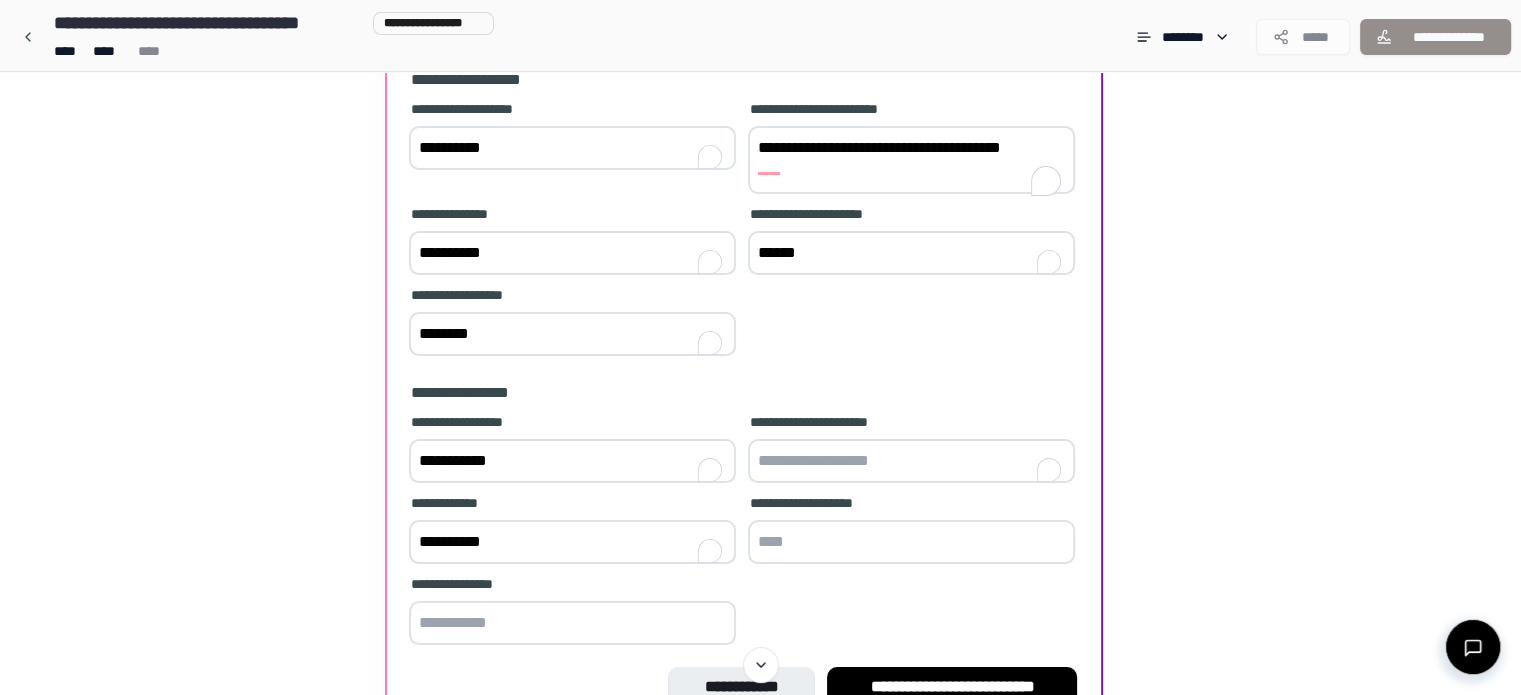 click at bounding box center (572, 623) 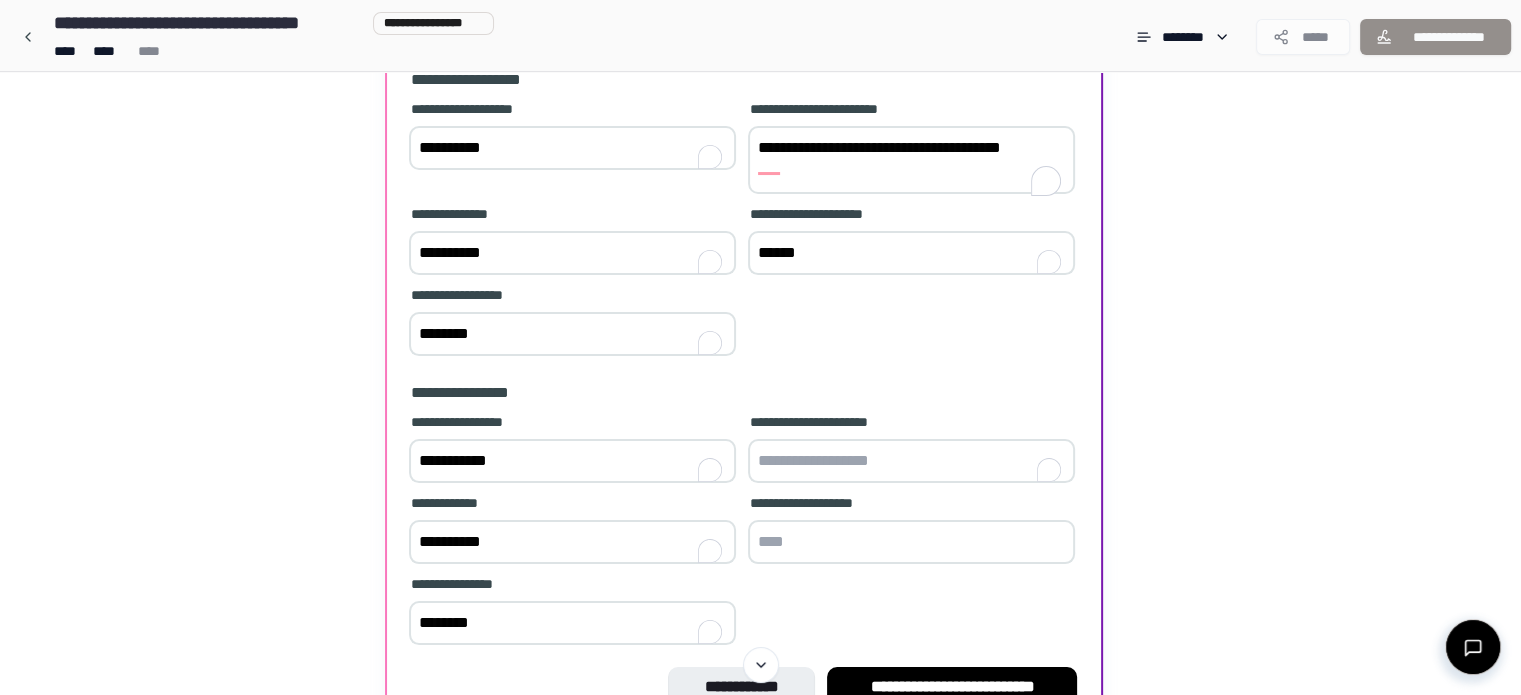 type on "********" 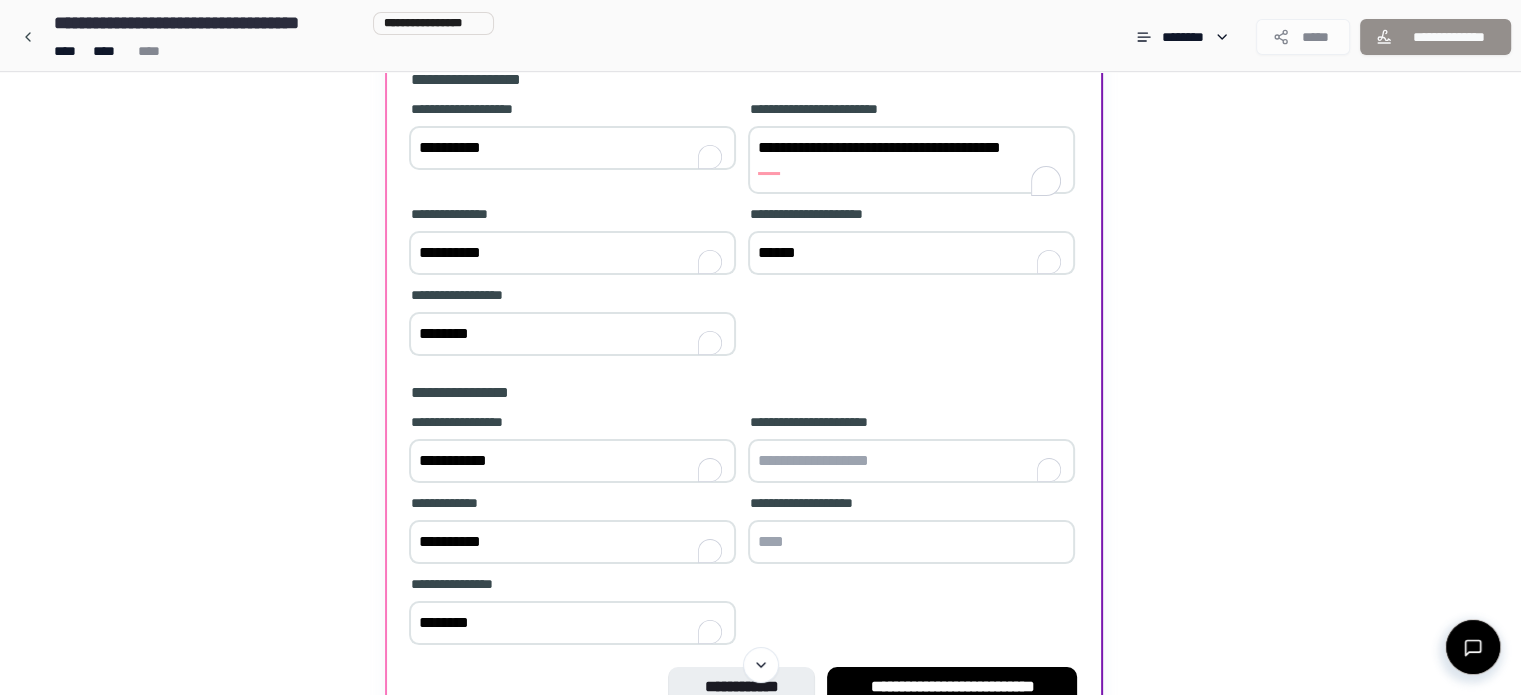 drag, startPoint x: 909, startPoint y: 621, endPoint x: 884, endPoint y: 588, distance: 41.400482 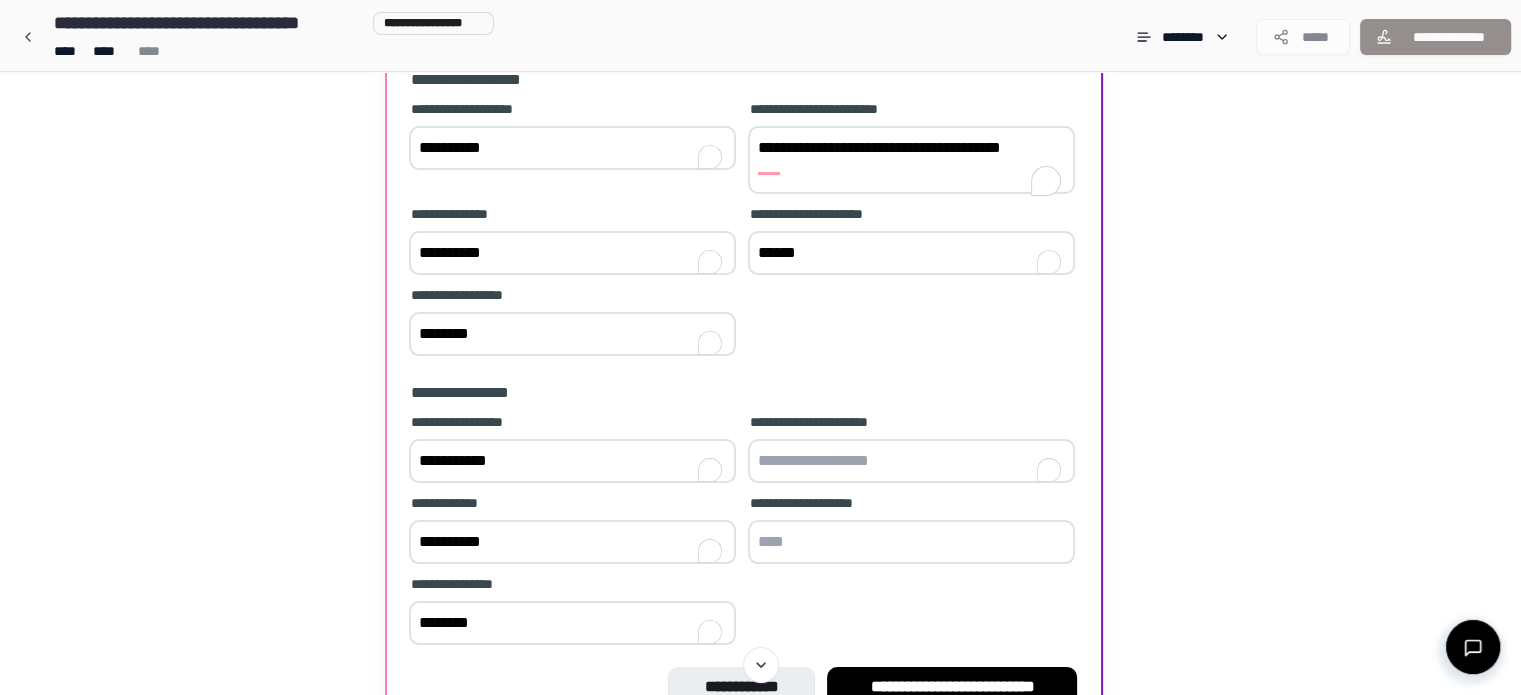 click on "**********" at bounding box center (744, 531) 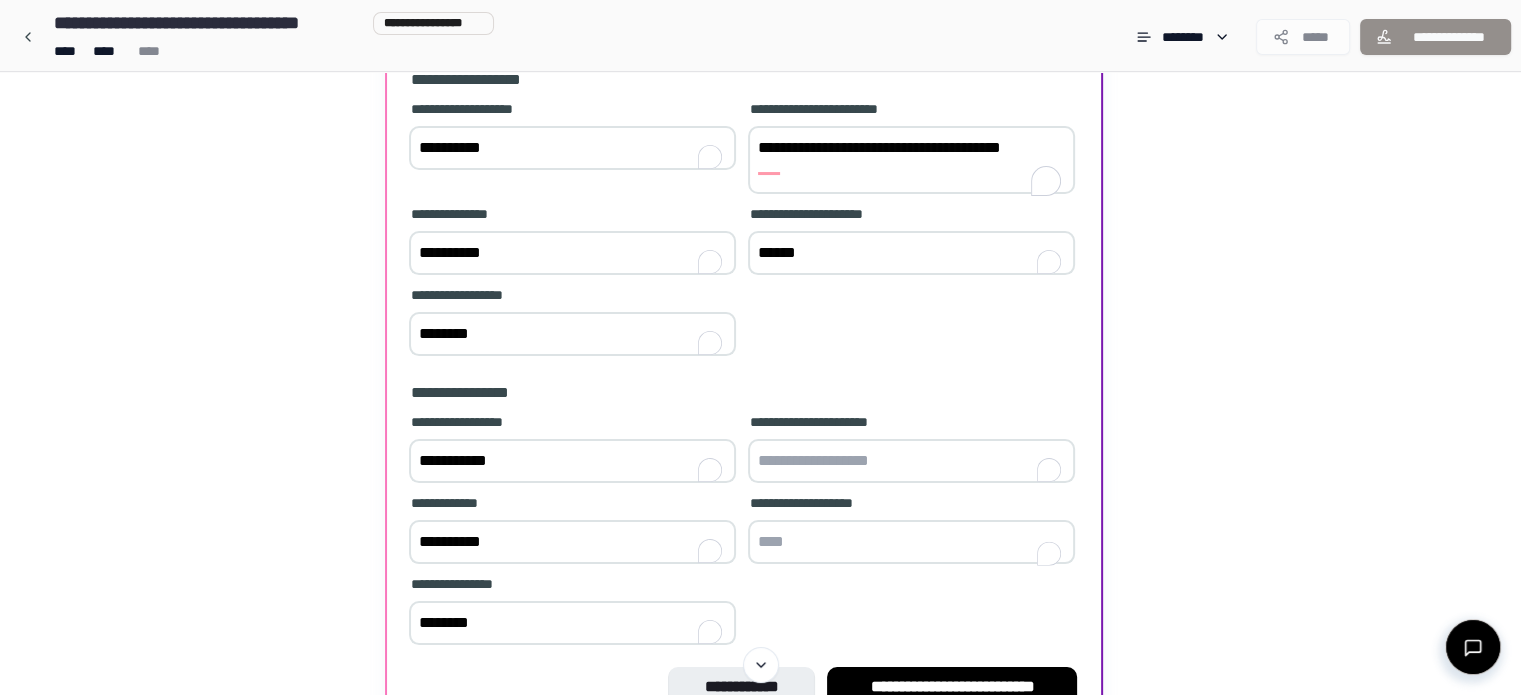 click at bounding box center (911, 542) 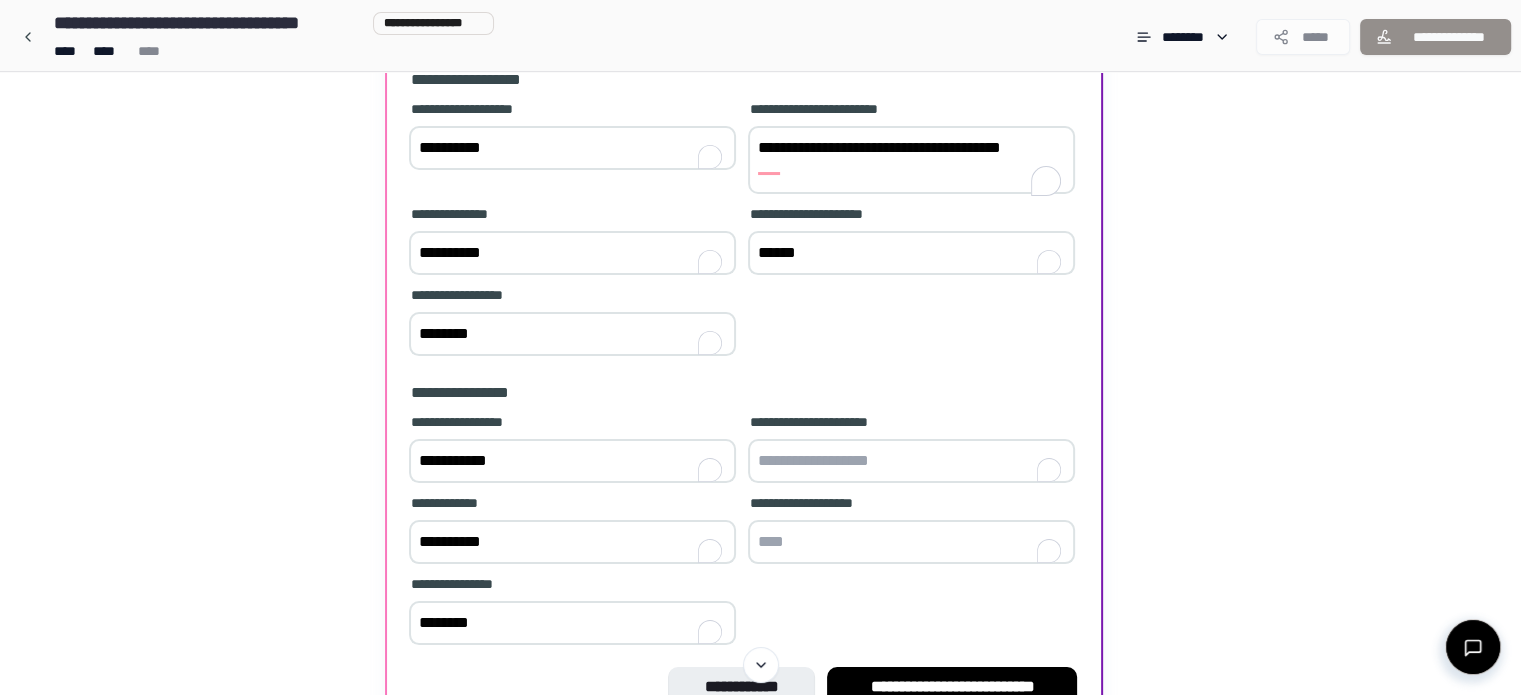 click at bounding box center (911, 461) 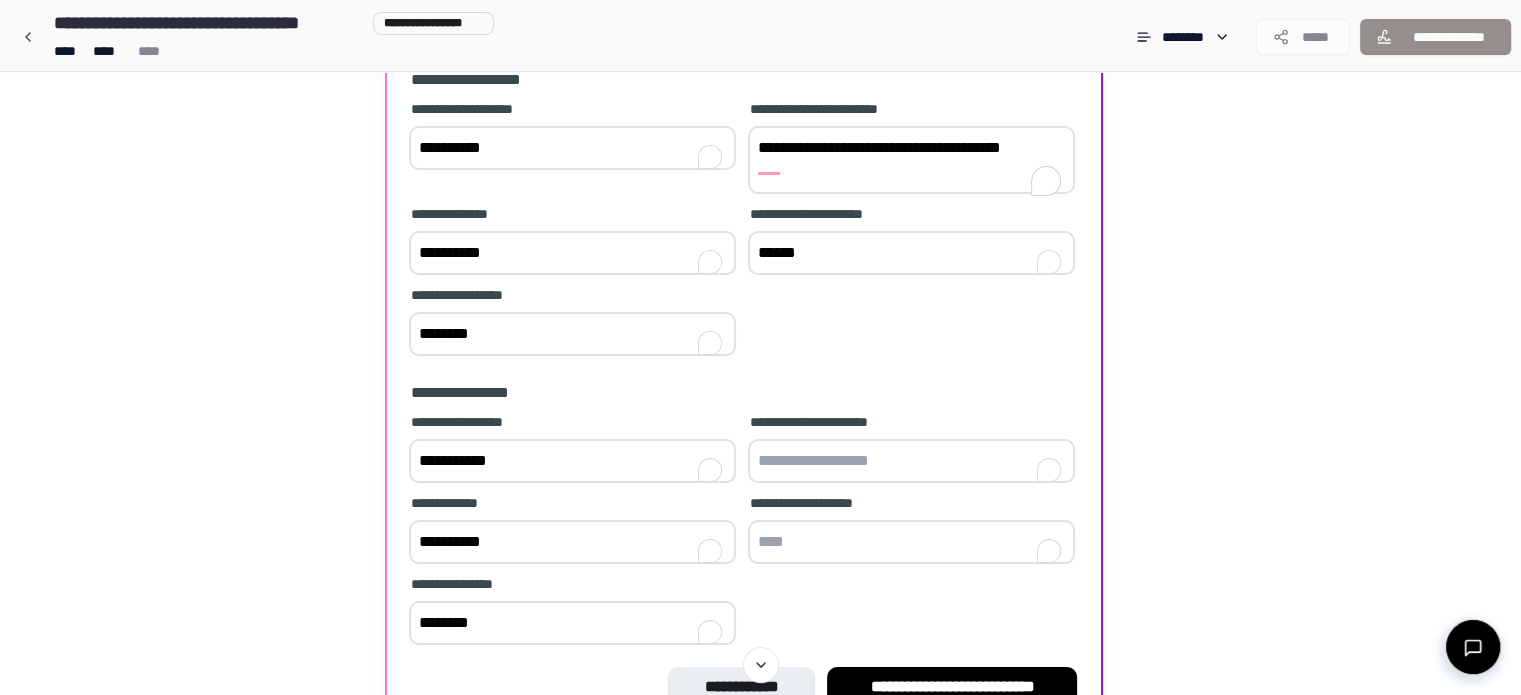 click at bounding box center (911, 461) 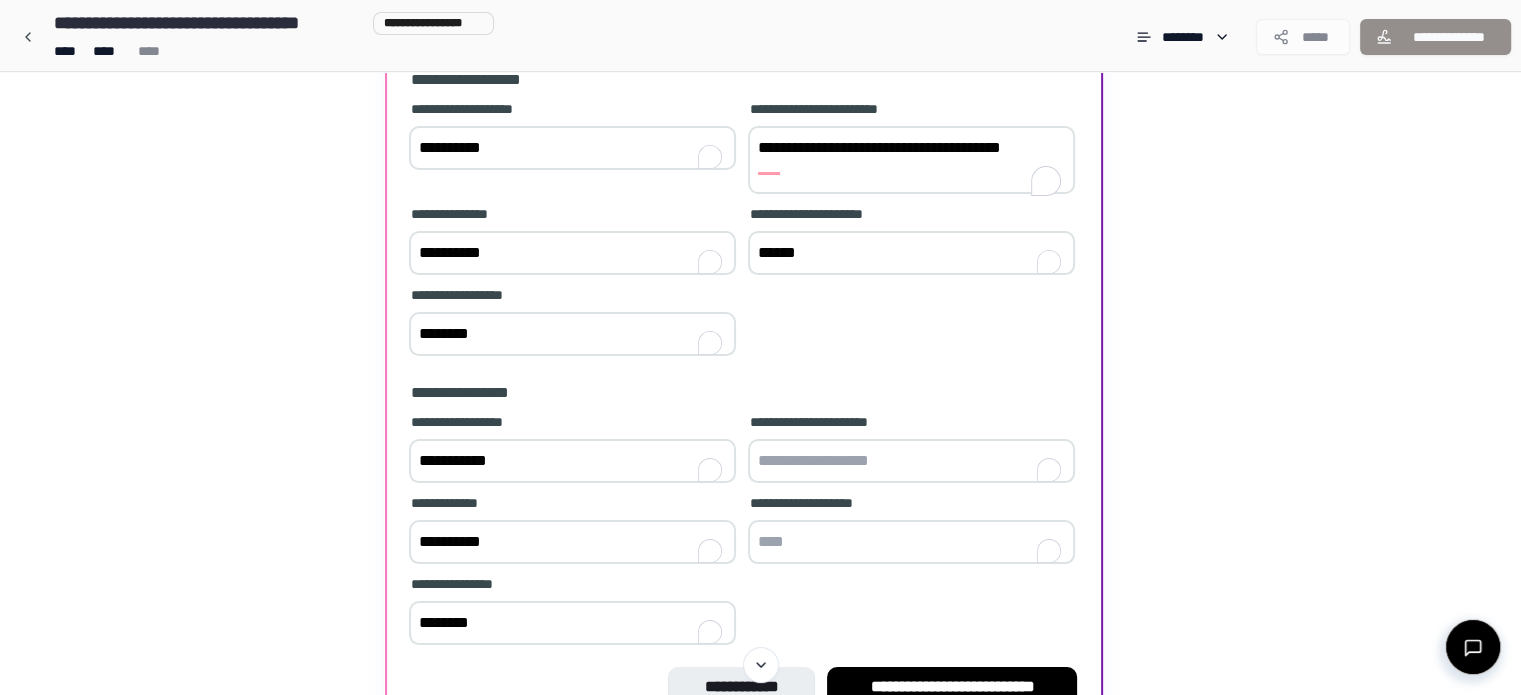 paste on "******" 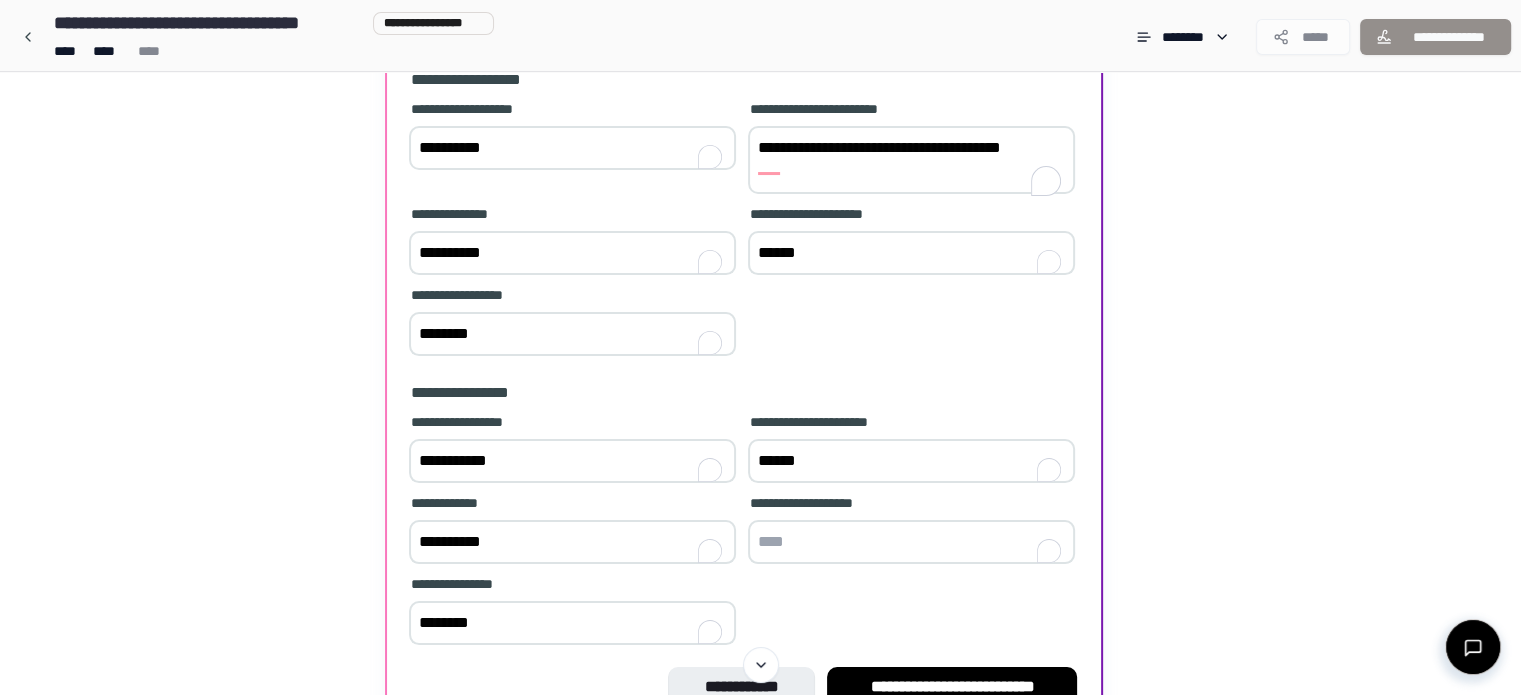 type on "******" 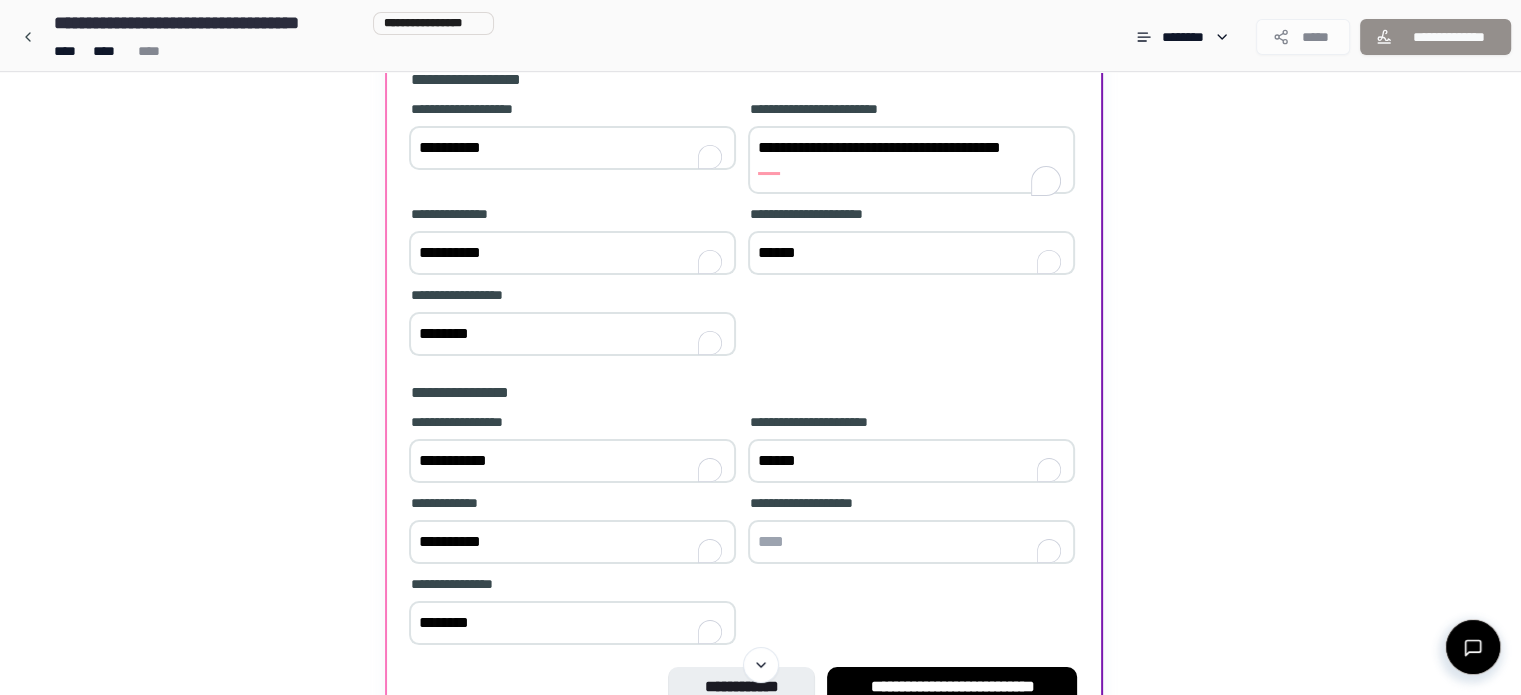 click at bounding box center [911, 542] 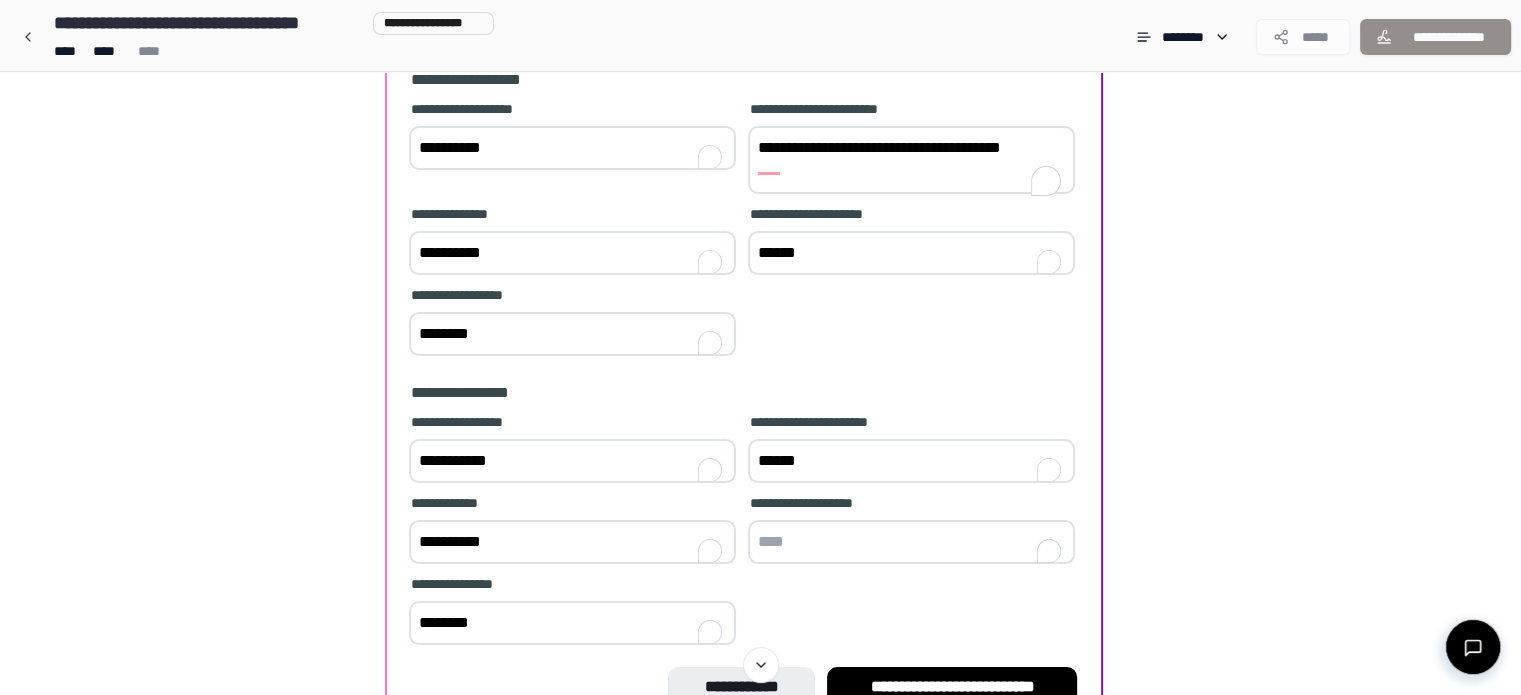 paste on "******" 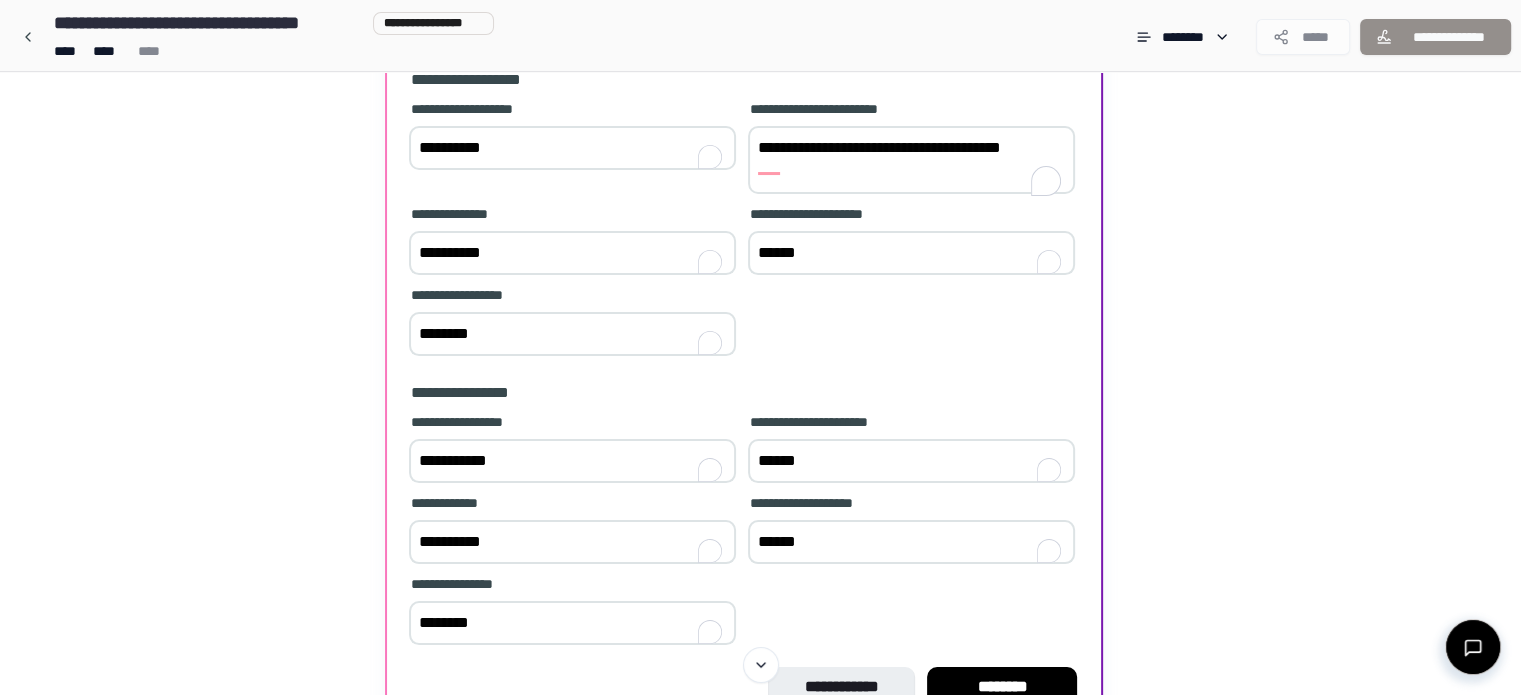 type on "******" 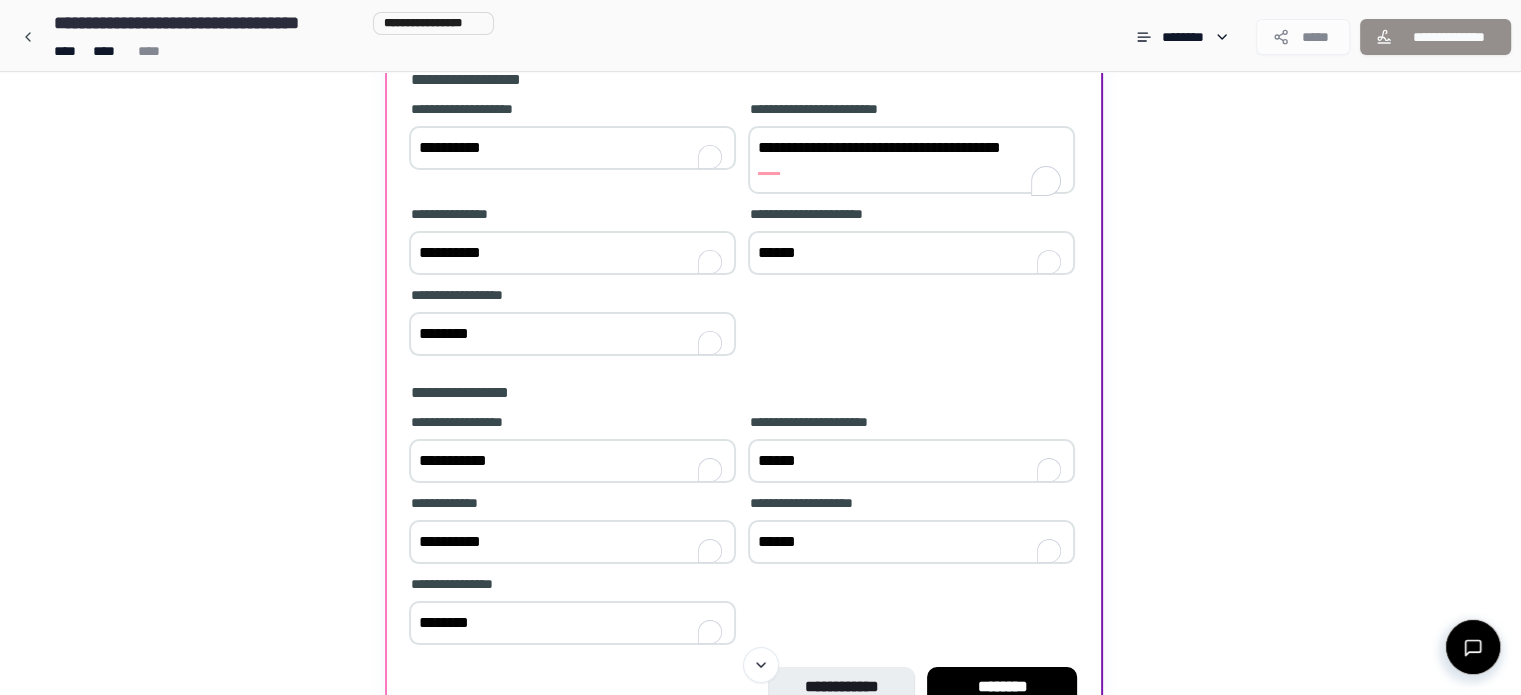 drag, startPoint x: 844, startPoint y: 601, endPoint x: 845, endPoint y: 552, distance: 49.010204 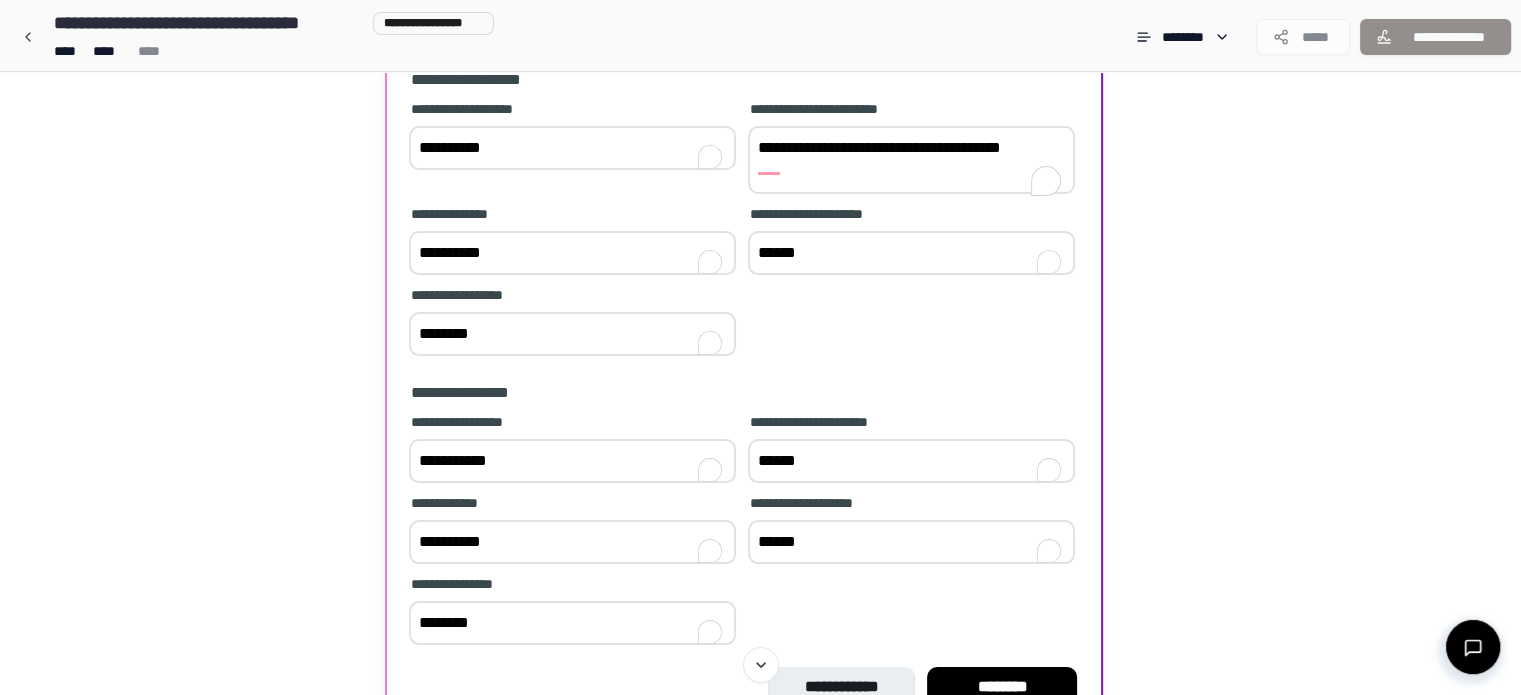 click on "**********" at bounding box center [744, 531] 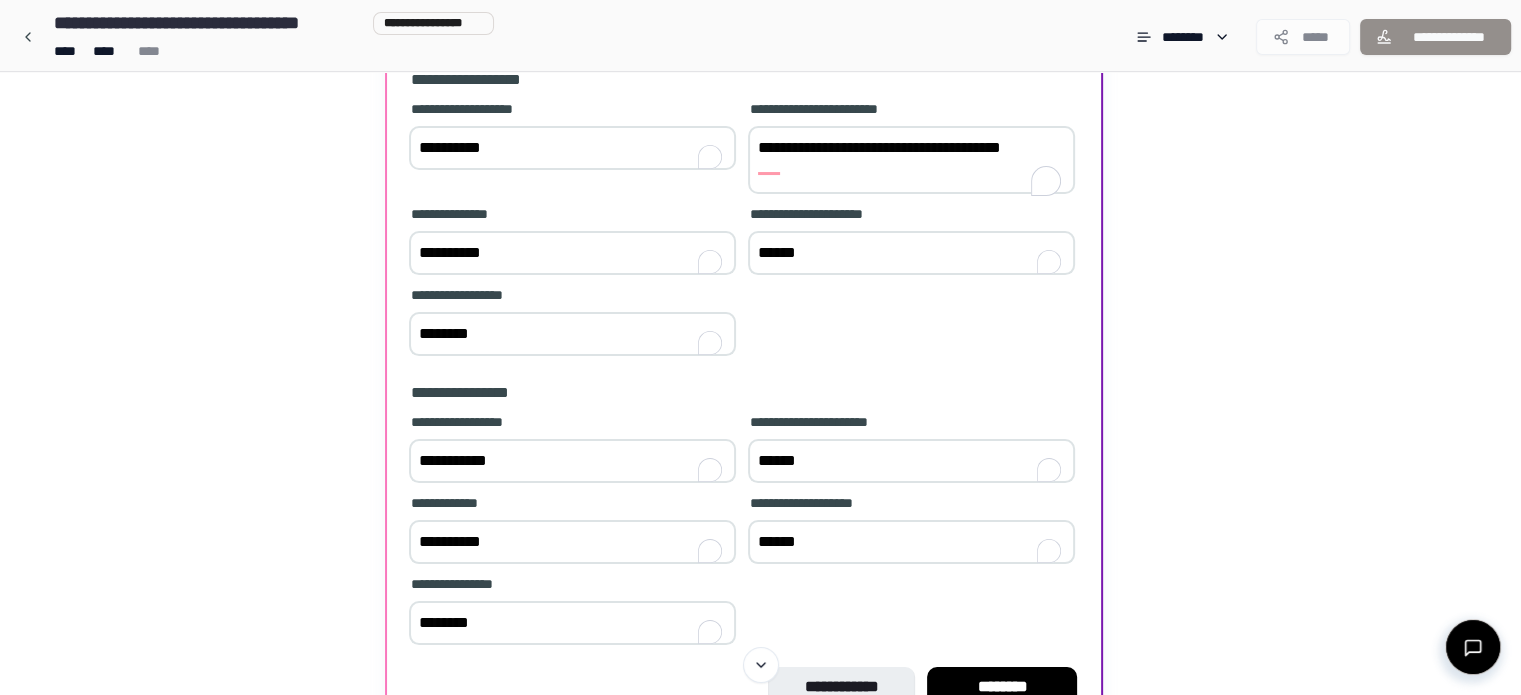 drag, startPoint x: 820, startPoint y: 480, endPoint x: 756, endPoint y: 488, distance: 64.49806 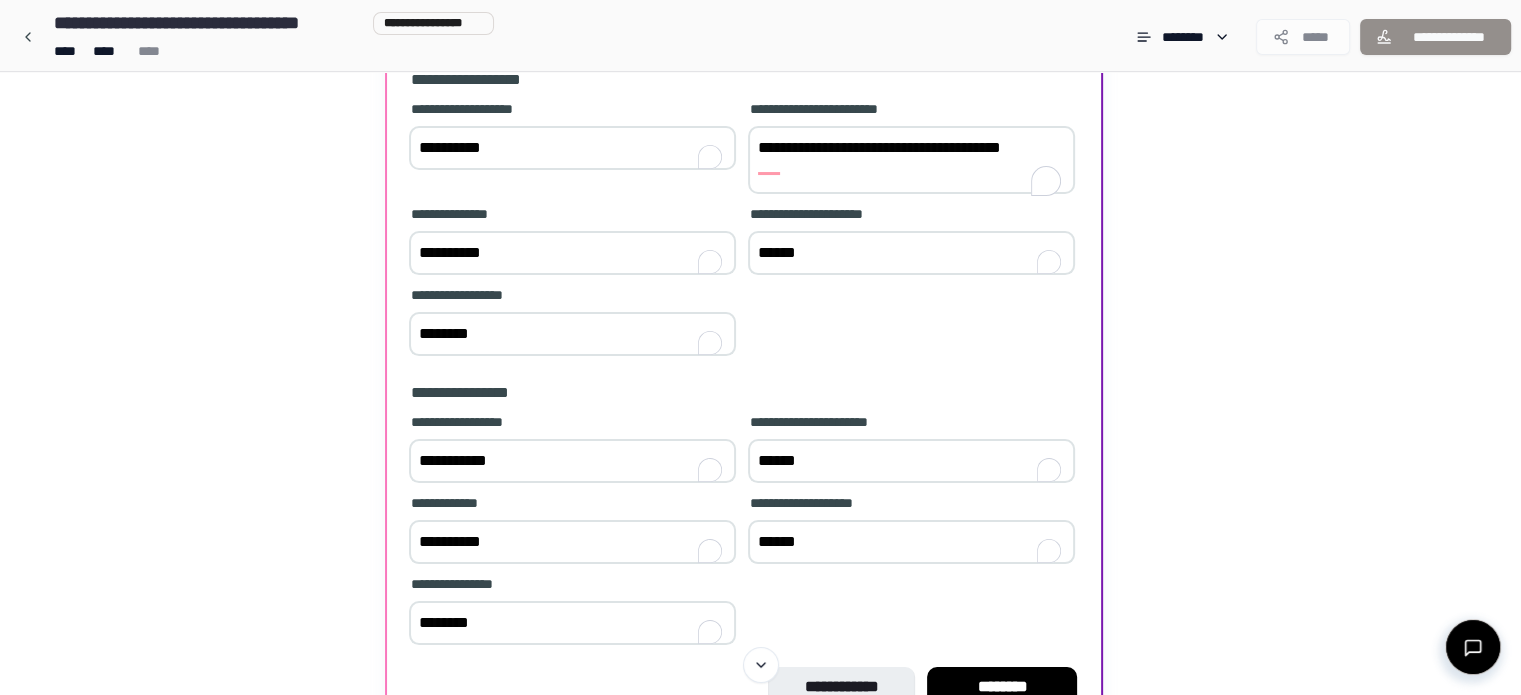 click on "******" at bounding box center [911, 461] 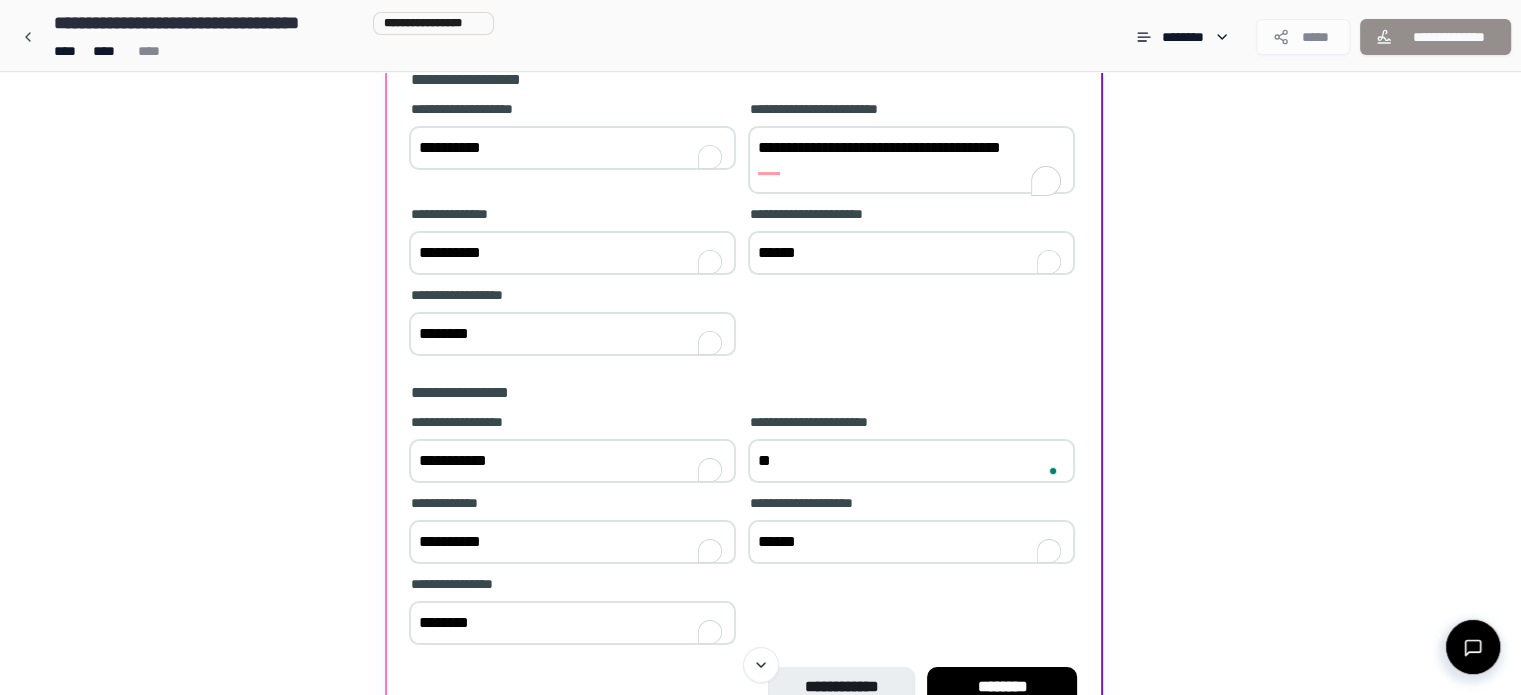 type on "*" 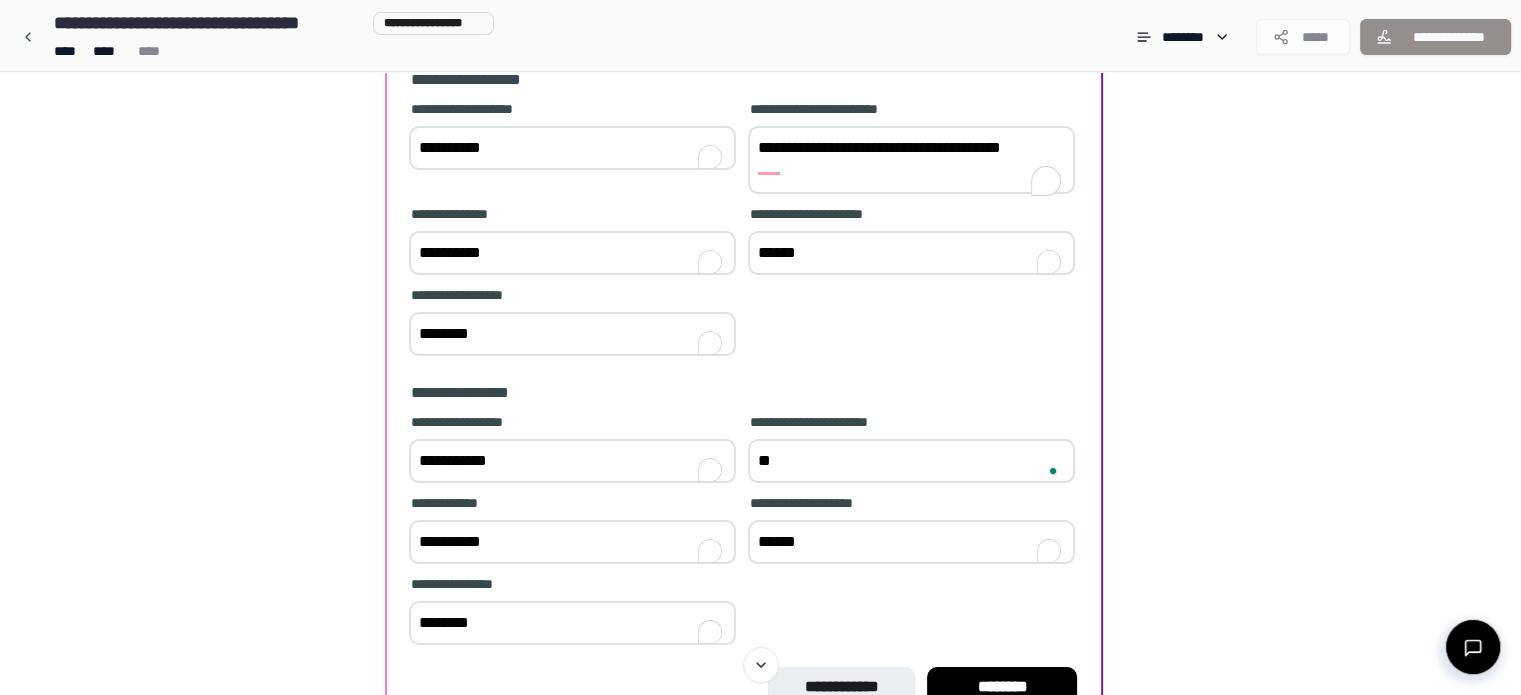 type on "*" 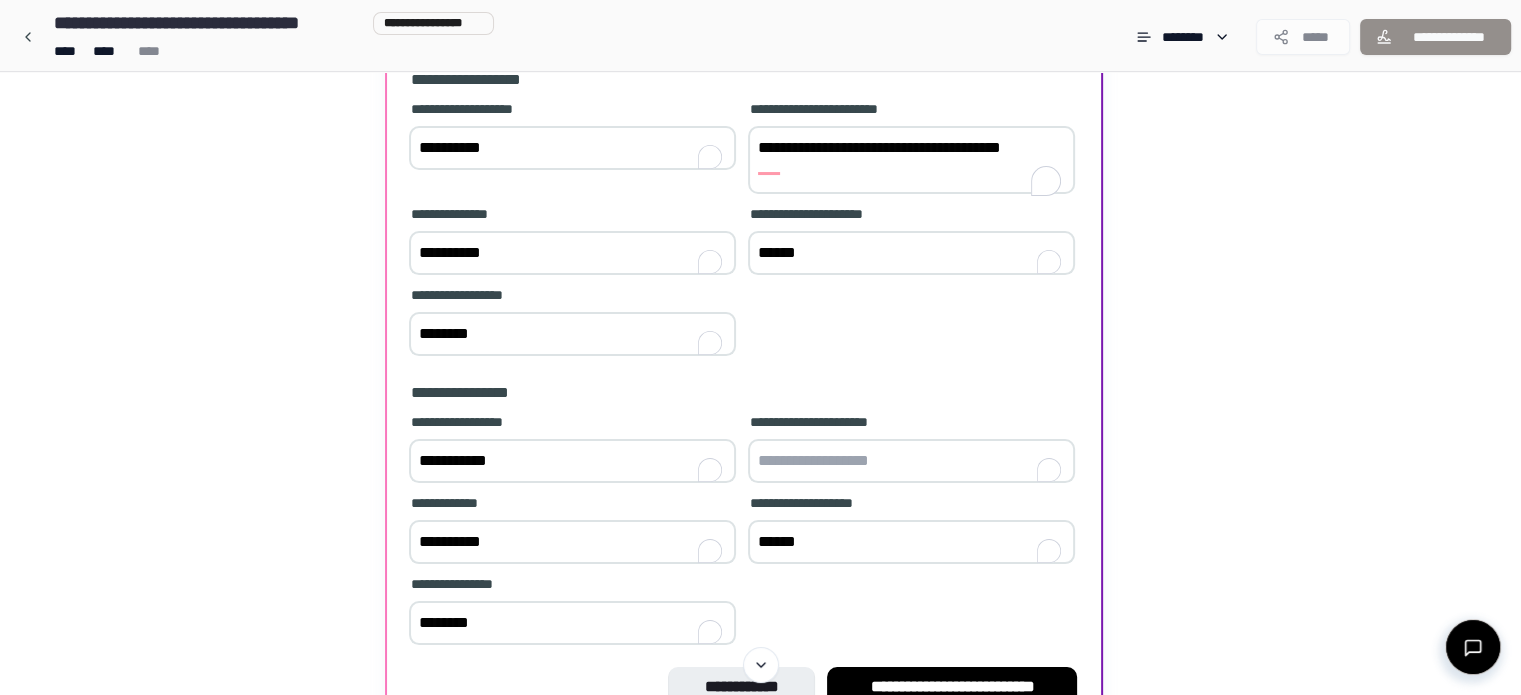 drag, startPoint x: 892, startPoint y: 163, endPoint x: 808, endPoint y: 169, distance: 84.21401 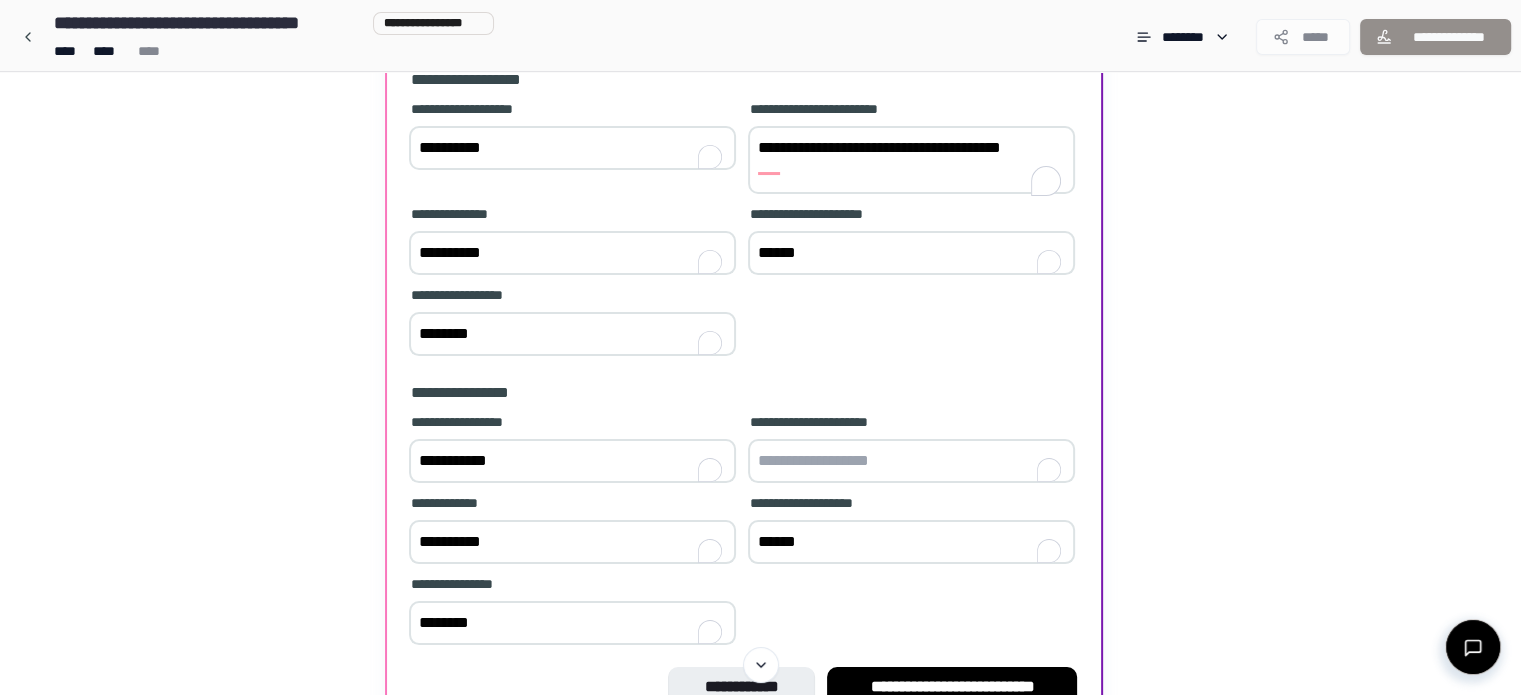 click on "**********" at bounding box center [911, 160] 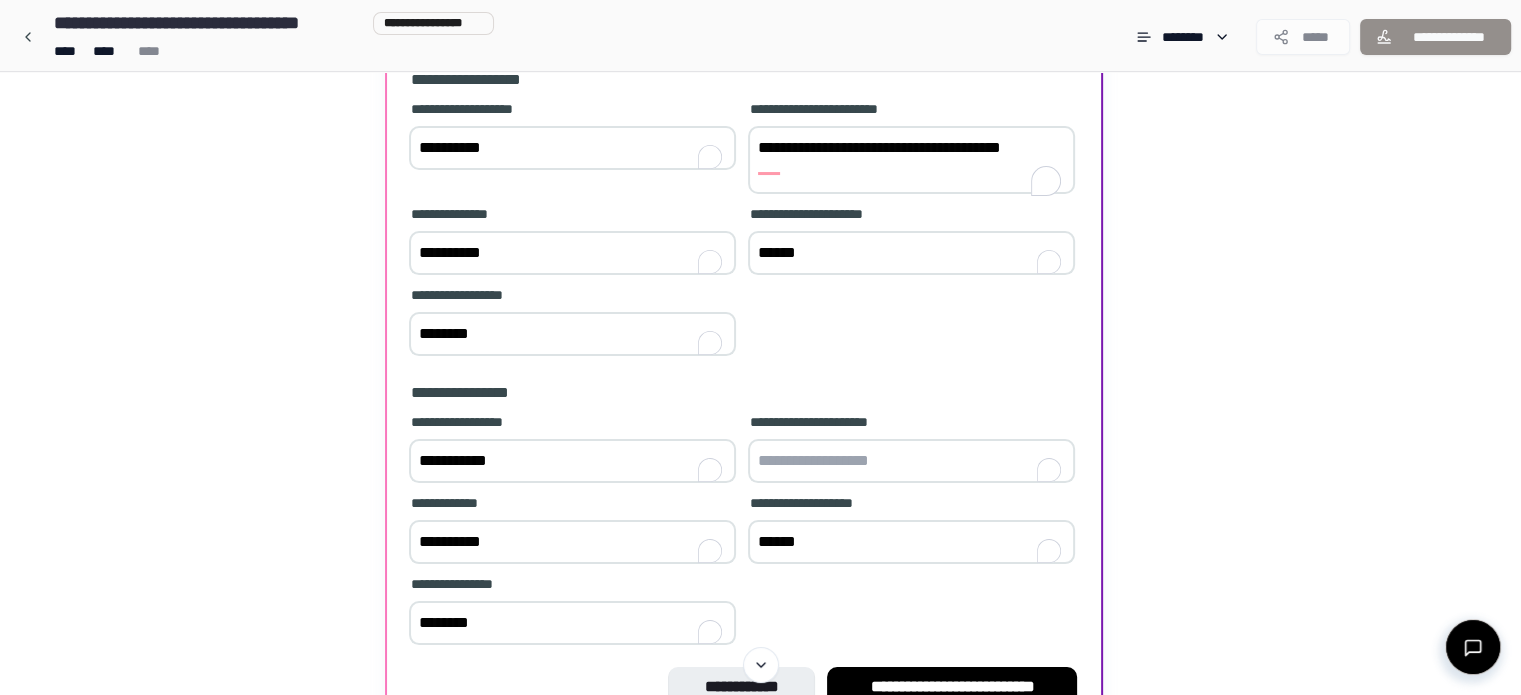 click on "**********" at bounding box center (911, 160) 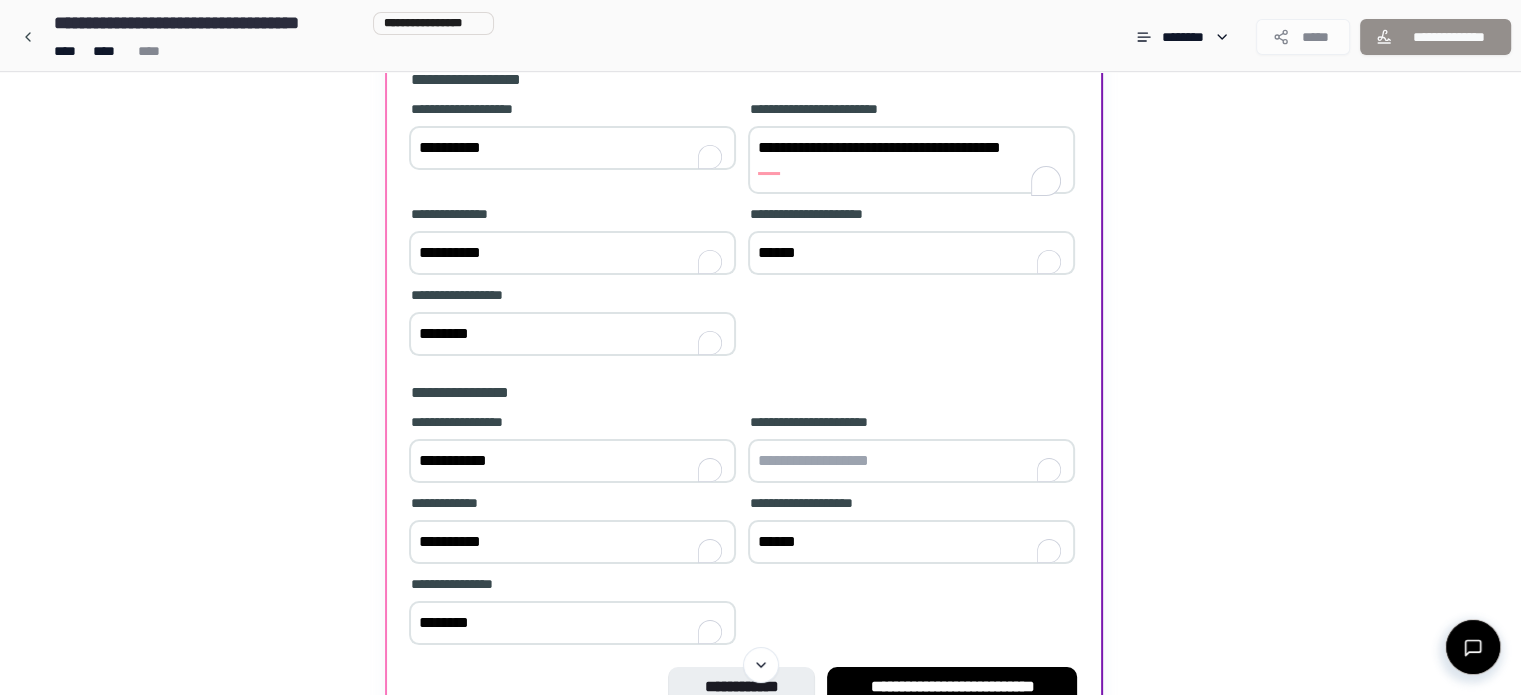 drag, startPoint x: 892, startPoint y: 163, endPoint x: 813, endPoint y: 170, distance: 79.30952 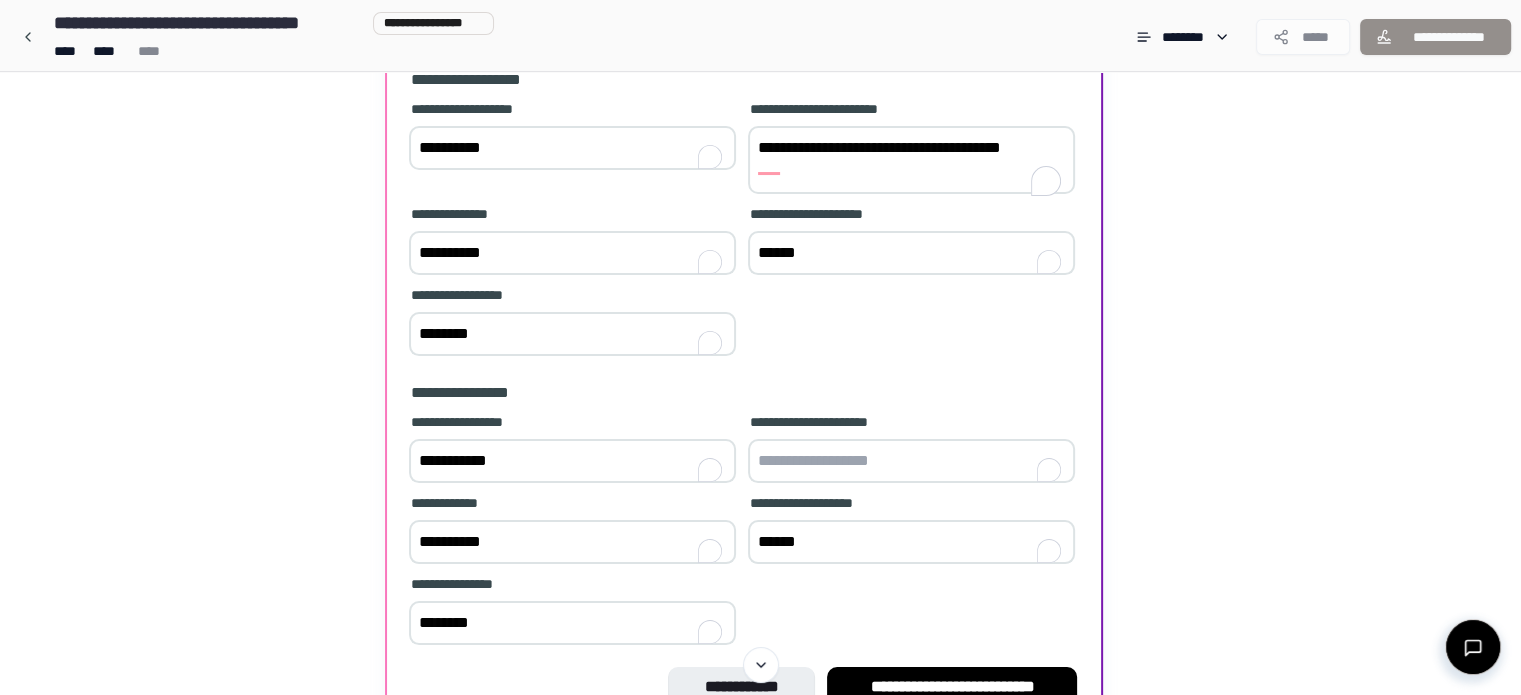 click on "**********" at bounding box center [911, 160] 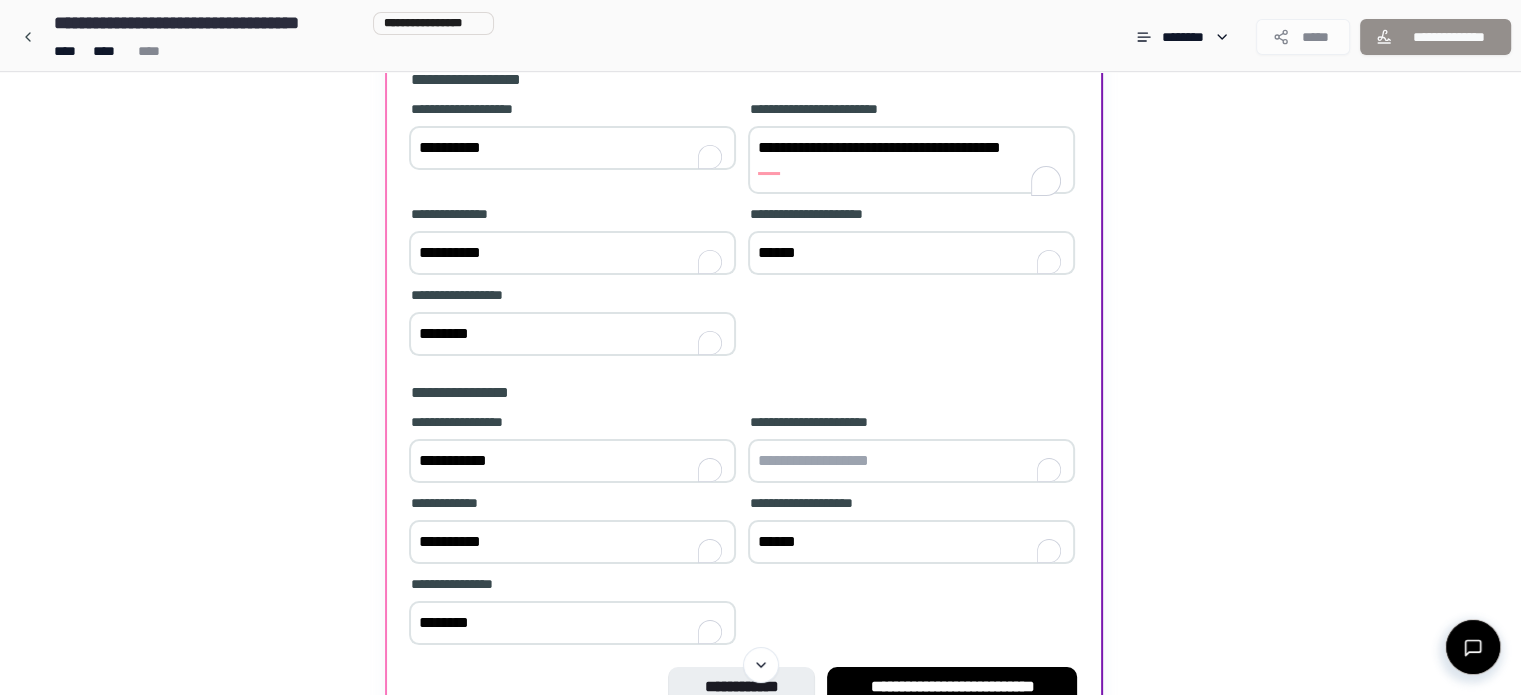 click at bounding box center (911, 461) 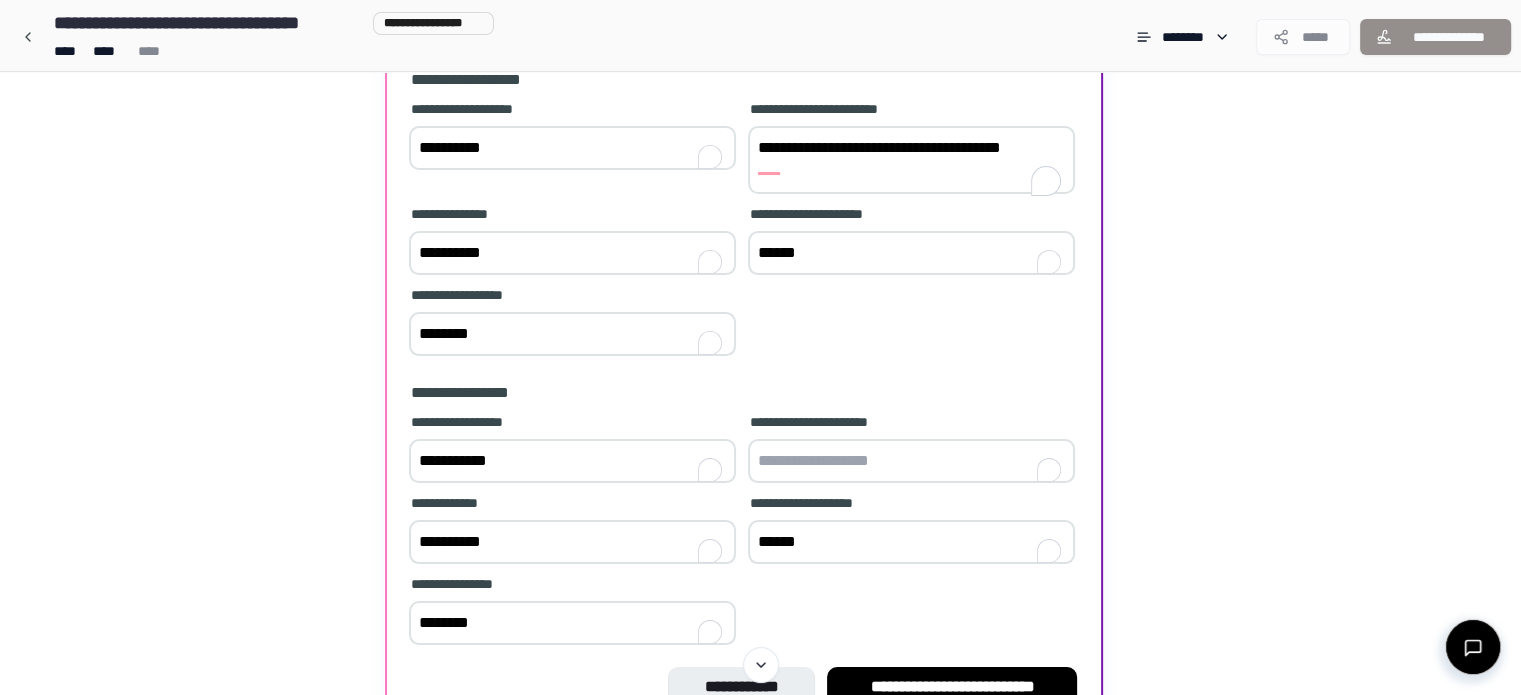 paste on "**********" 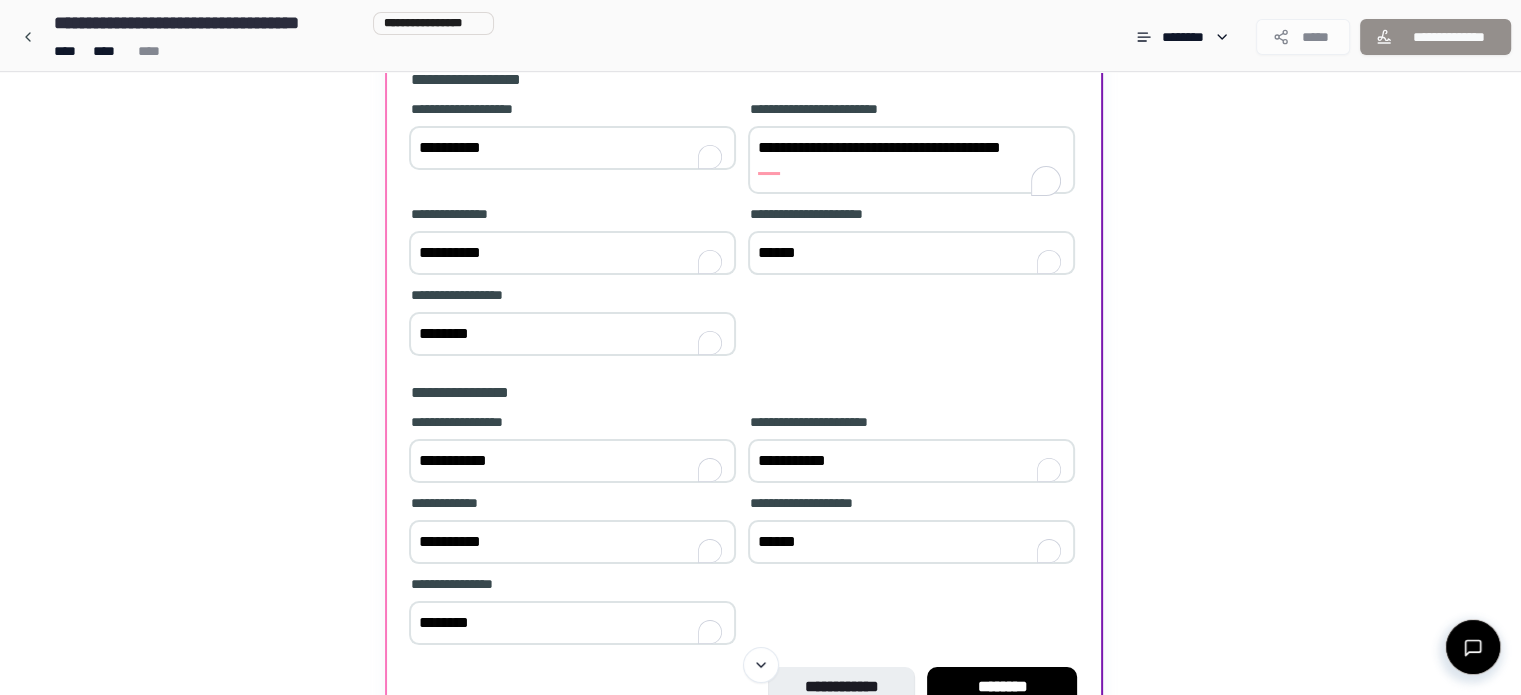 type on "**********" 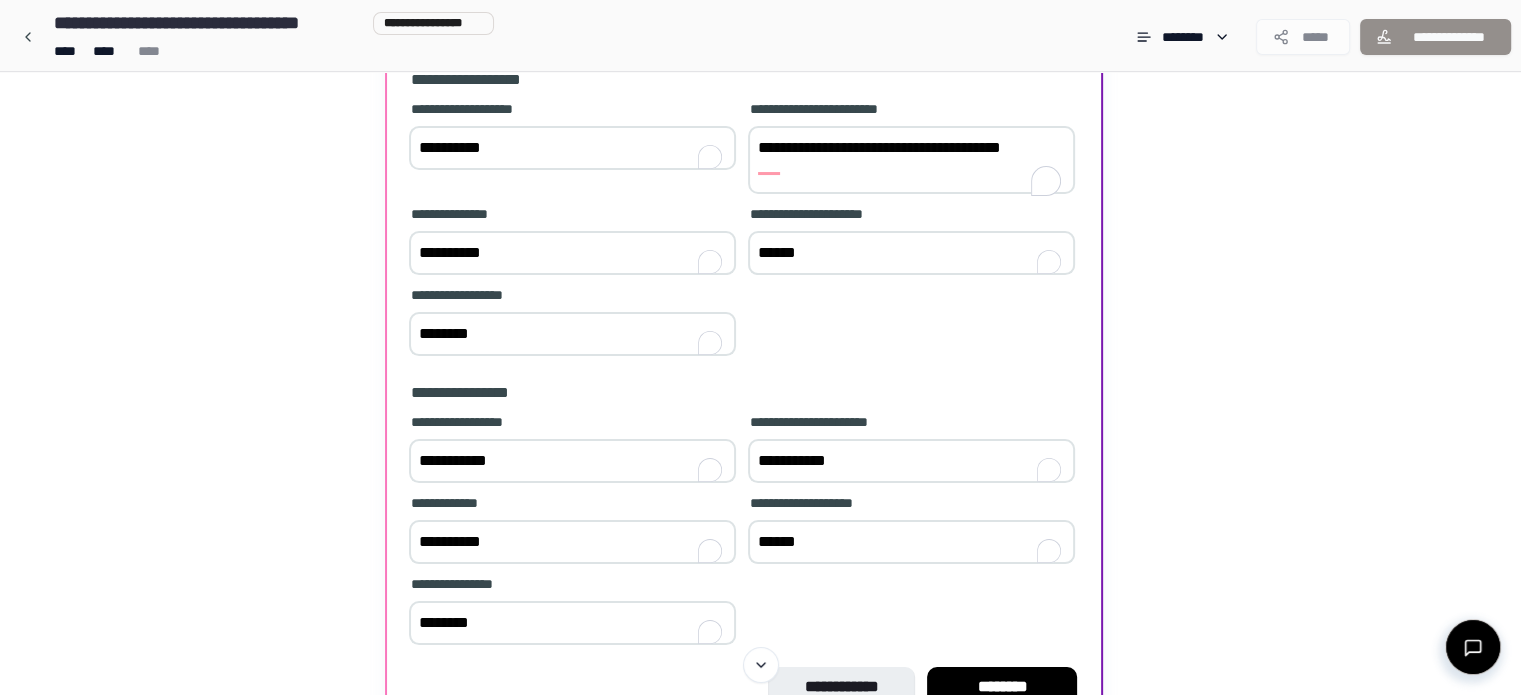 drag, startPoint x: 947, startPoint y: 621, endPoint x: 920, endPoint y: 596, distance: 36.796738 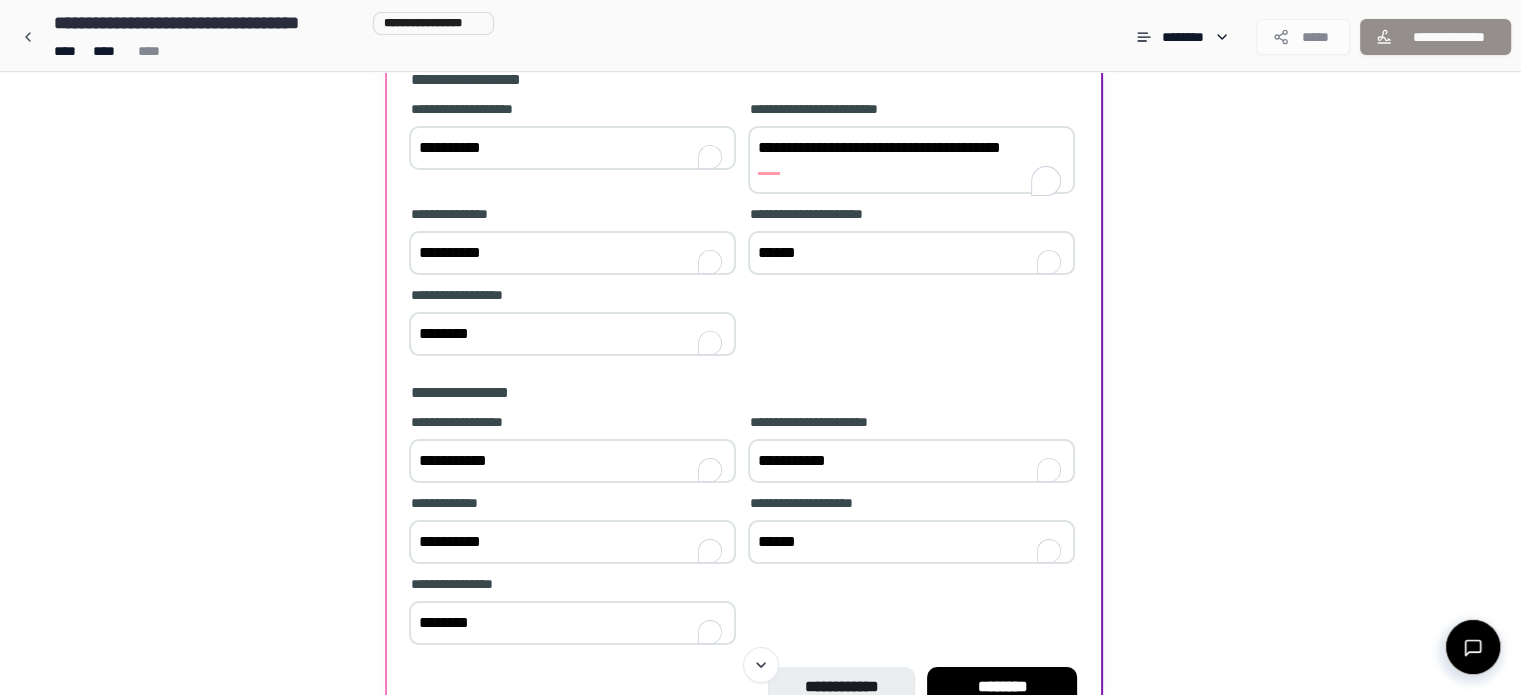 click on "**********" at bounding box center (744, 531) 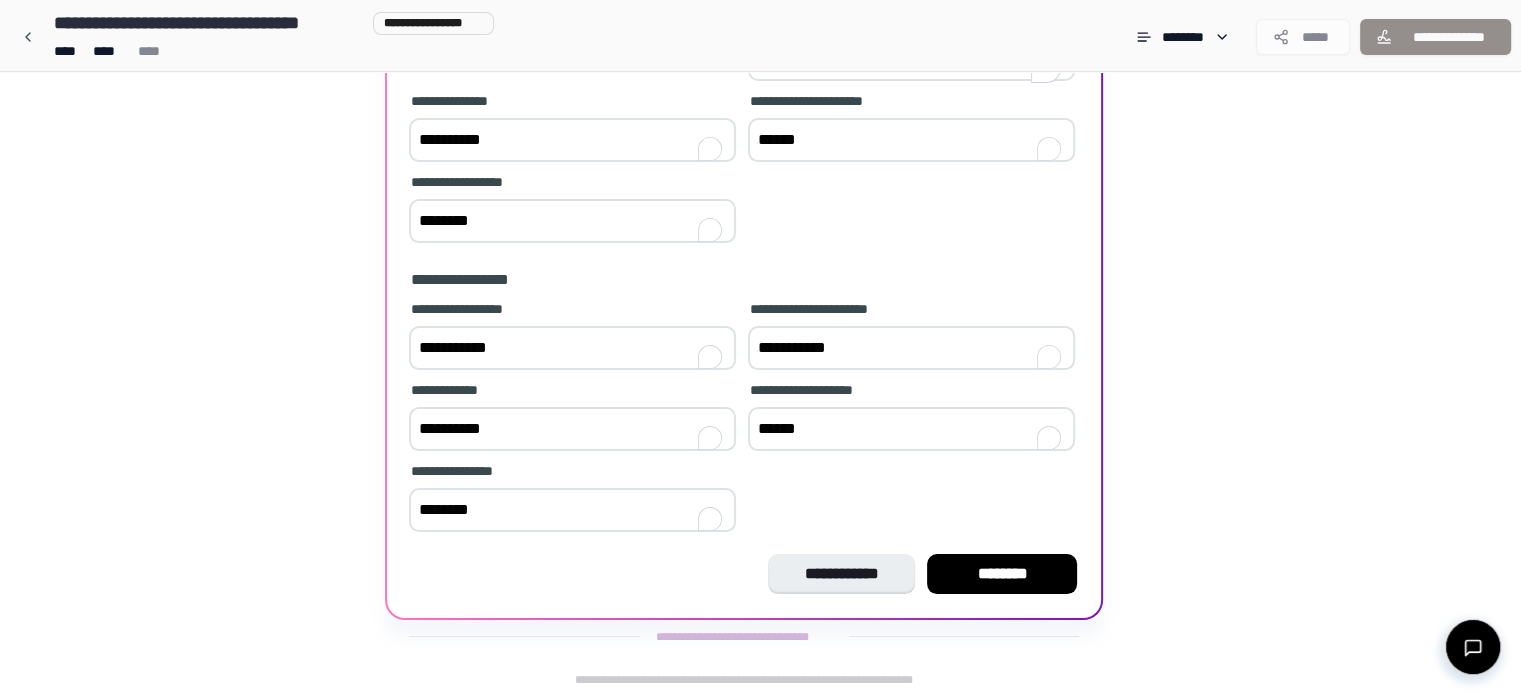 scroll, scrollTop: 331, scrollLeft: 0, axis: vertical 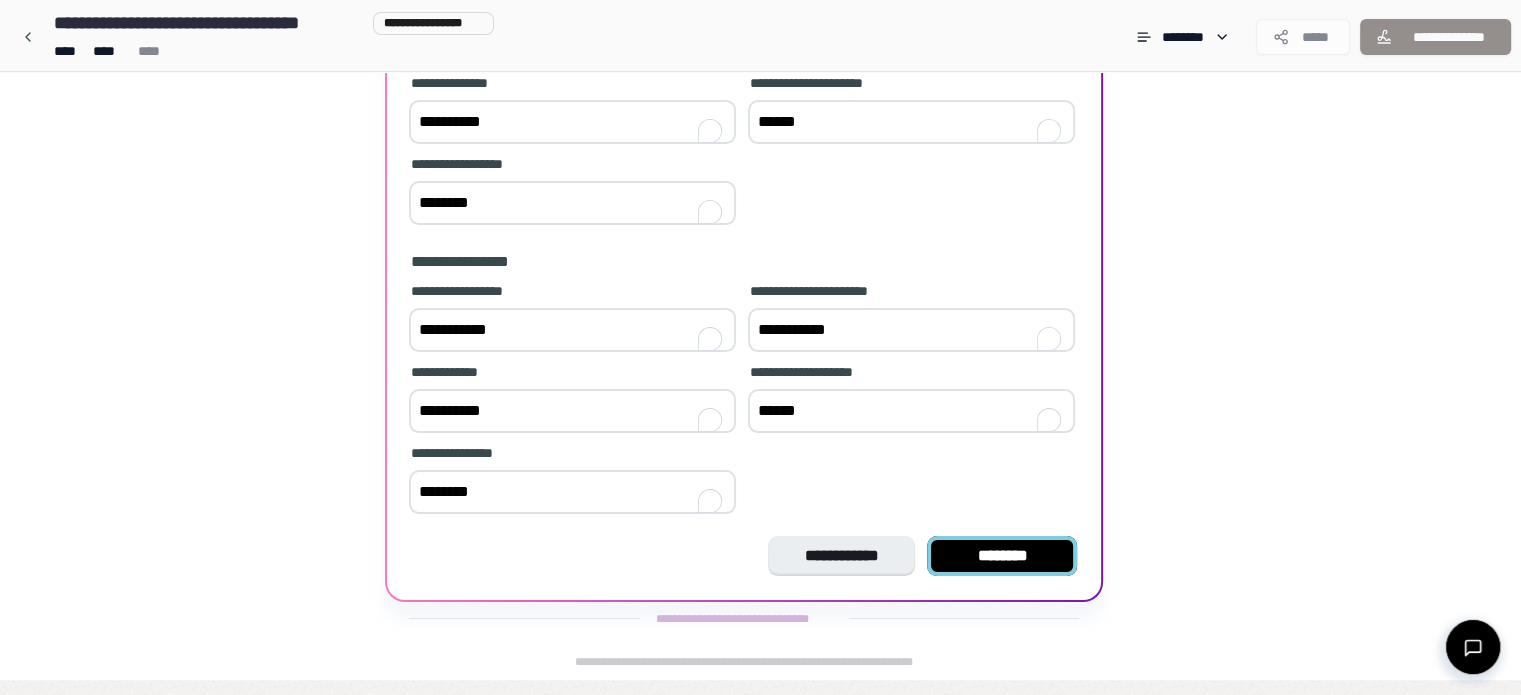 click on "********" at bounding box center (1002, 556) 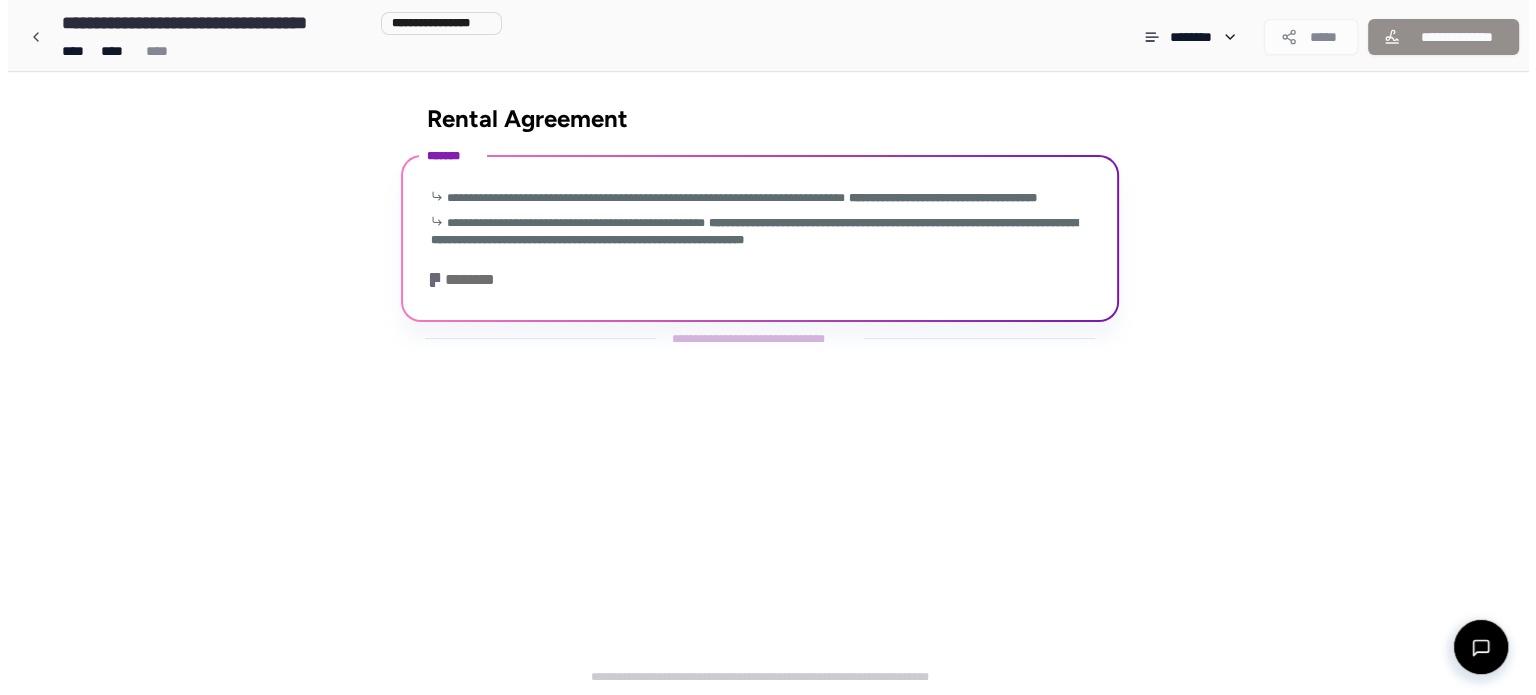 scroll, scrollTop: 0, scrollLeft: 0, axis: both 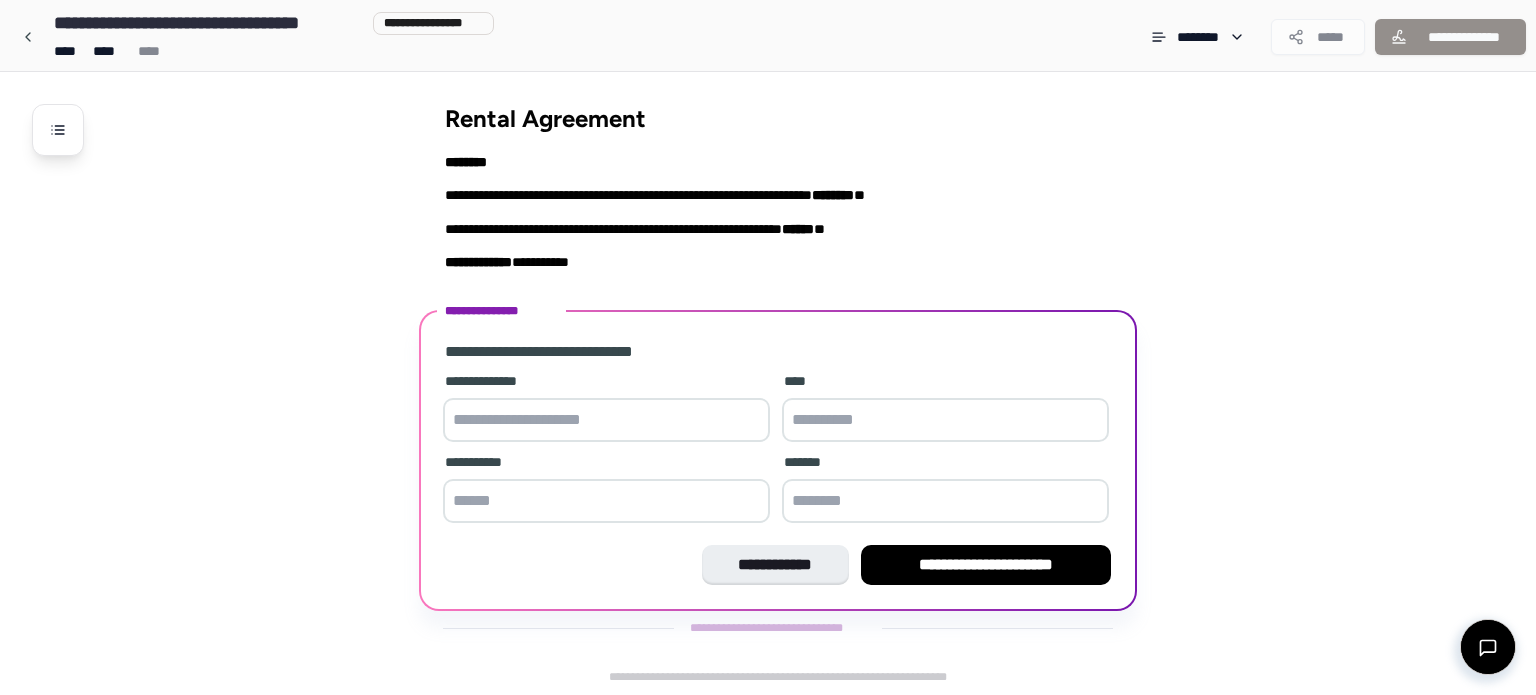 click at bounding box center (606, 420) 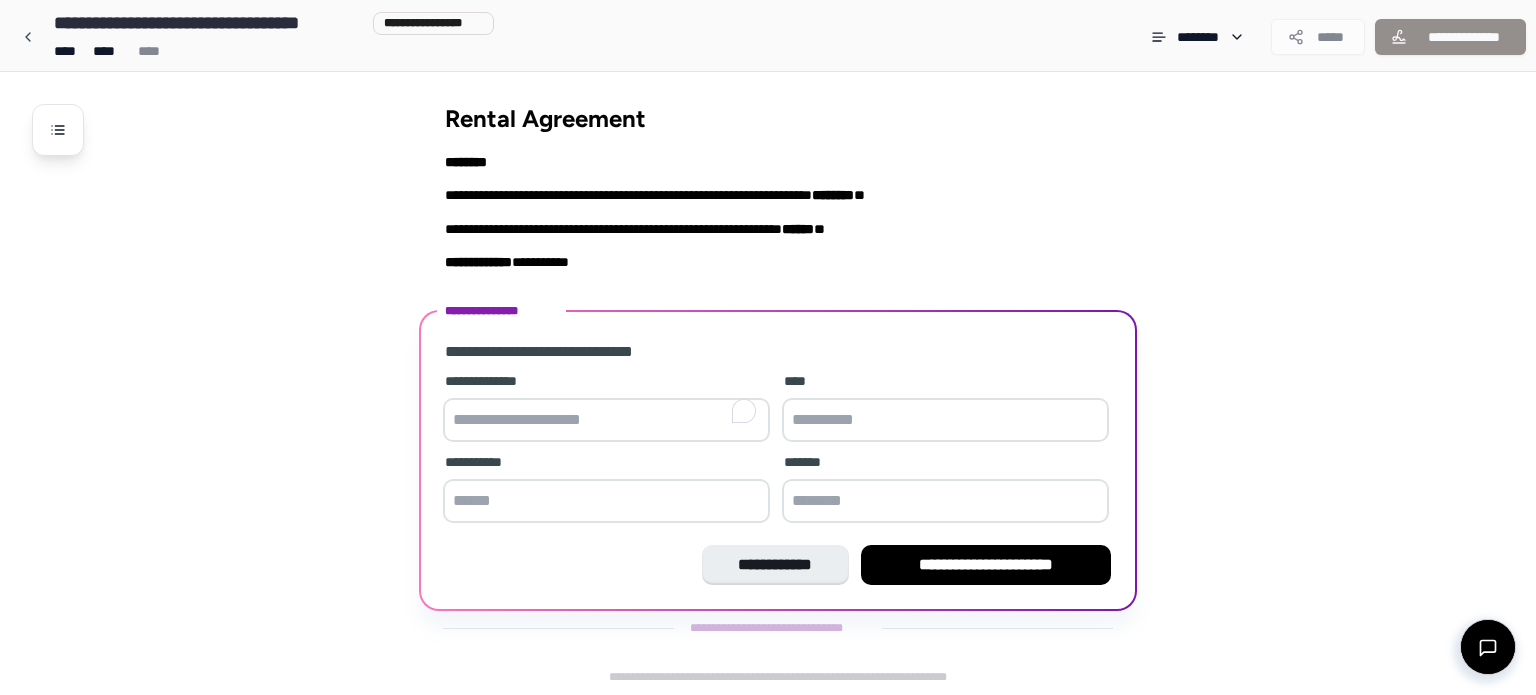 click at bounding box center [606, 501] 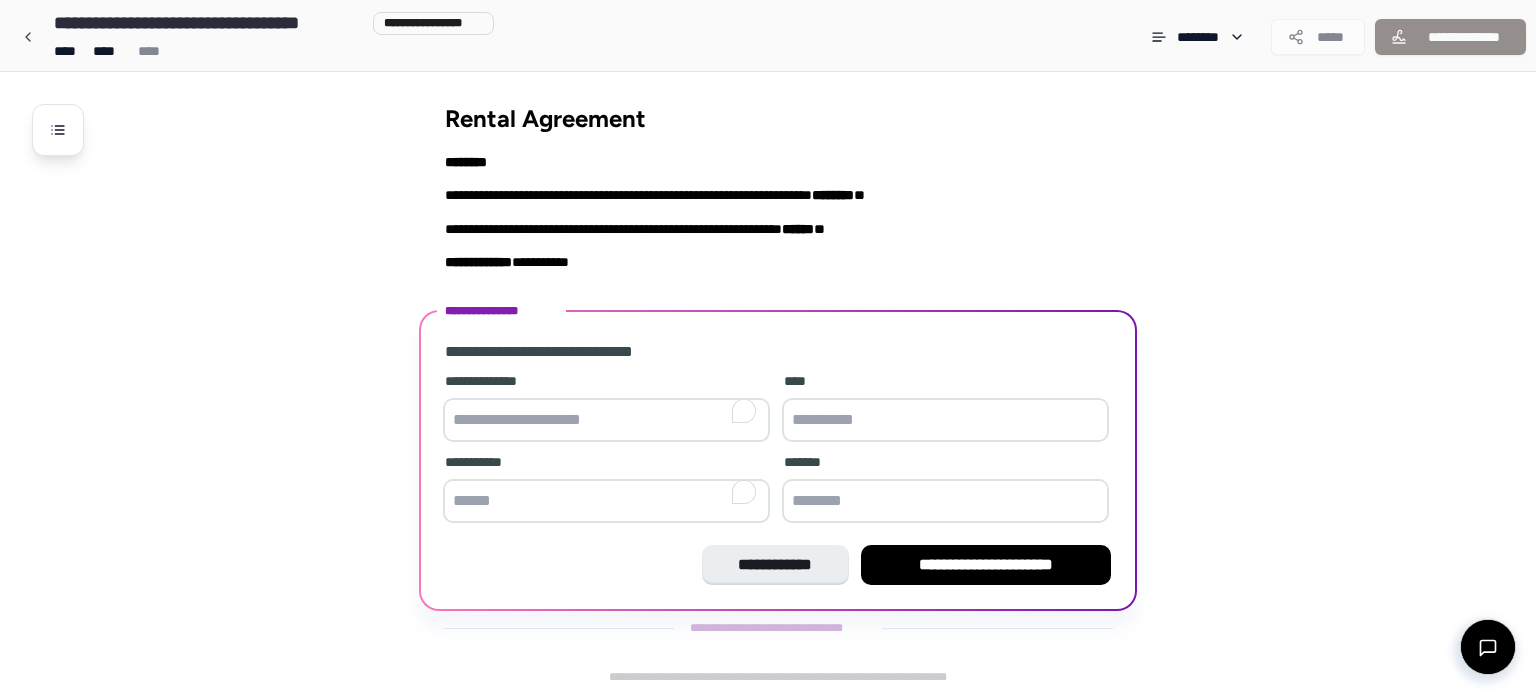 click on "**********" at bounding box center [778, 565] 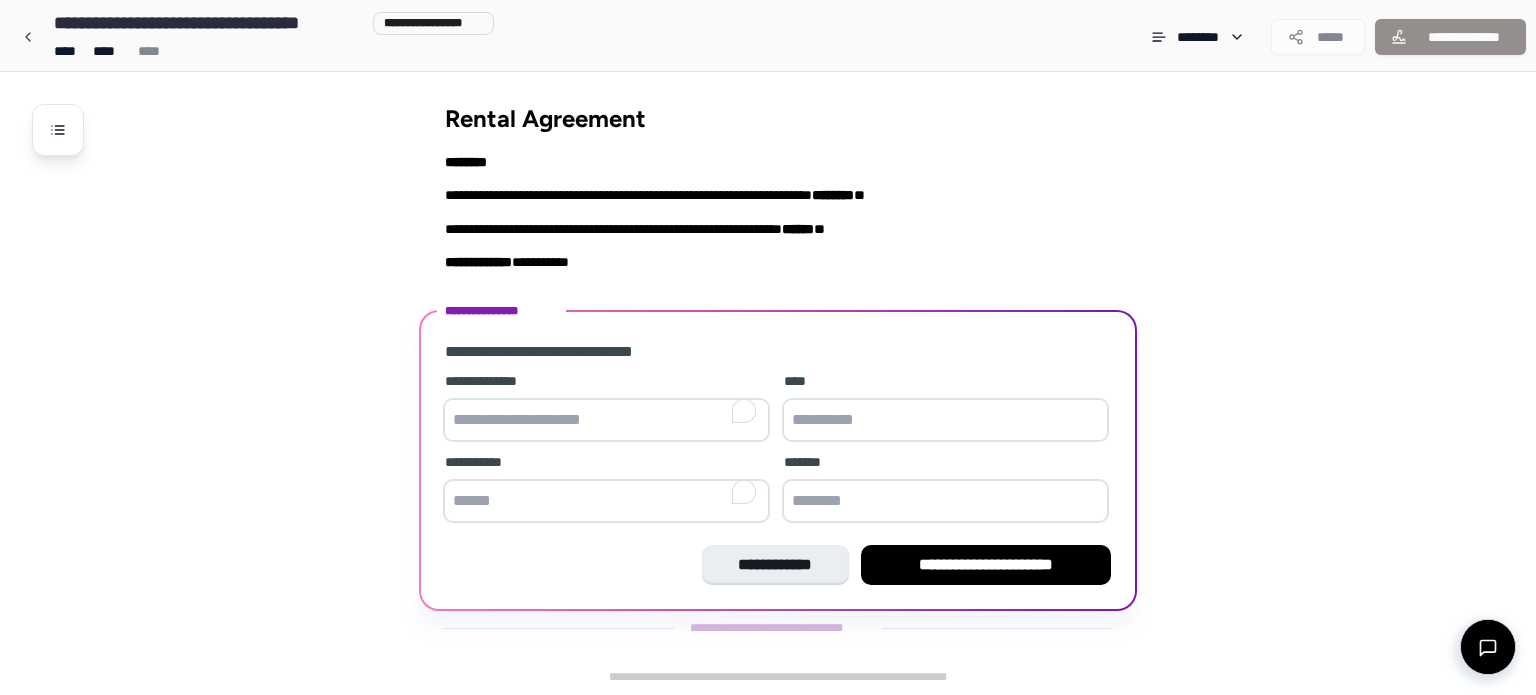 click at bounding box center (606, 420) 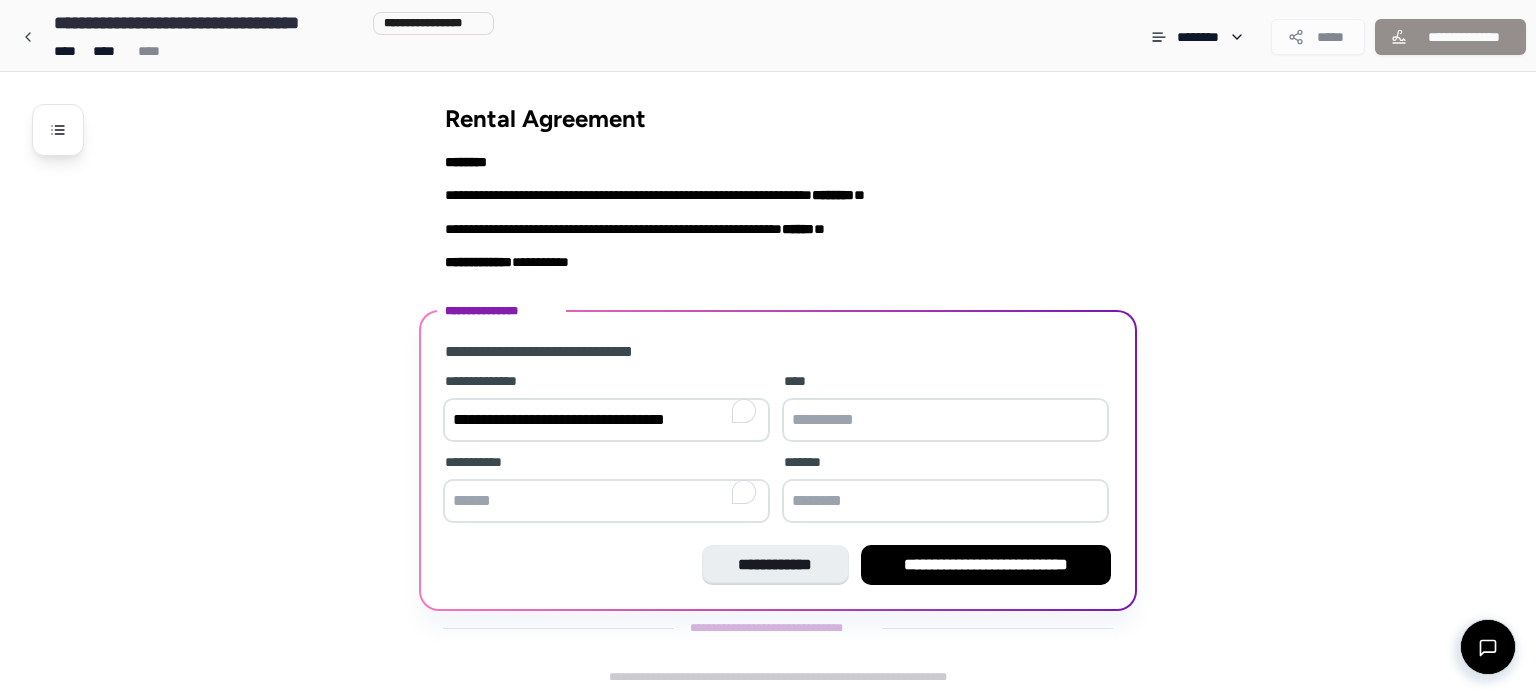 click at bounding box center [606, 501] 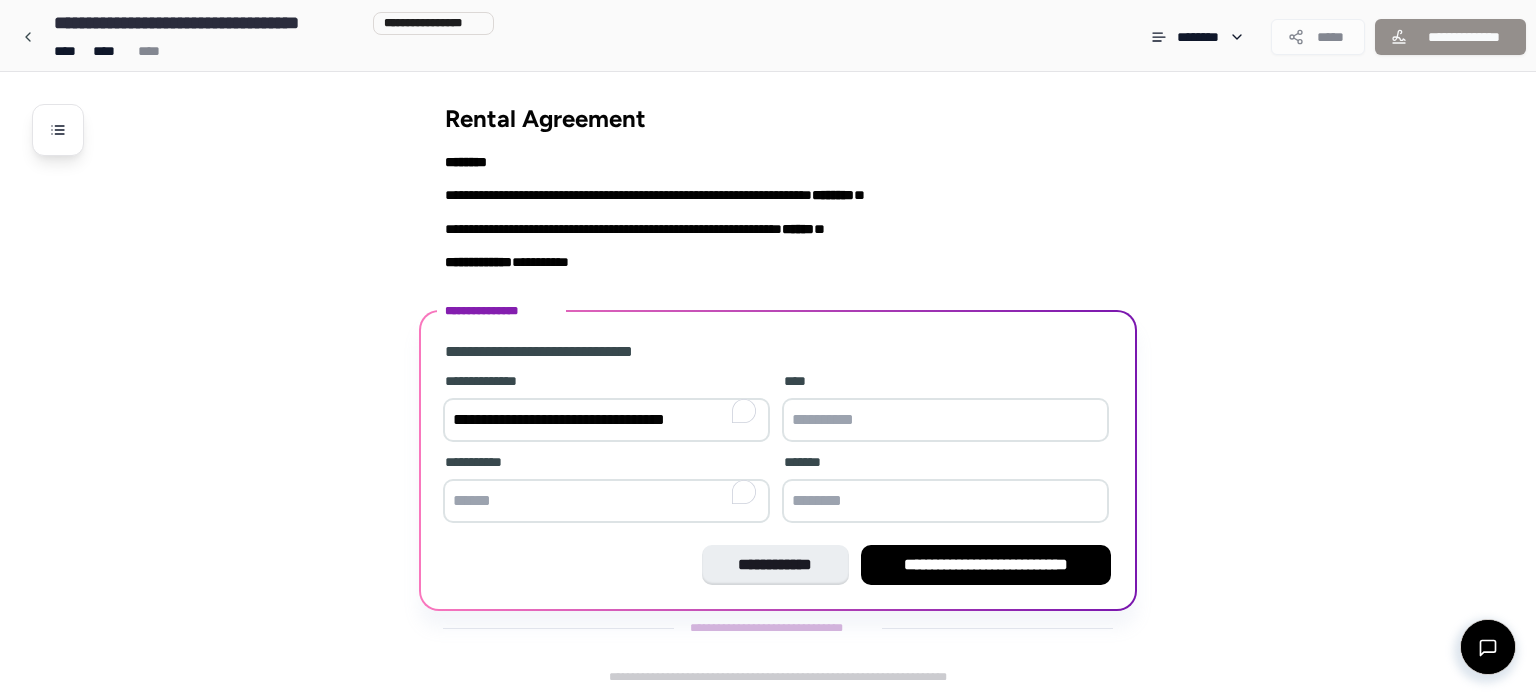 click on "**********" at bounding box center [606, 420] 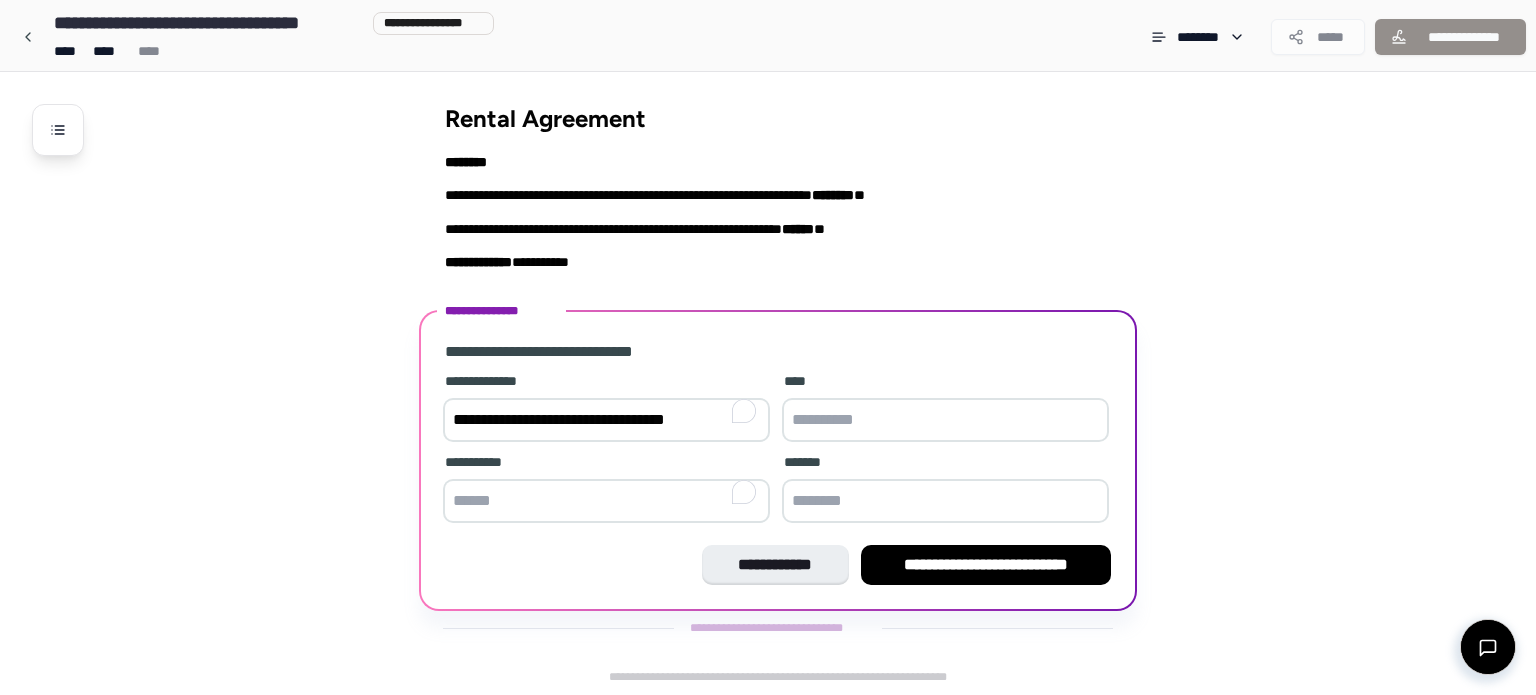 drag, startPoint x: 548, startPoint y: 421, endPoint x: 770, endPoint y: 423, distance: 222.009 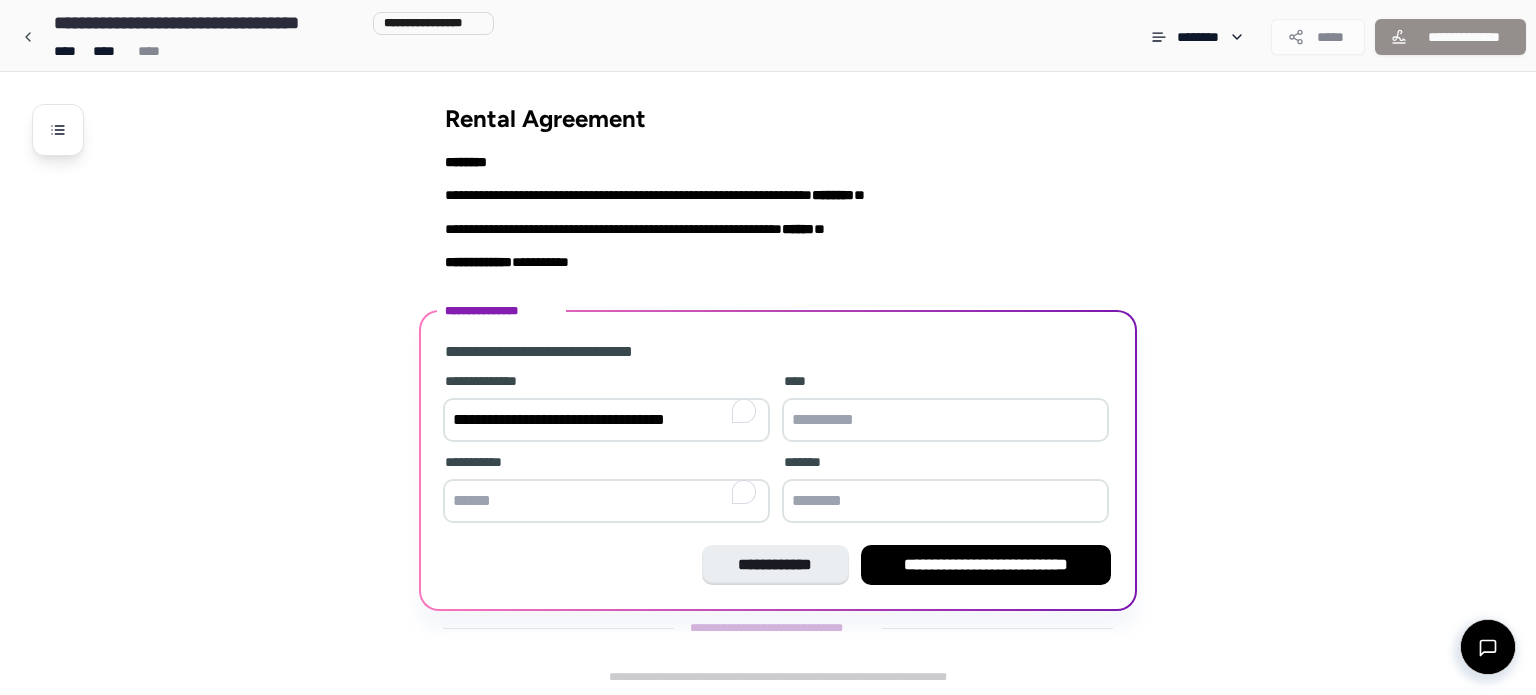 click on "**********" at bounding box center (778, 450) 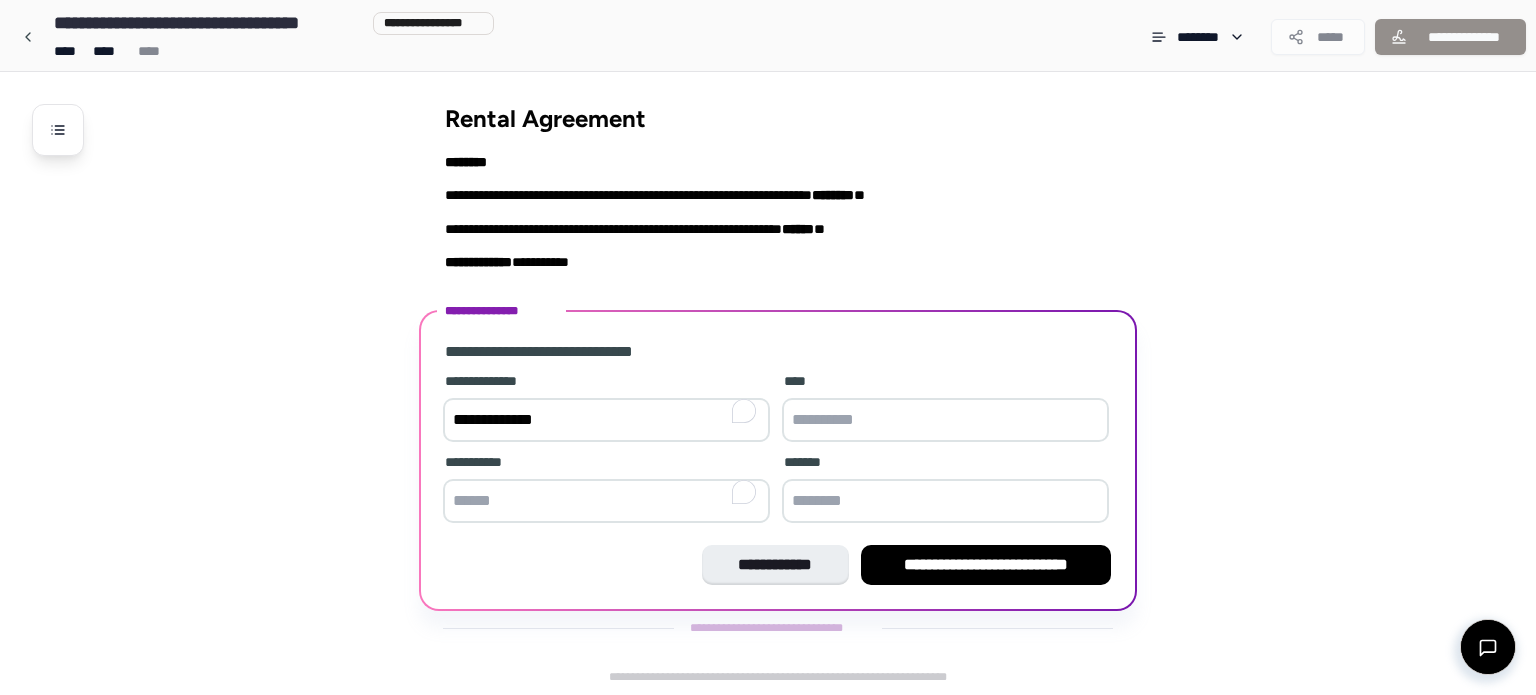type on "**********" 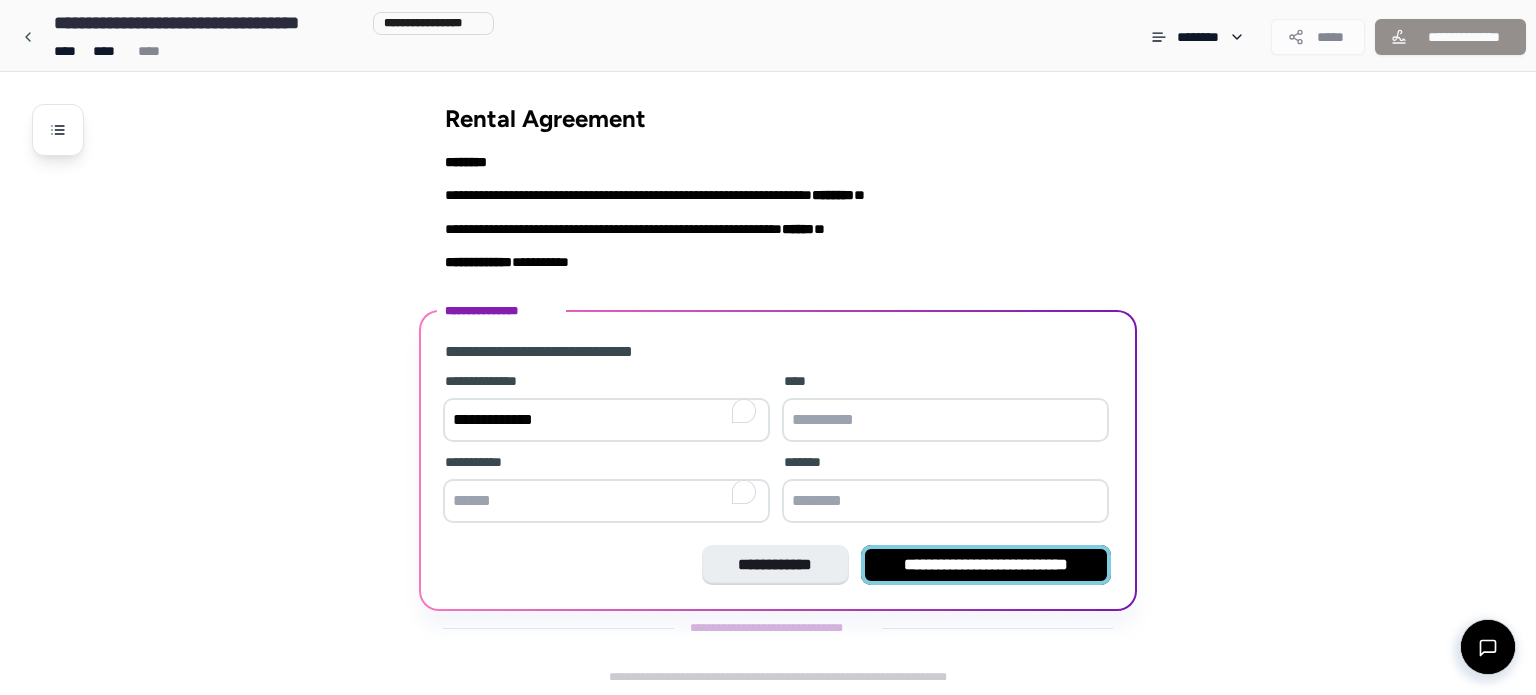 click on "**********" at bounding box center (986, 565) 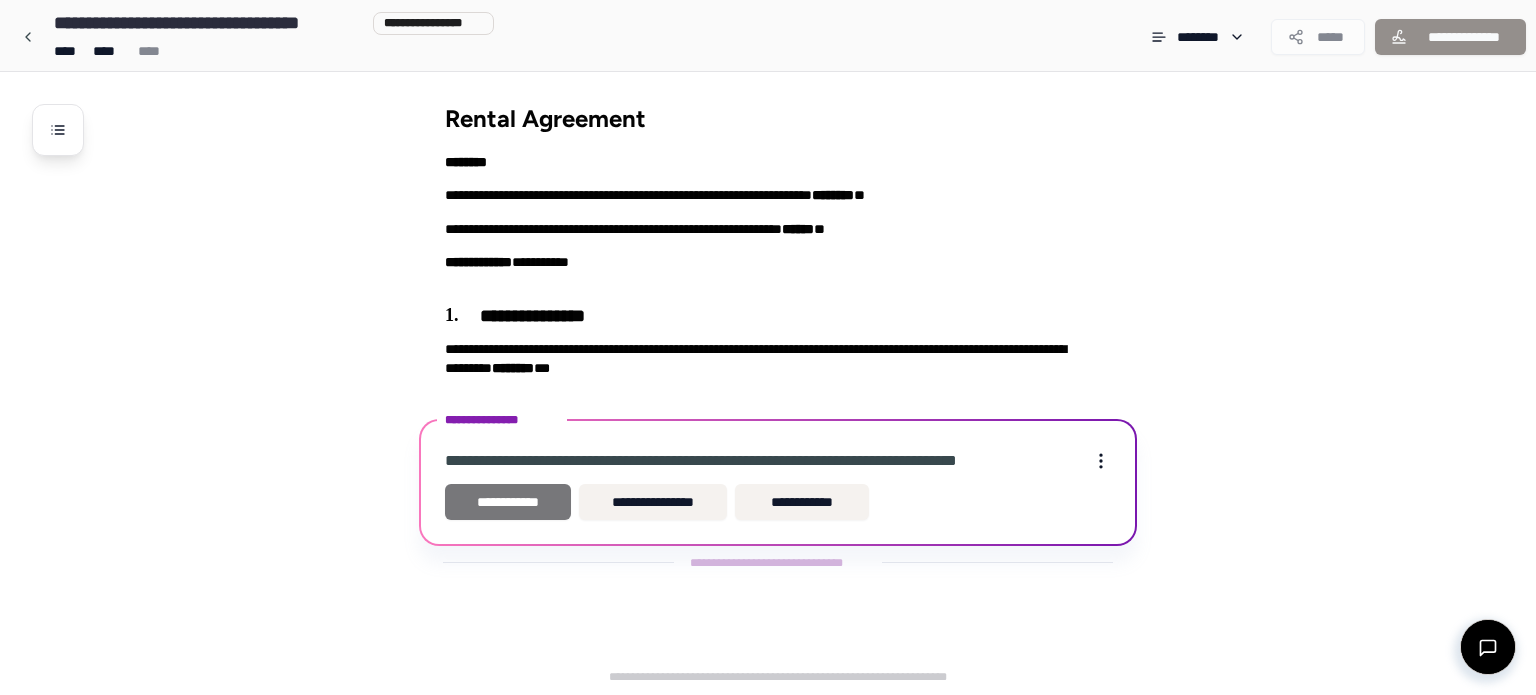 click on "**********" at bounding box center (508, 502) 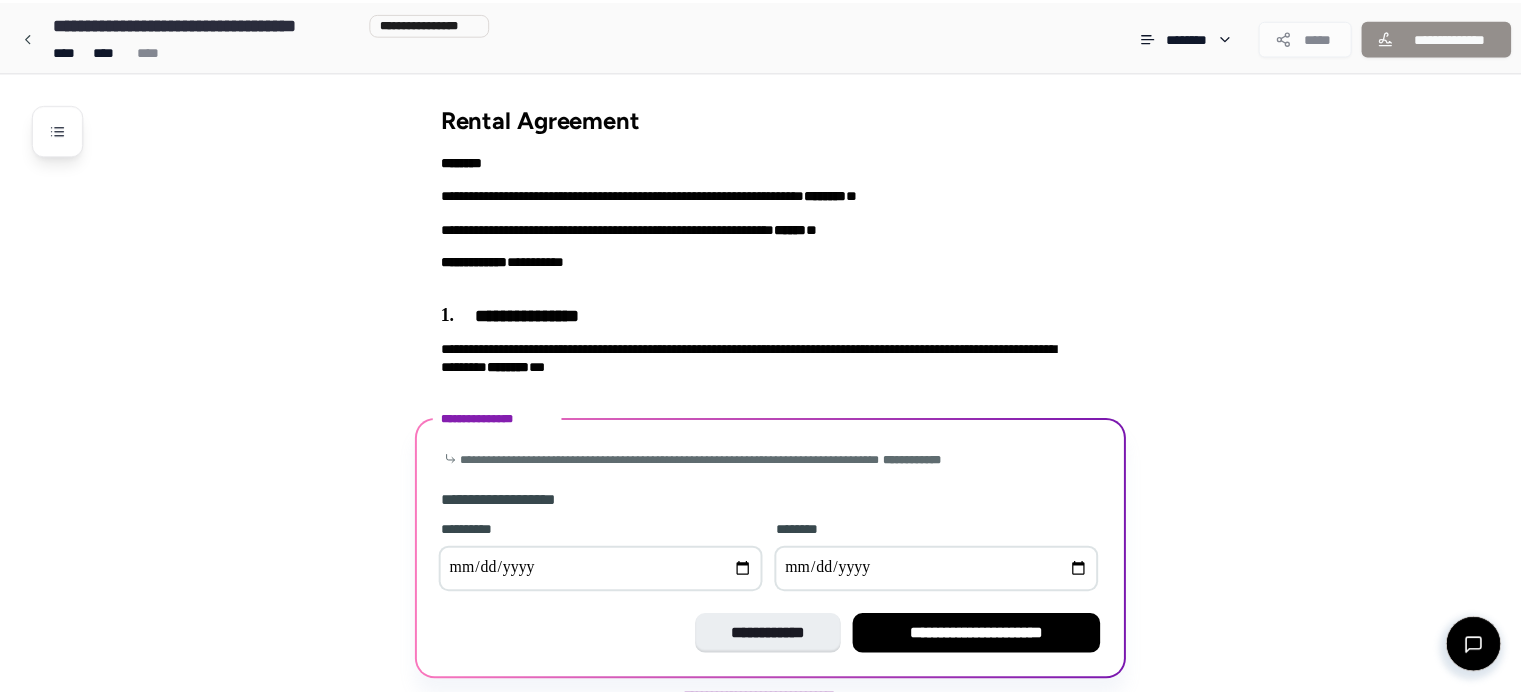 scroll, scrollTop: 62, scrollLeft: 0, axis: vertical 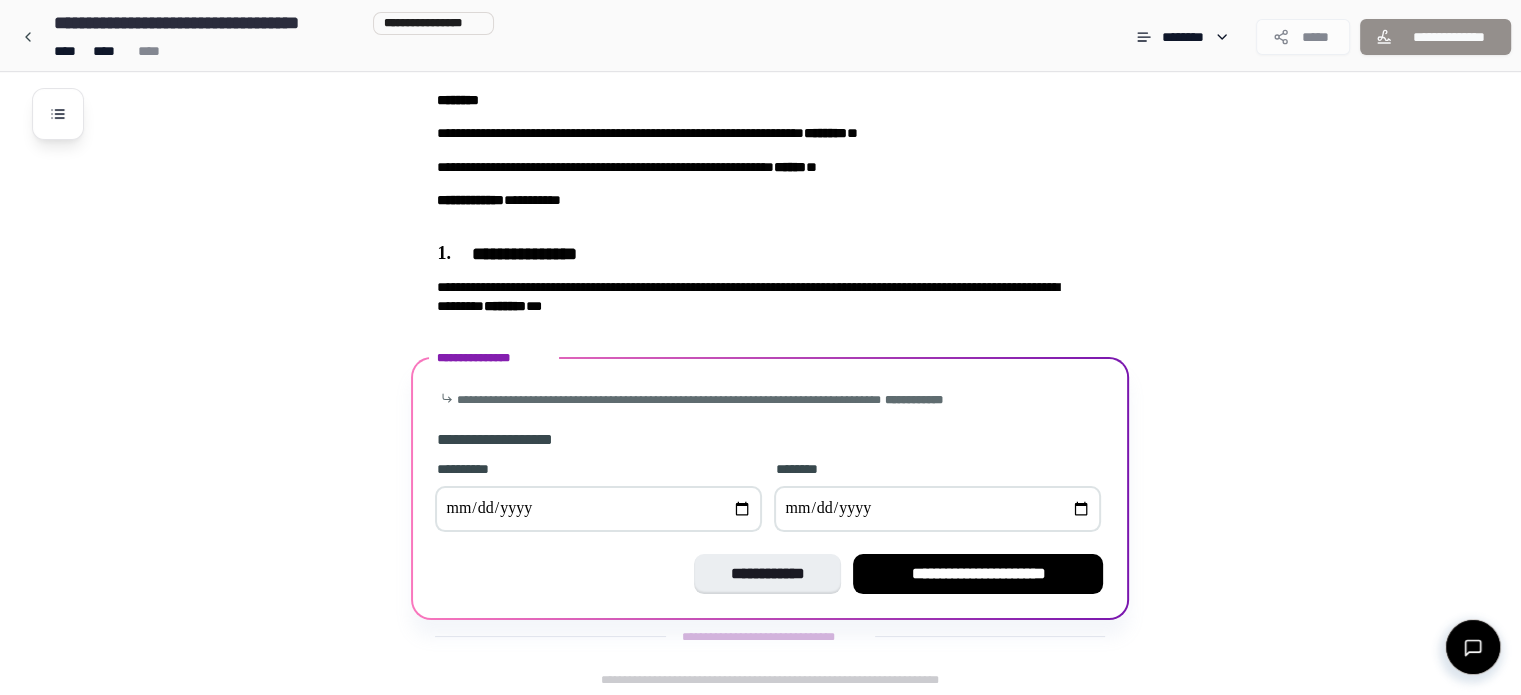 click at bounding box center [598, 509] 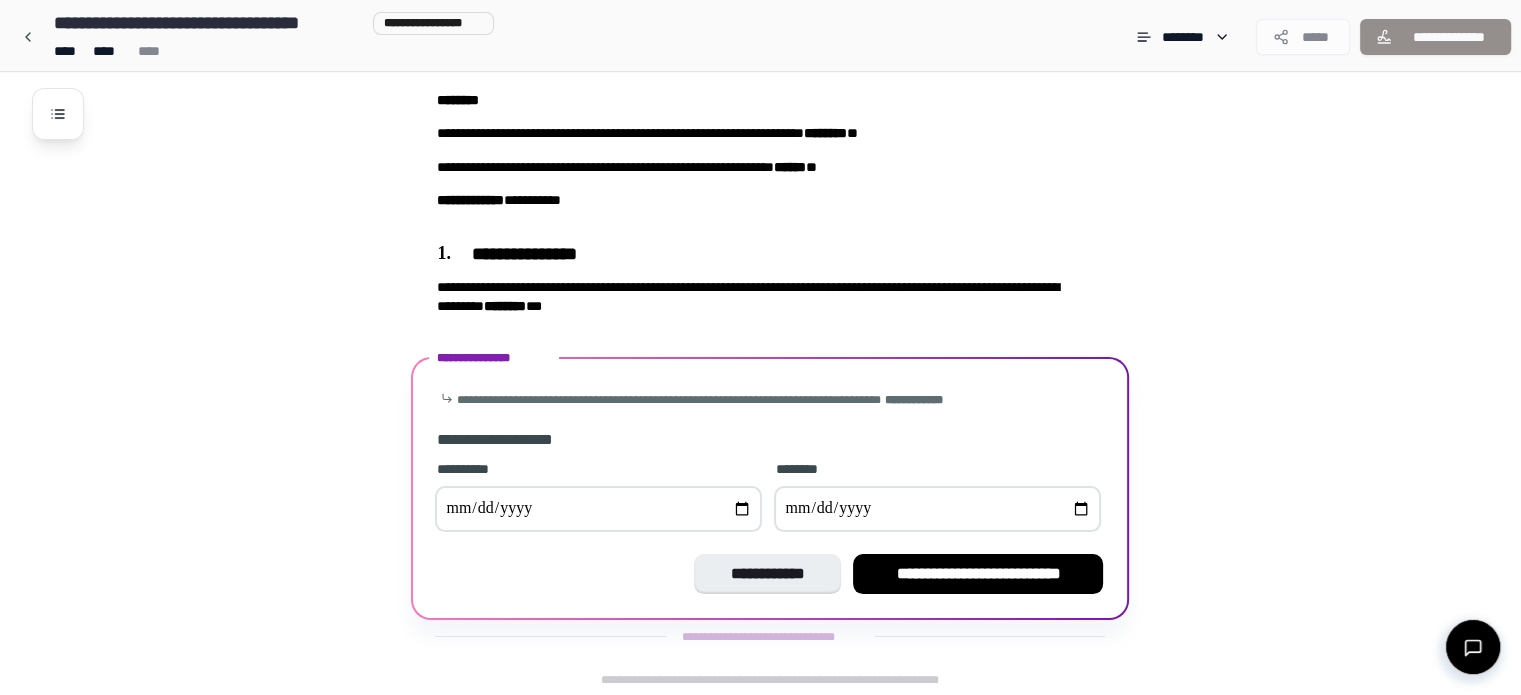type on "**********" 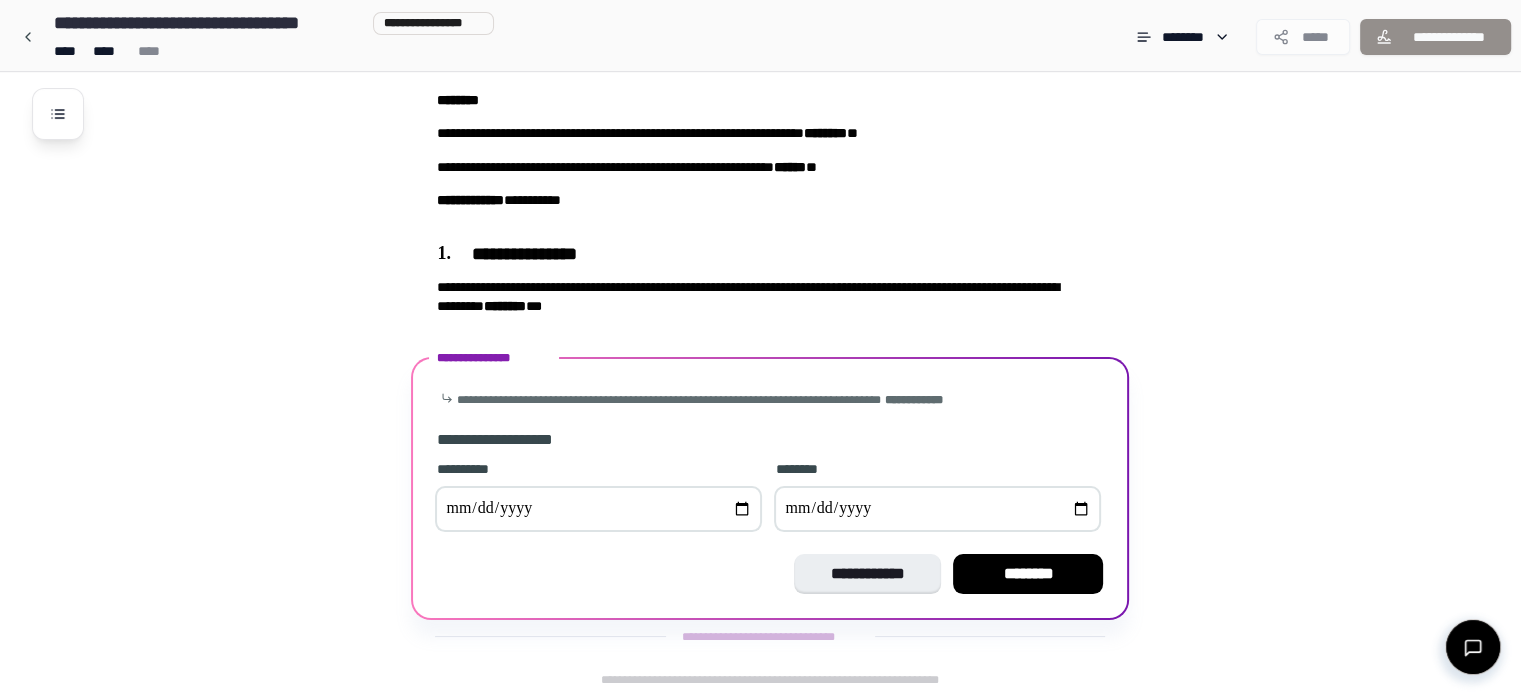 type on "**********" 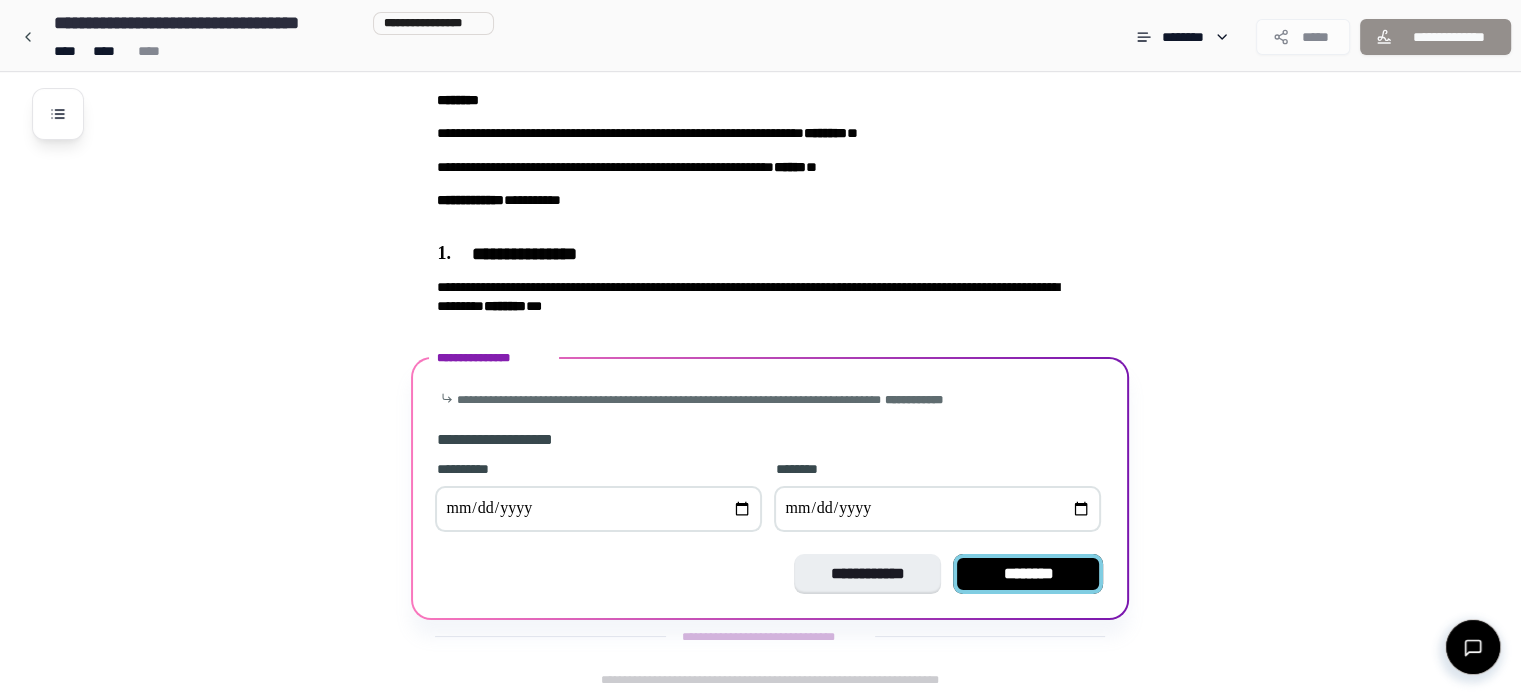 click on "********" at bounding box center (1028, 574) 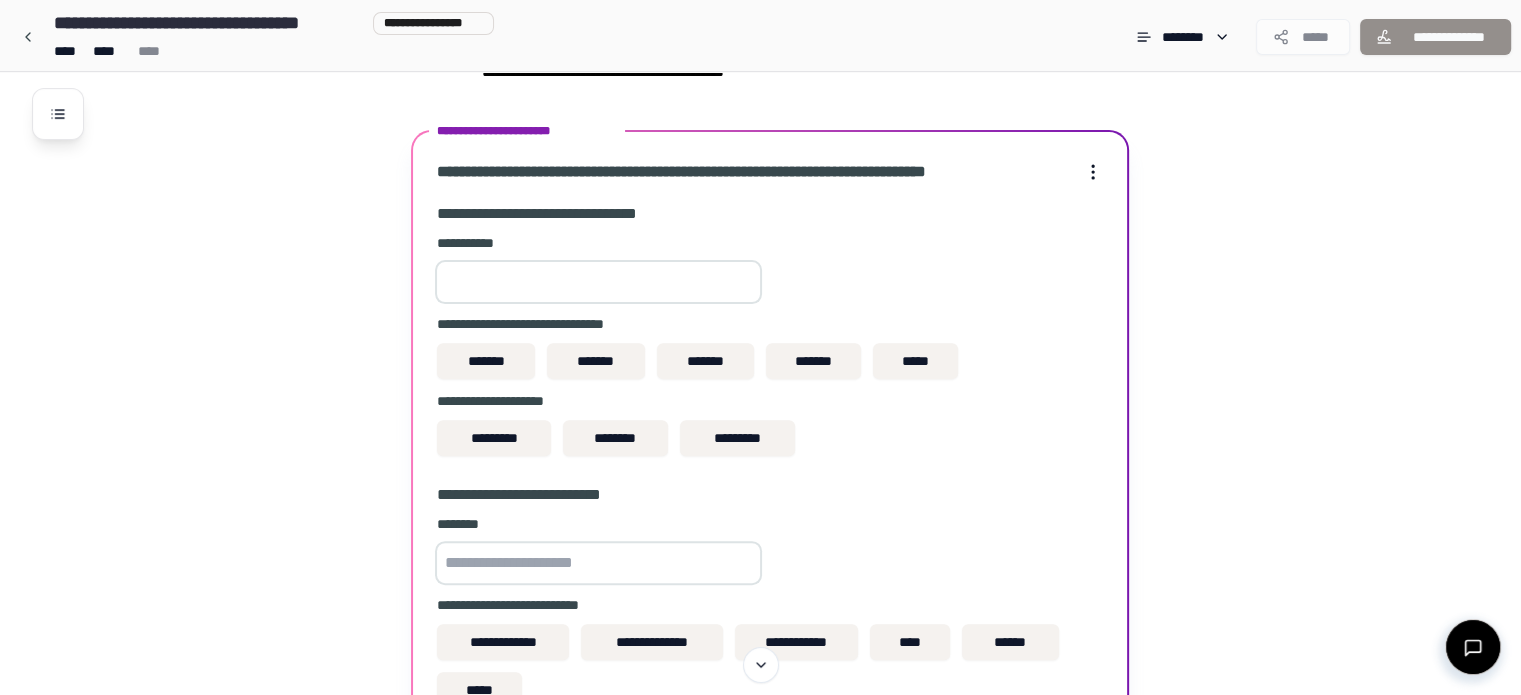 scroll, scrollTop: 596, scrollLeft: 0, axis: vertical 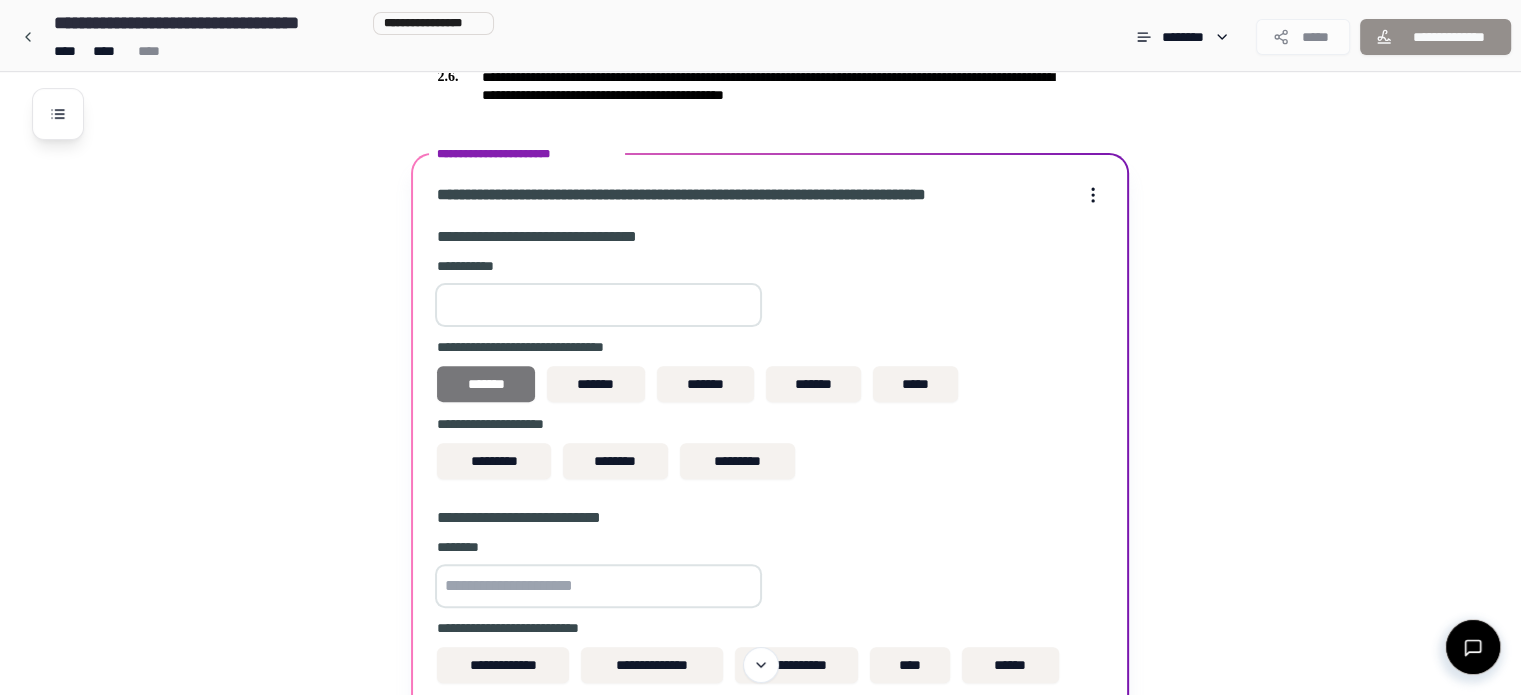 click on "*******" at bounding box center [485, 384] 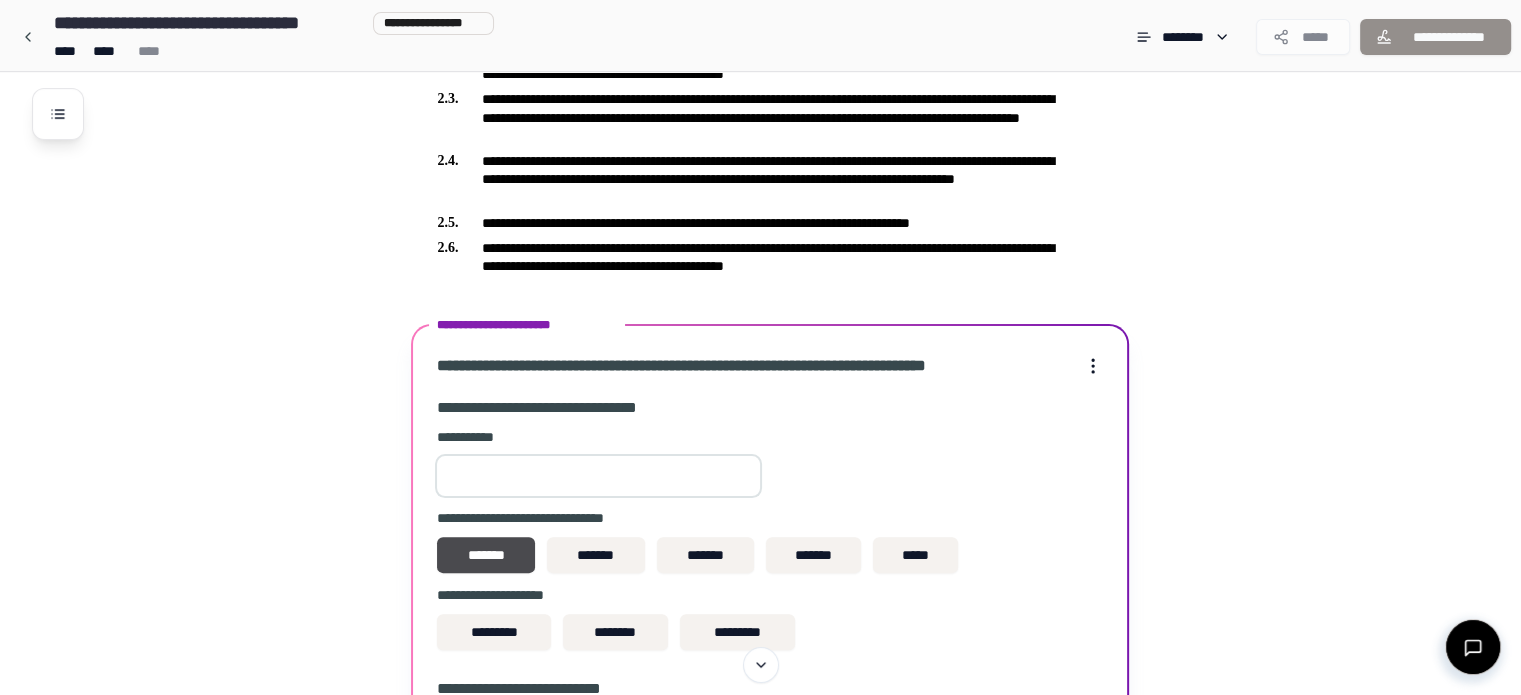 scroll, scrollTop: 396, scrollLeft: 0, axis: vertical 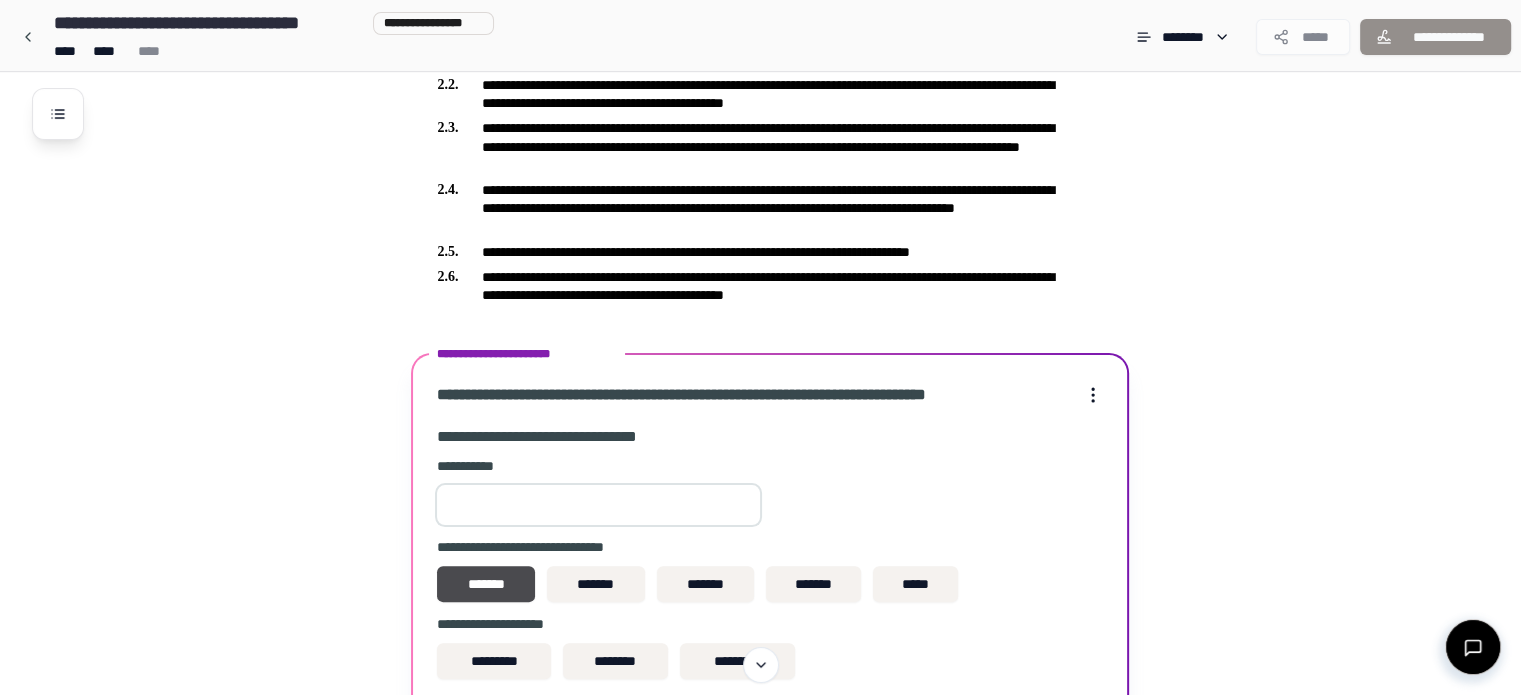 click at bounding box center (598, 505) 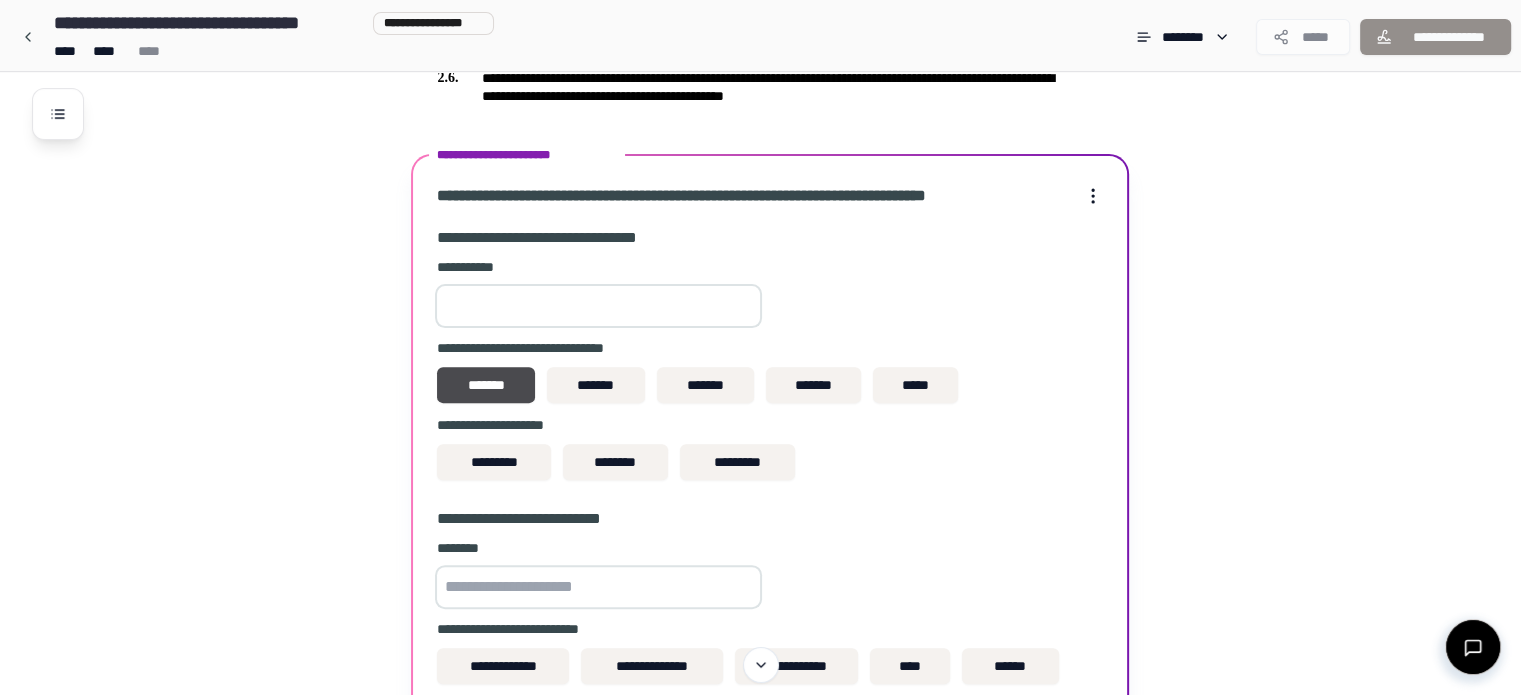 scroll, scrollTop: 600, scrollLeft: 0, axis: vertical 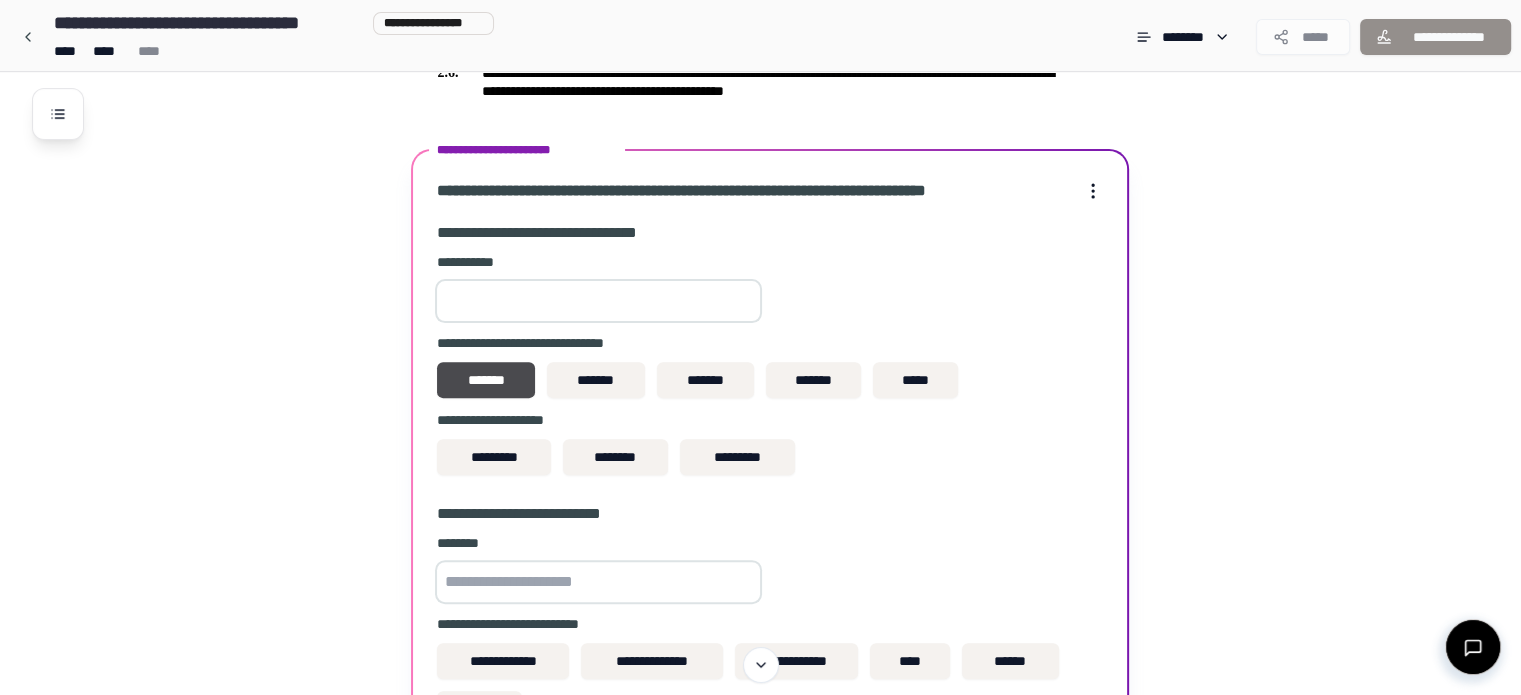 click on "**********" at bounding box center (770, 478) 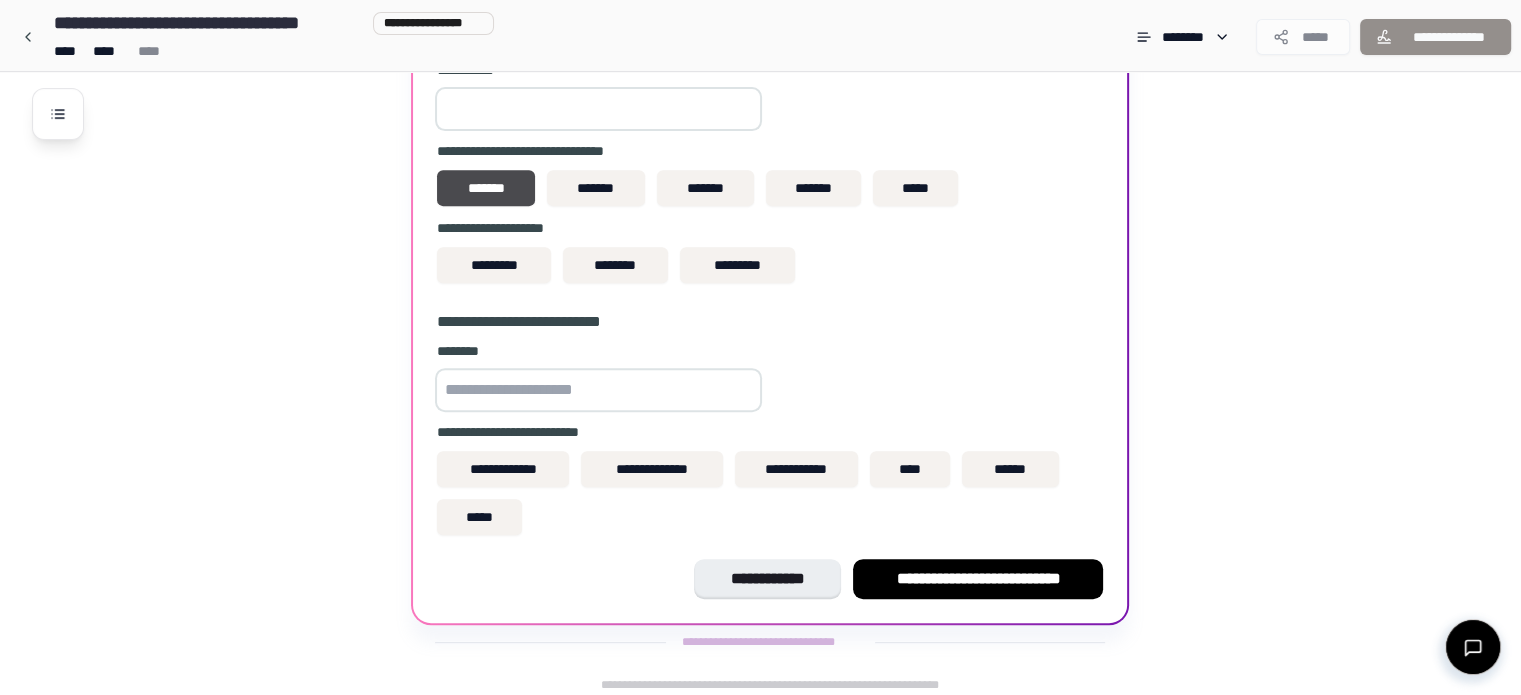 scroll, scrollTop: 796, scrollLeft: 0, axis: vertical 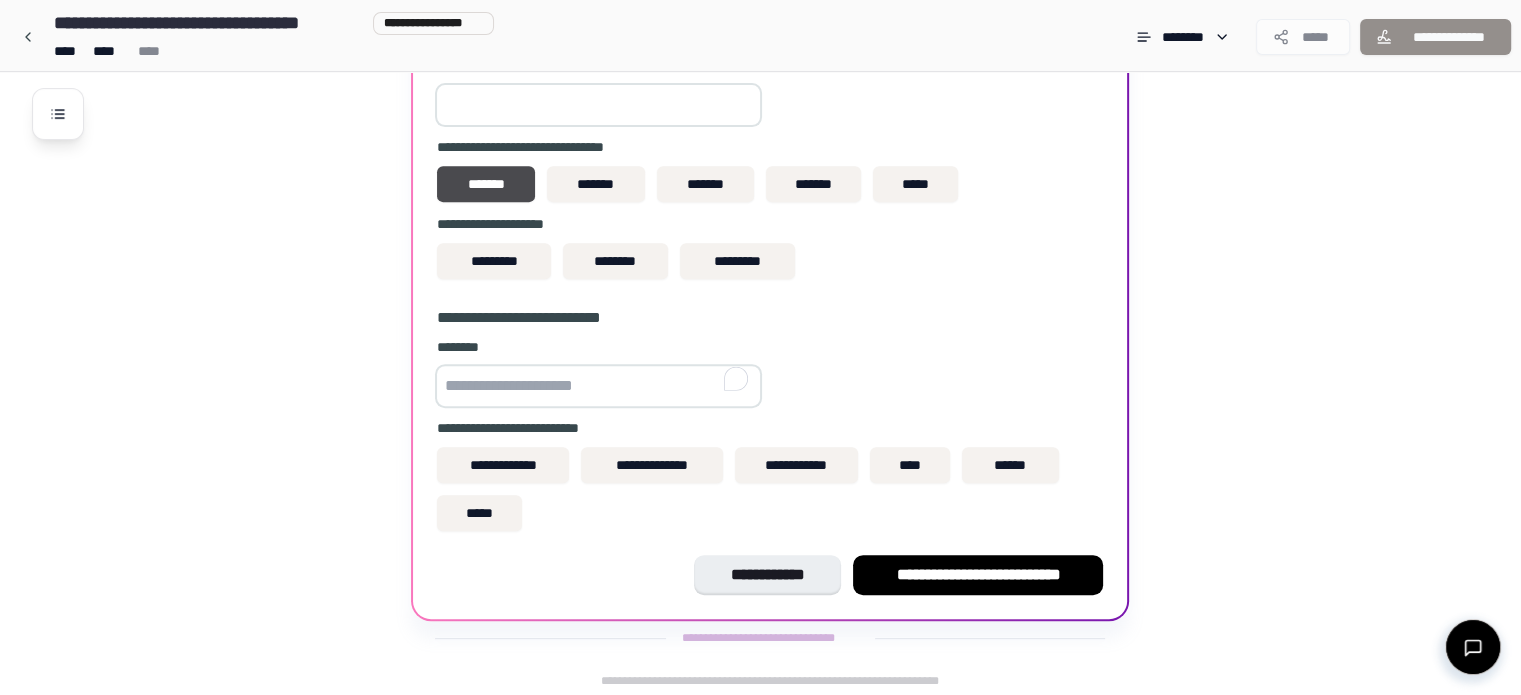 click at bounding box center [598, 386] 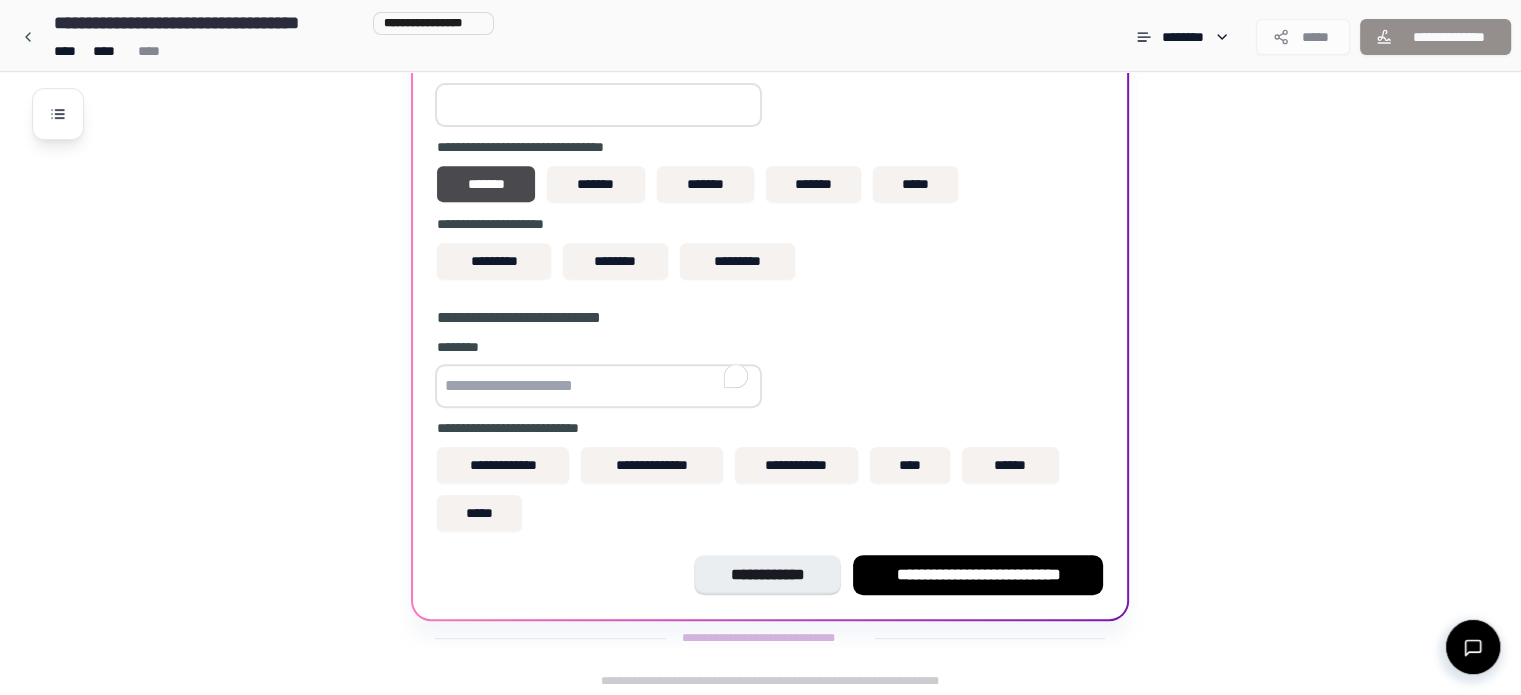 type on "*" 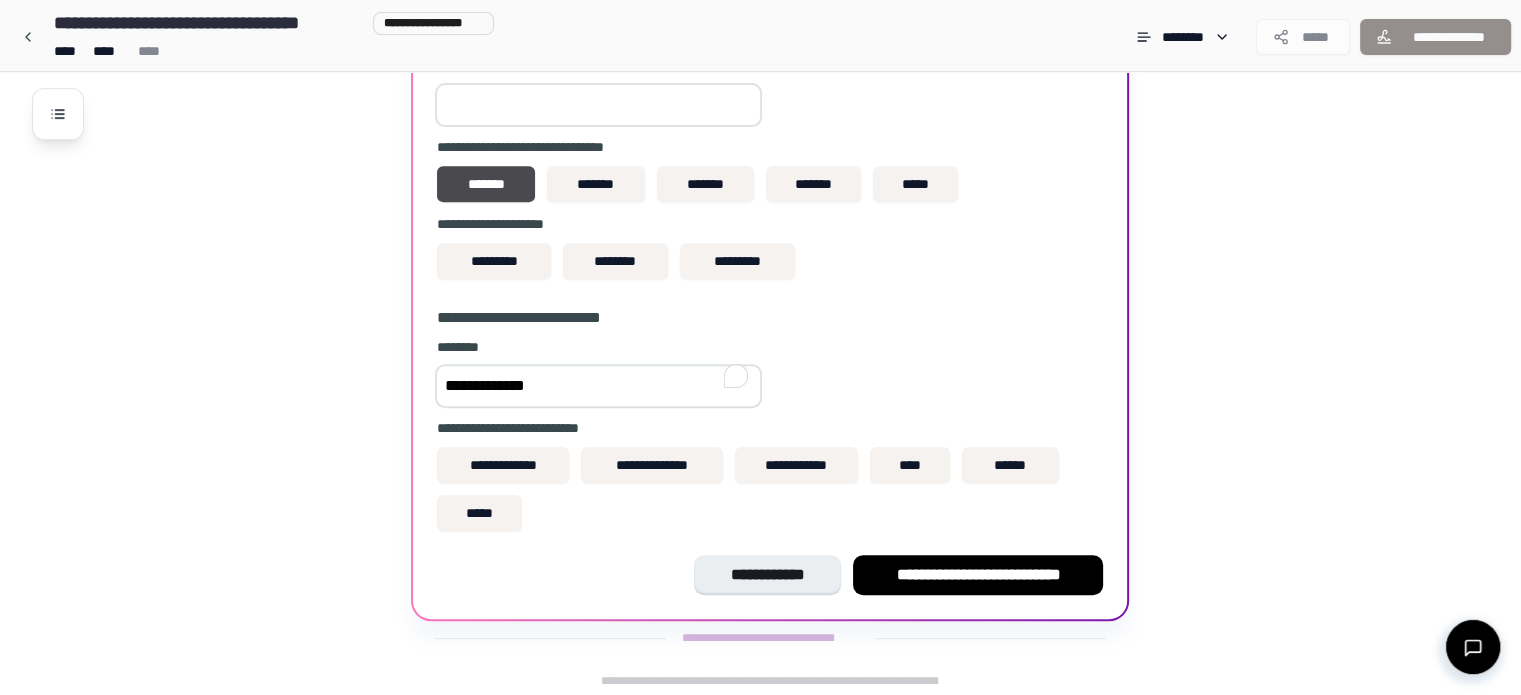 type on "**********" 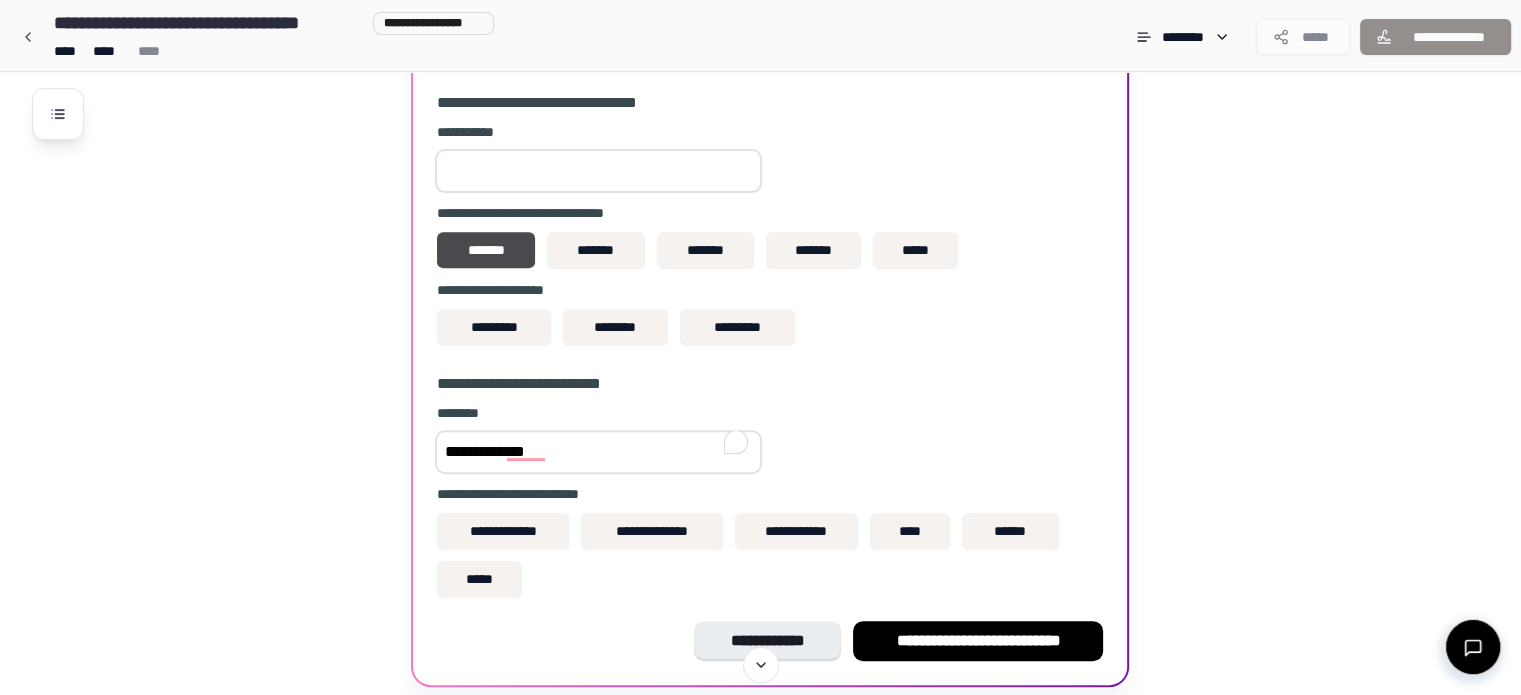 scroll, scrollTop: 696, scrollLeft: 0, axis: vertical 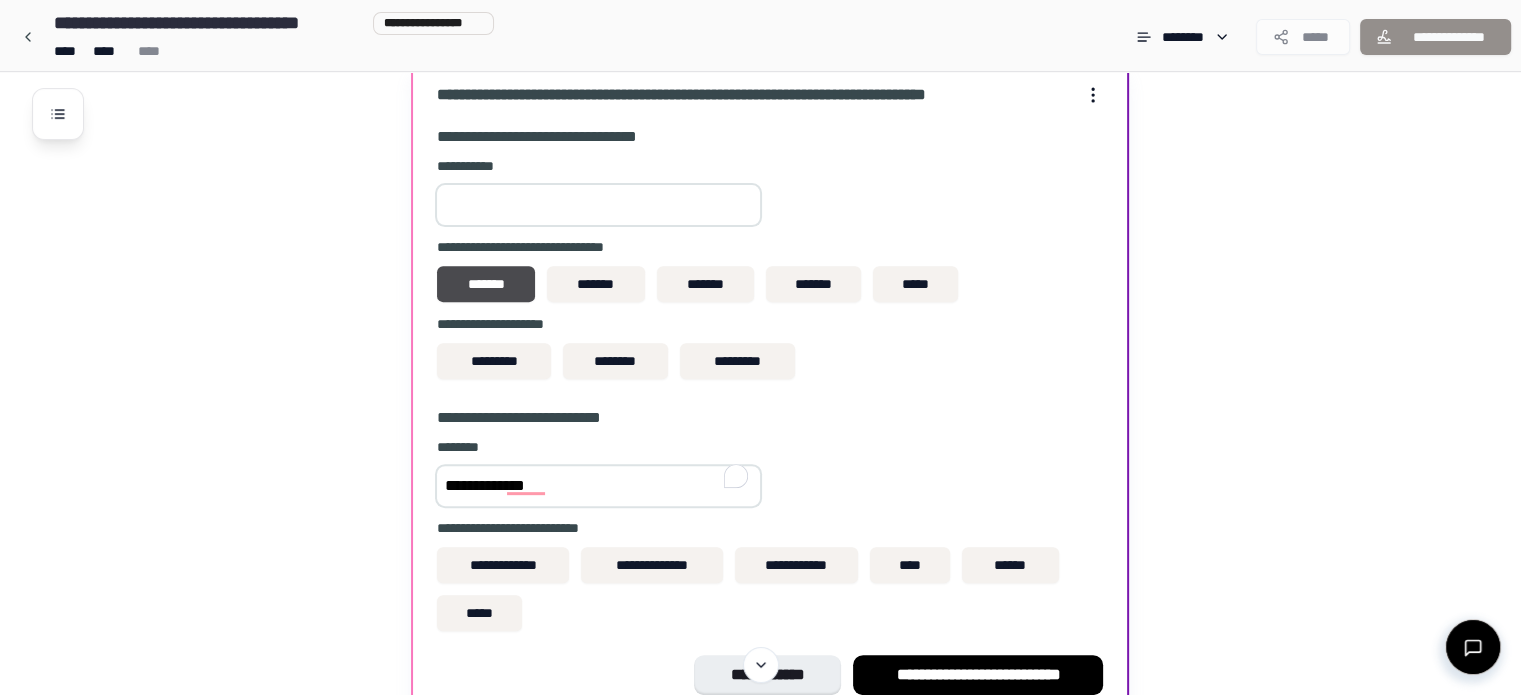 drag, startPoint x: 454, startPoint y: 198, endPoint x: 442, endPoint y: 199, distance: 12.0415945 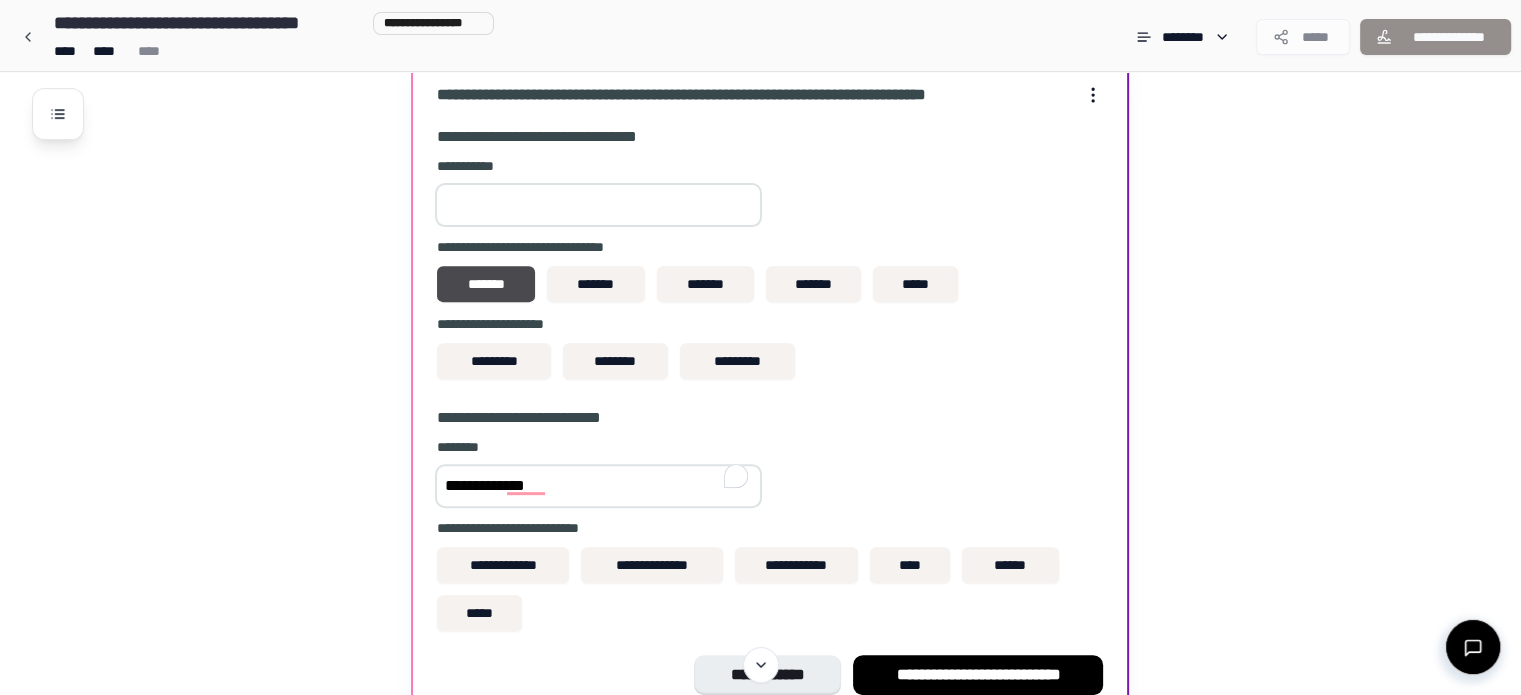 click on "***" at bounding box center (598, 205) 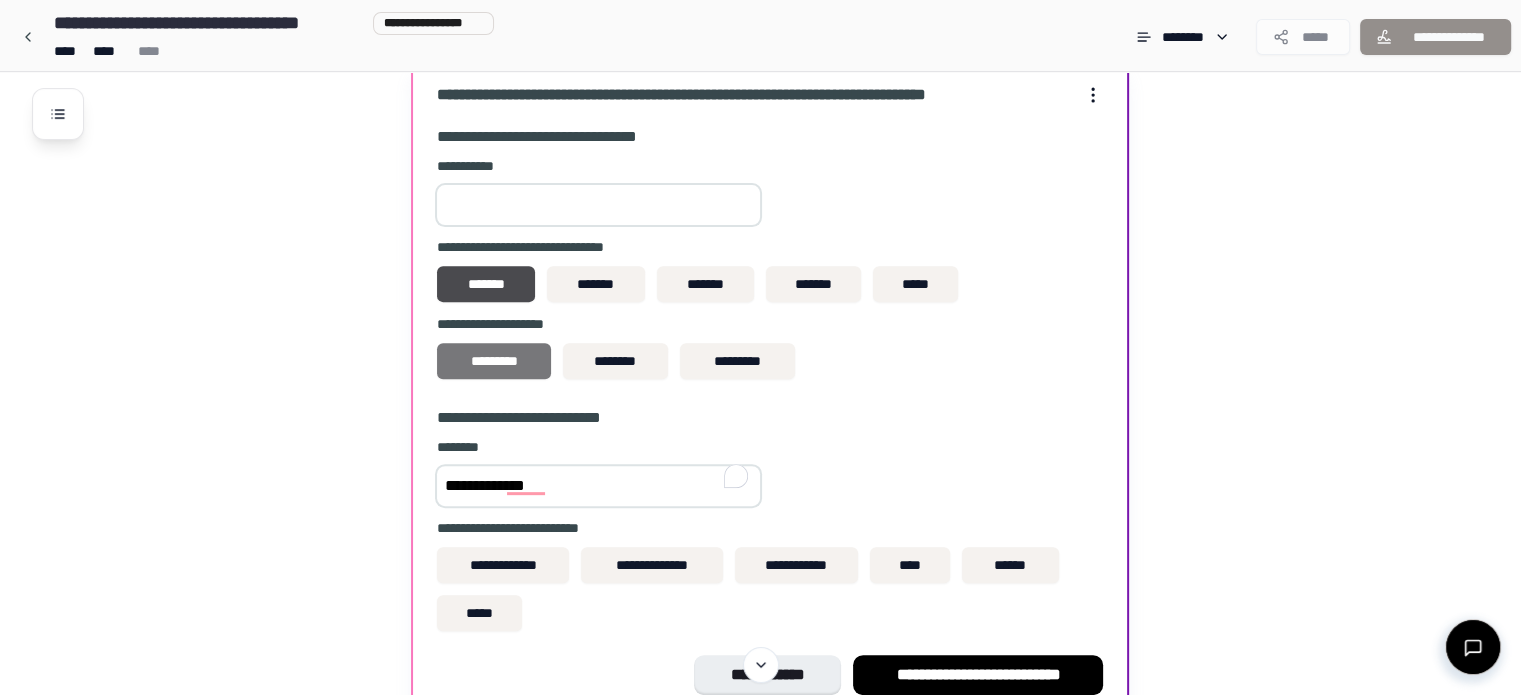 click on "*********" at bounding box center (493, 361) 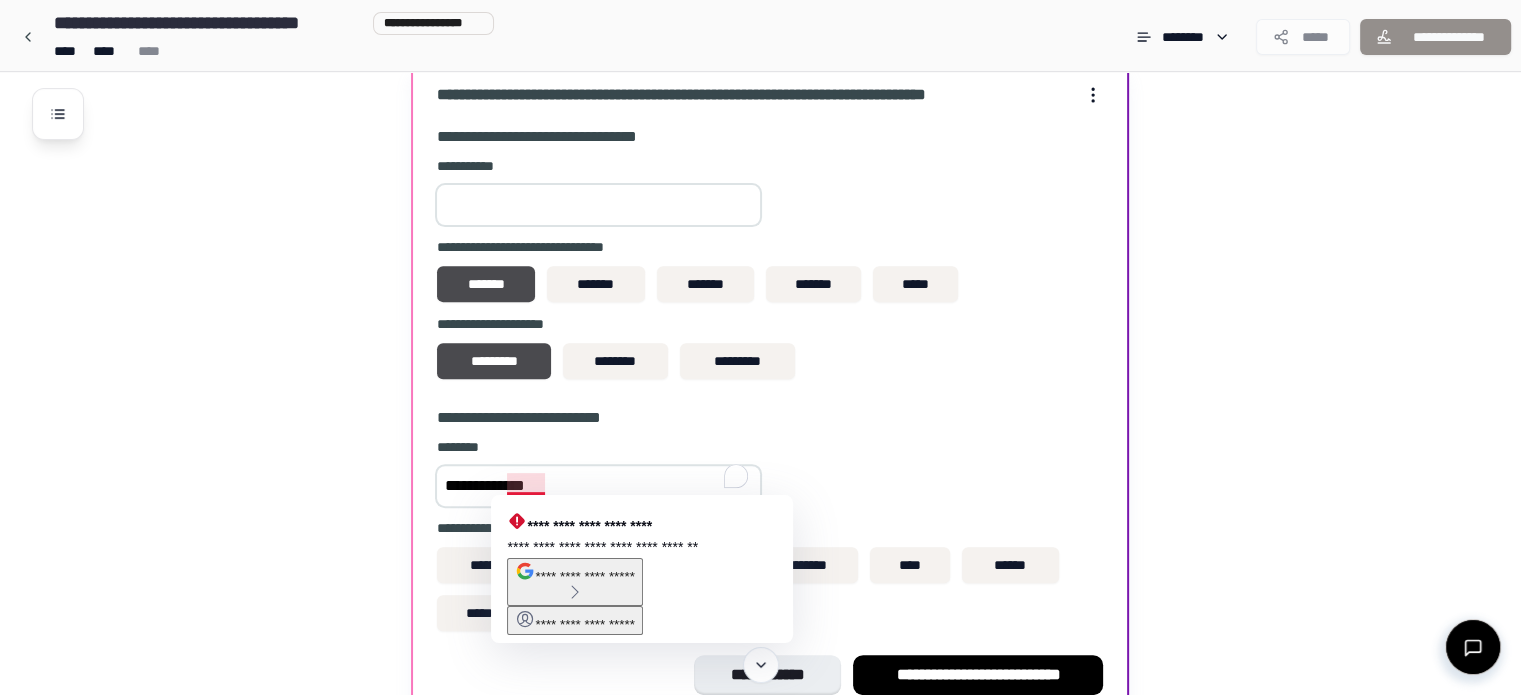 click on "**********" at bounding box center [598, 486] 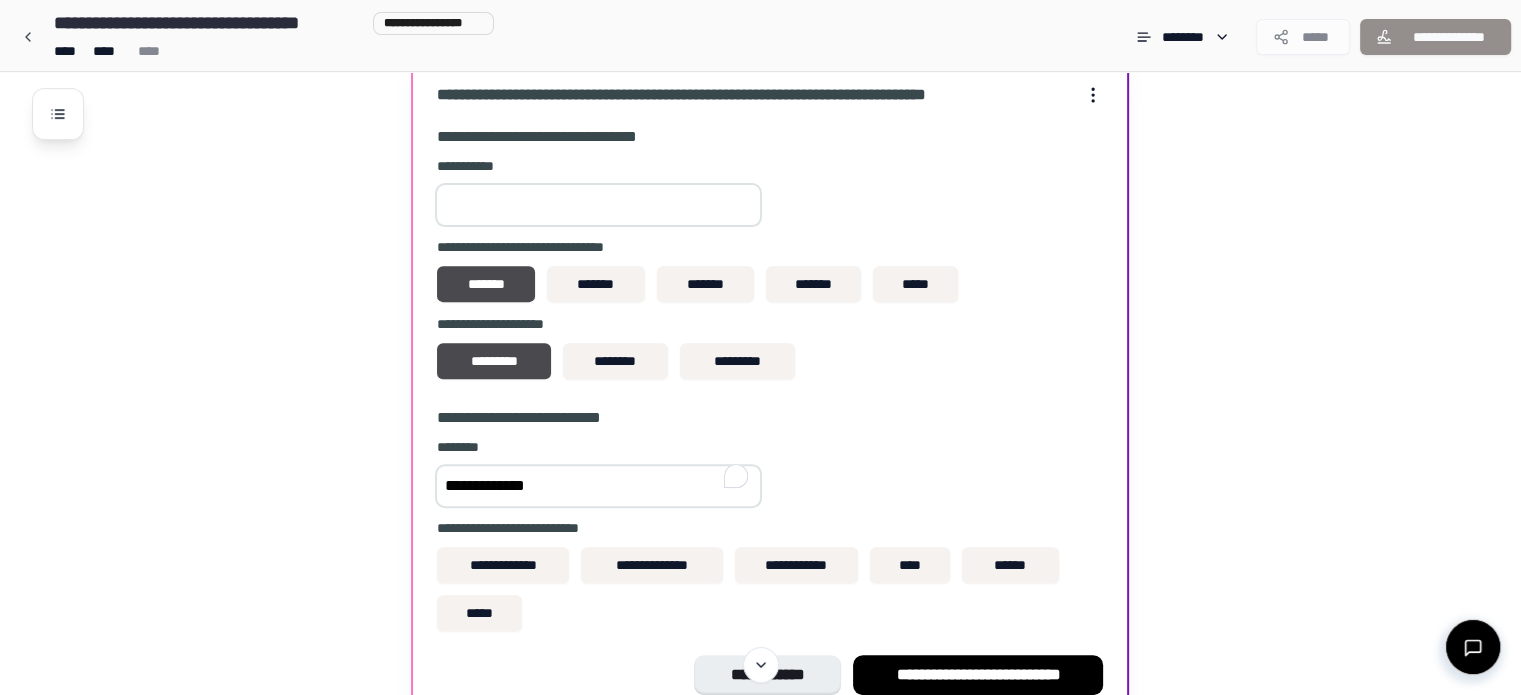 click on "**********" at bounding box center (598, 486) 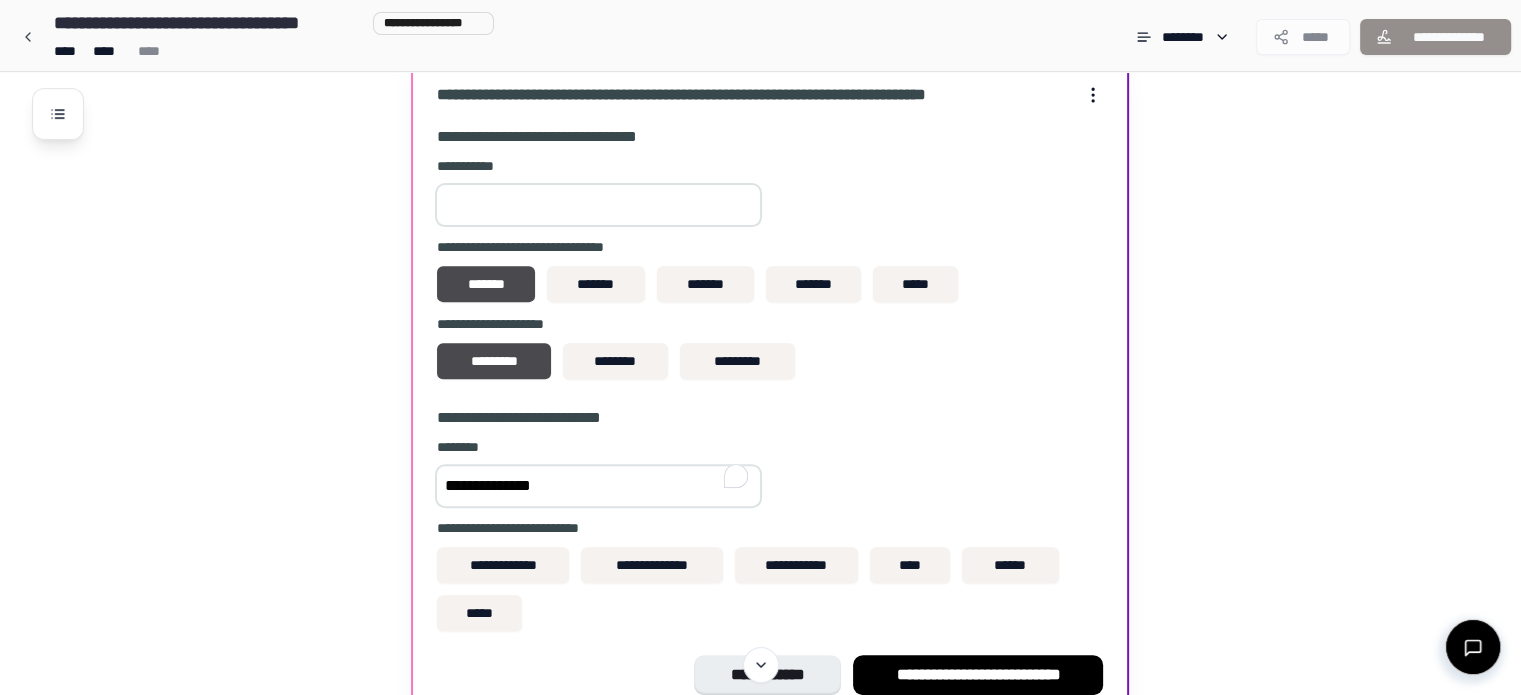 click on "**********" at bounding box center (598, 486) 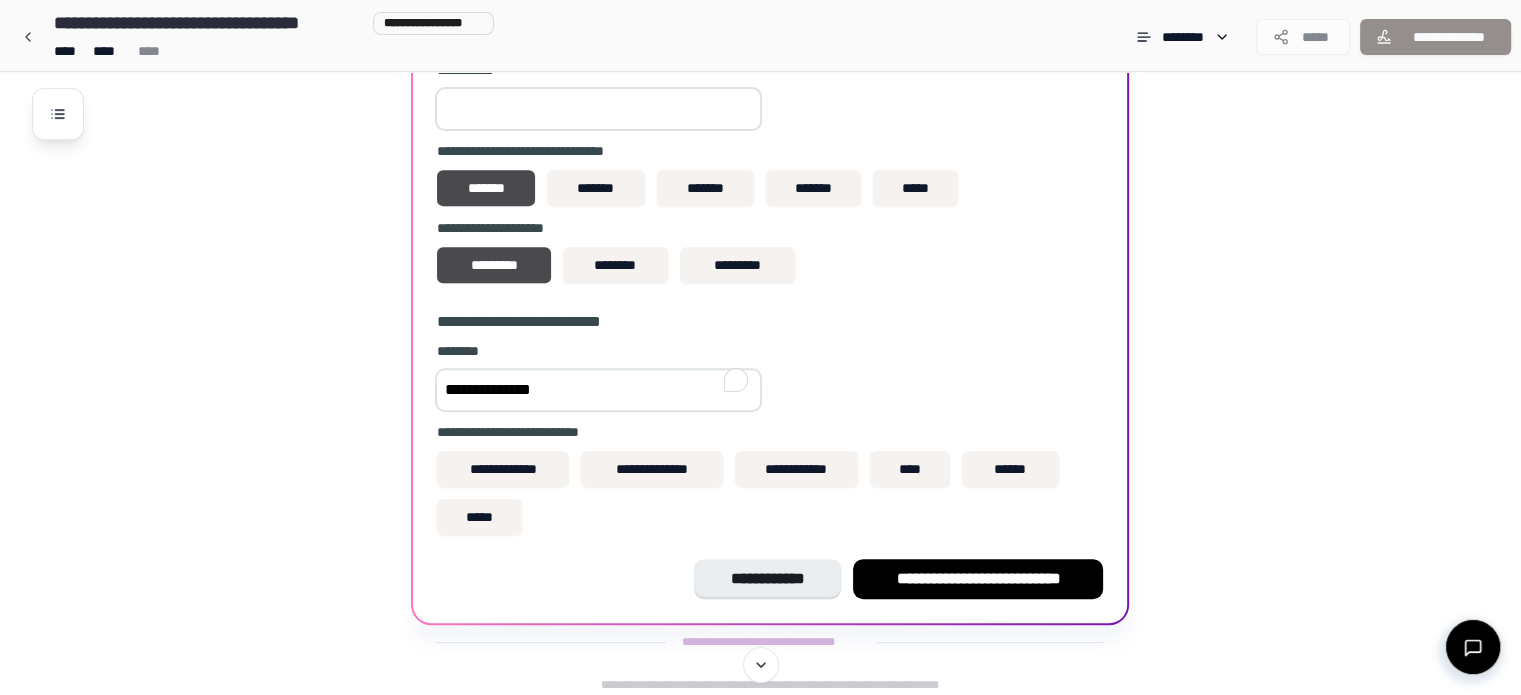 scroll, scrollTop: 796, scrollLeft: 0, axis: vertical 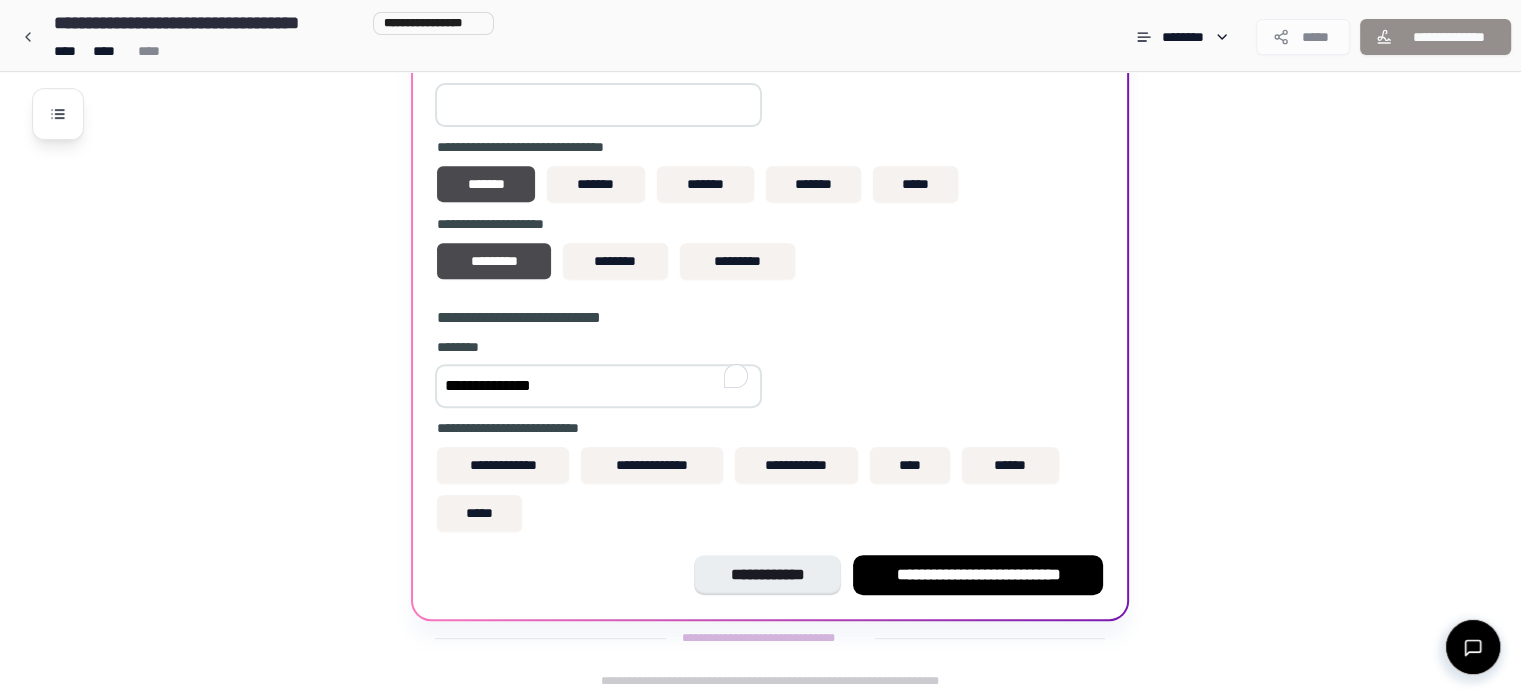 click on "**********" at bounding box center (770, 489) 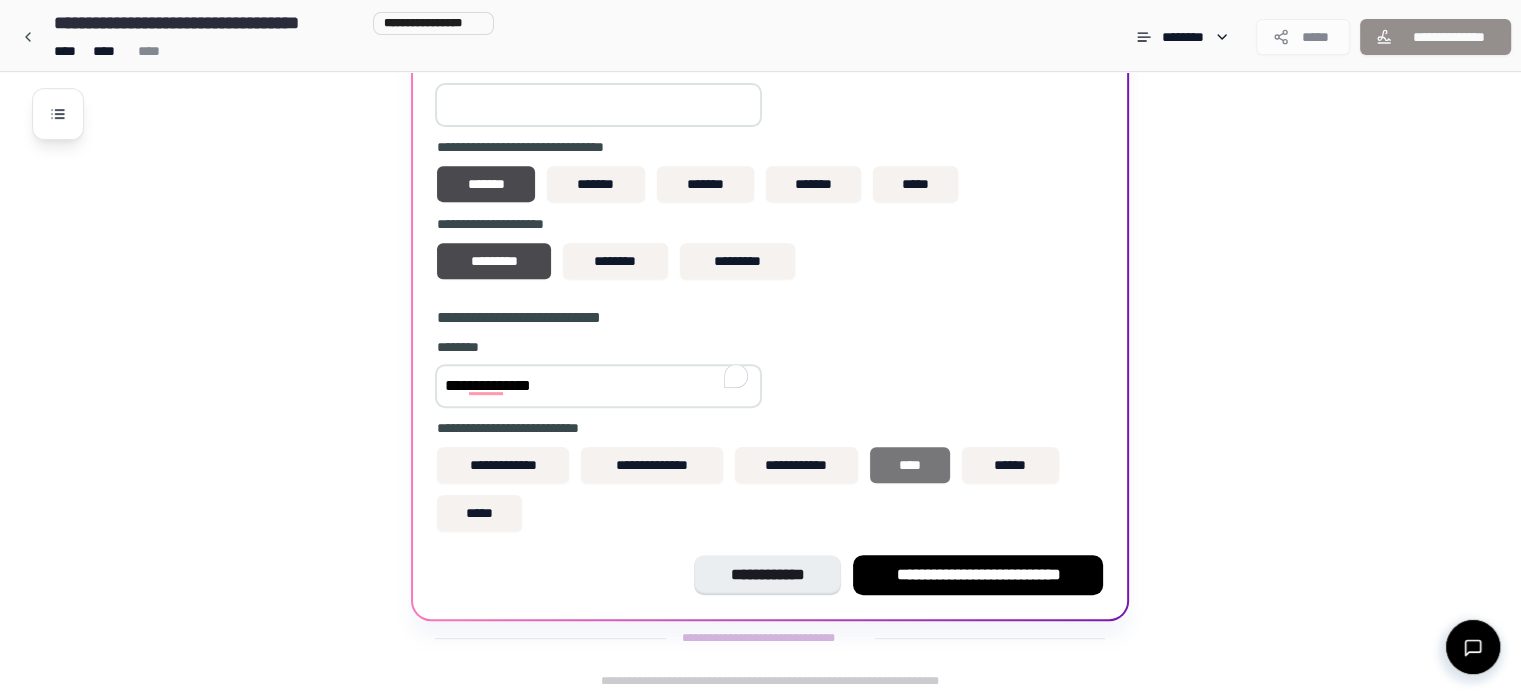 click on "****" at bounding box center [910, 465] 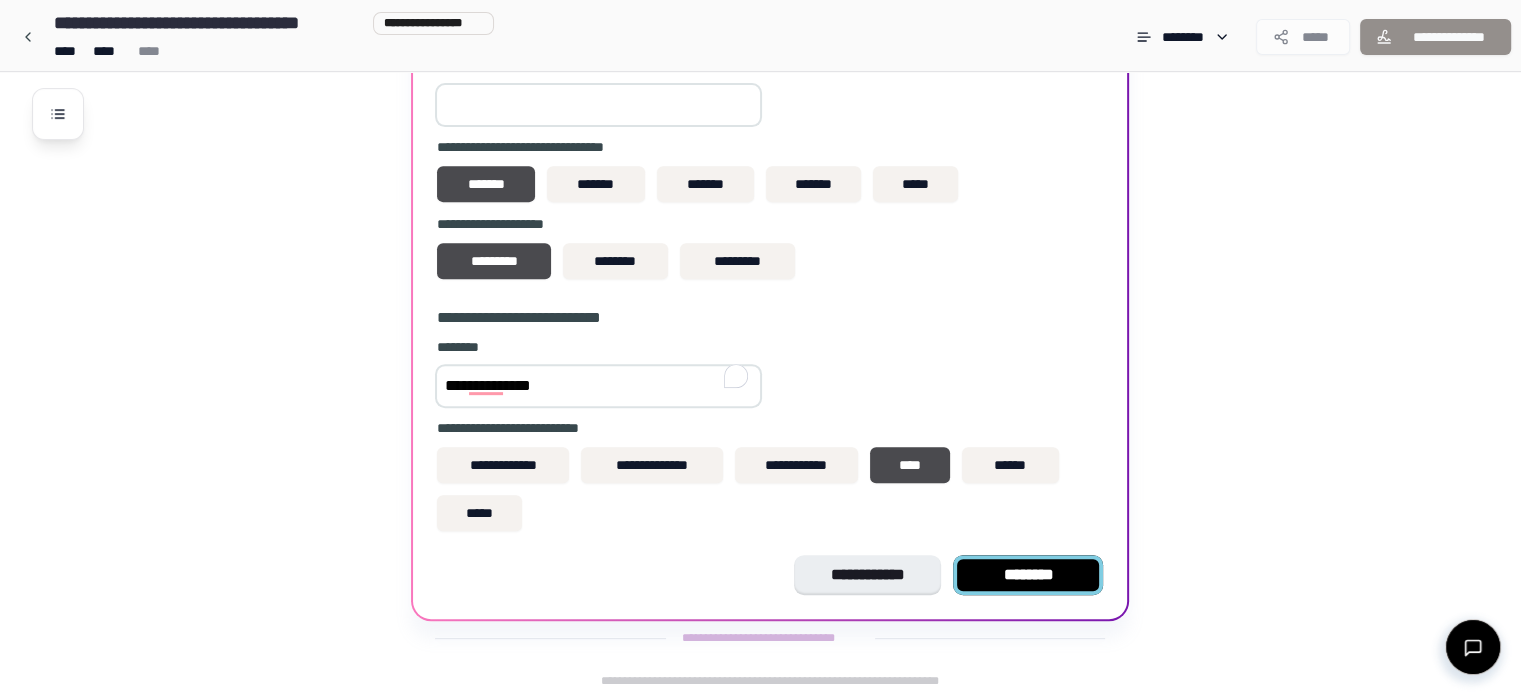 click on "********" at bounding box center [1028, 575] 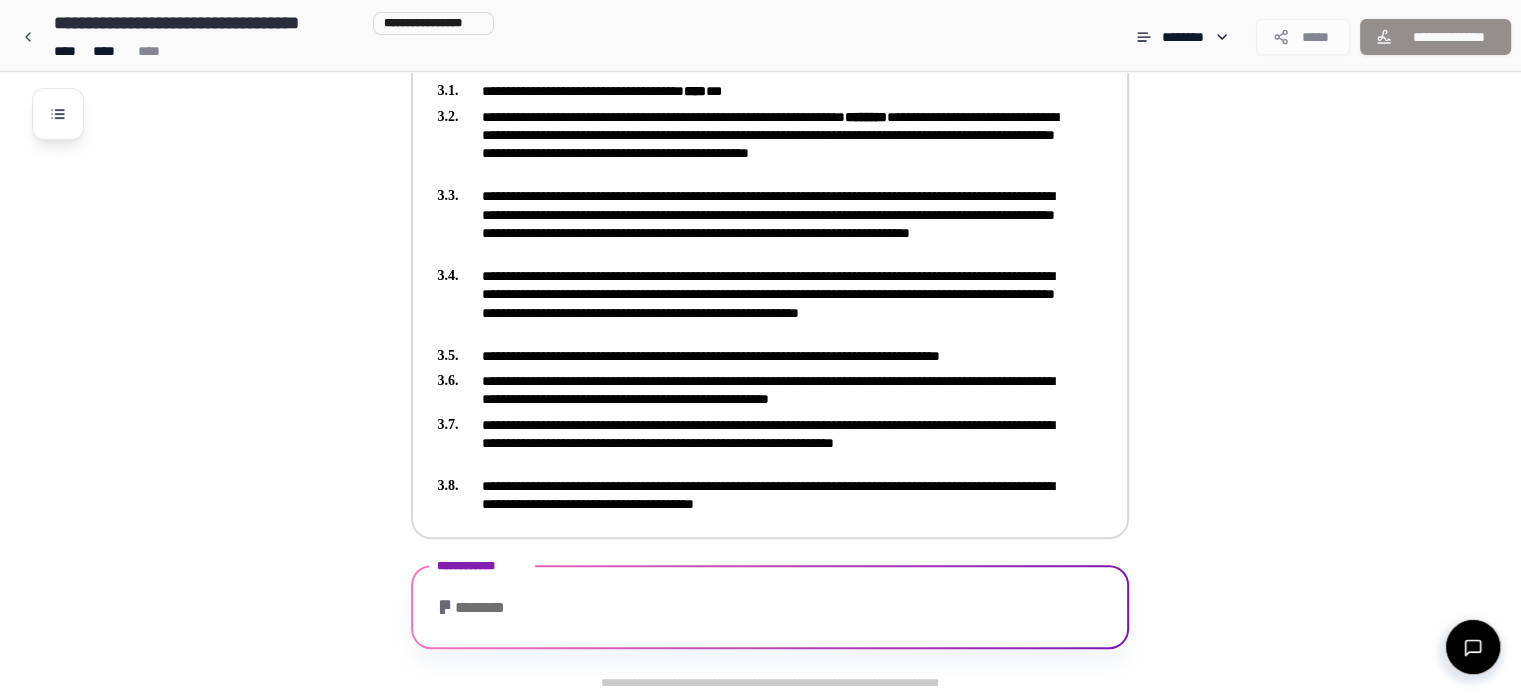 scroll, scrollTop: 849, scrollLeft: 0, axis: vertical 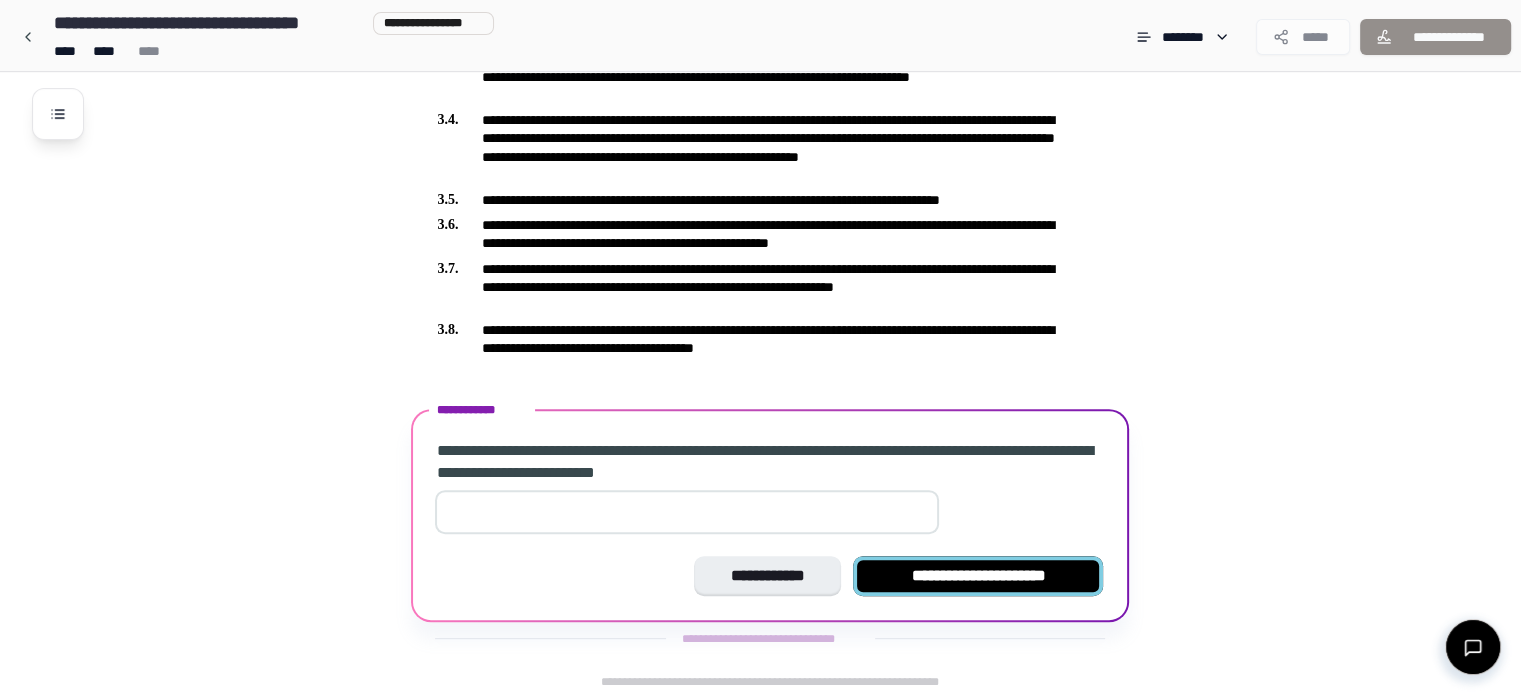 click on "**********" at bounding box center [978, 576] 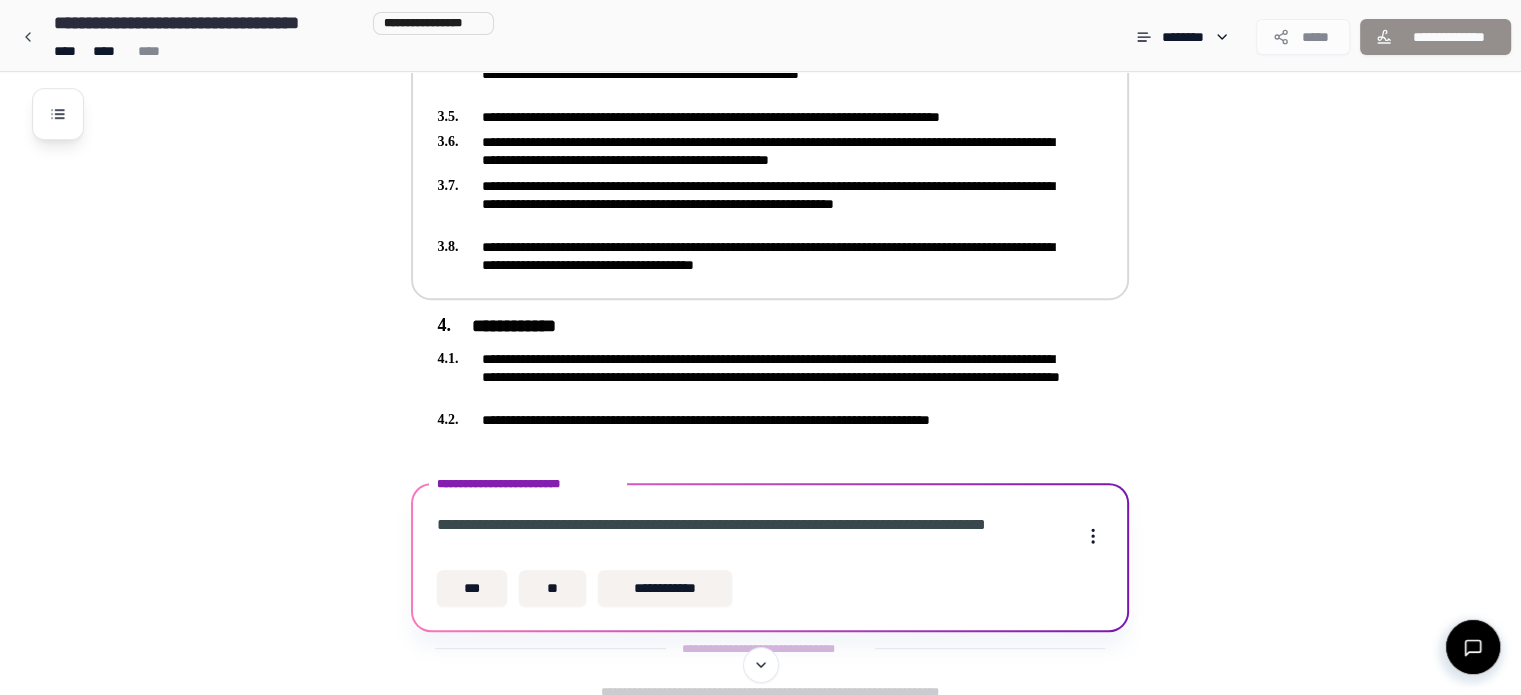 scroll, scrollTop: 941, scrollLeft: 0, axis: vertical 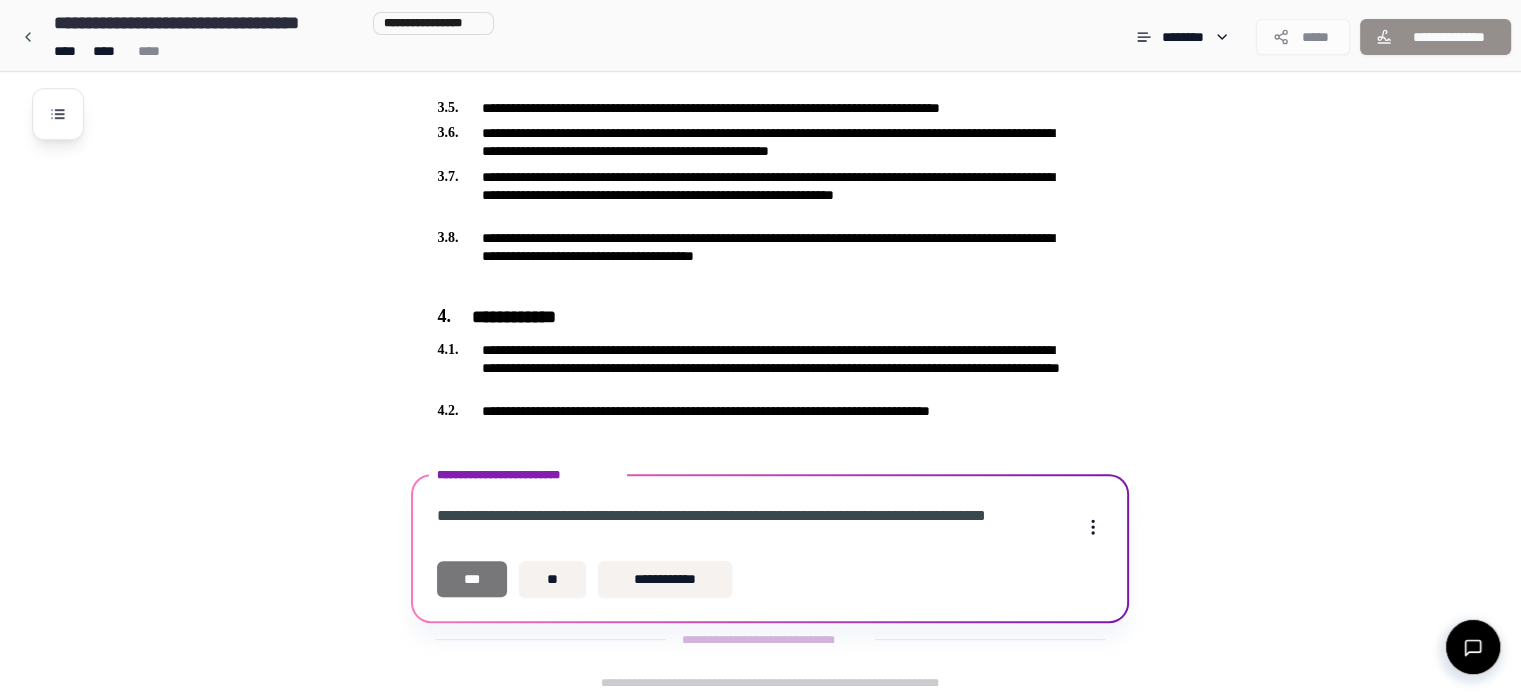 click on "***" at bounding box center [472, 579] 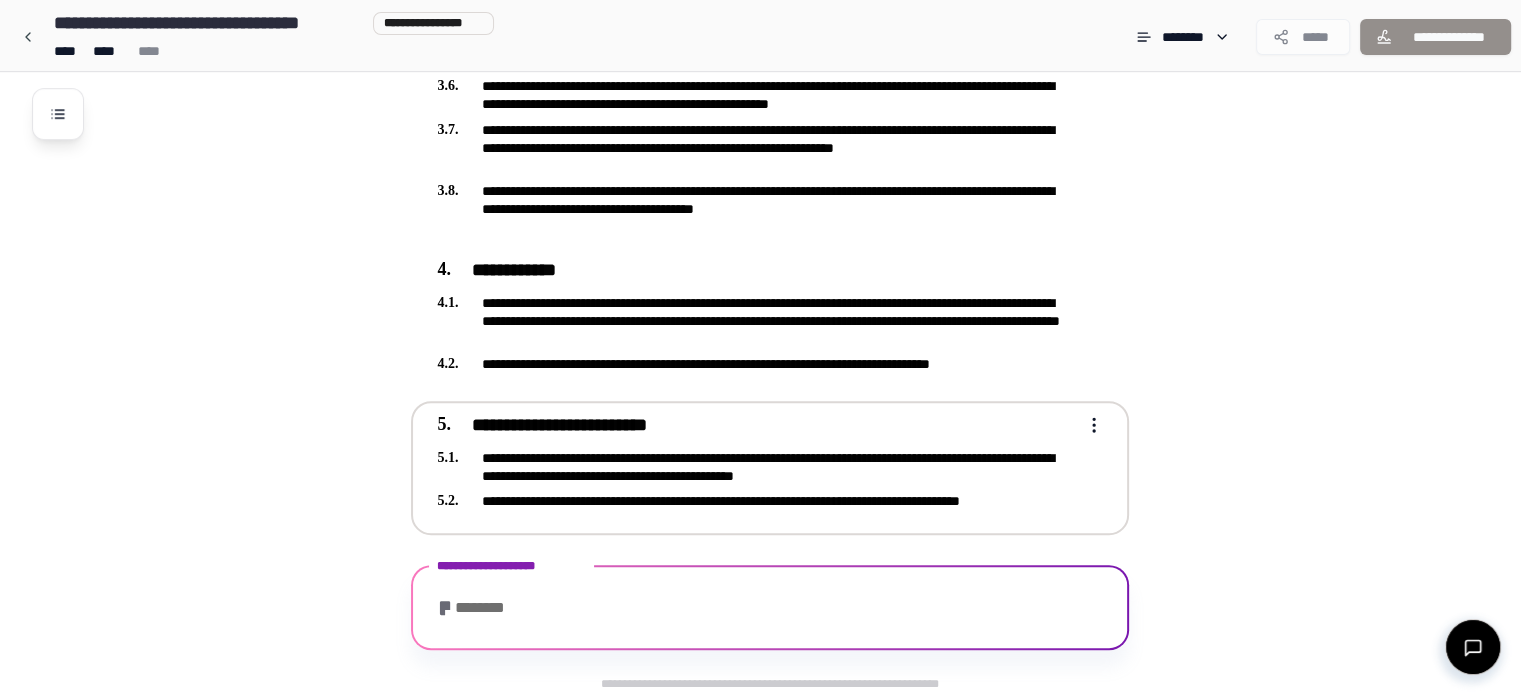 scroll, scrollTop: 1057, scrollLeft: 0, axis: vertical 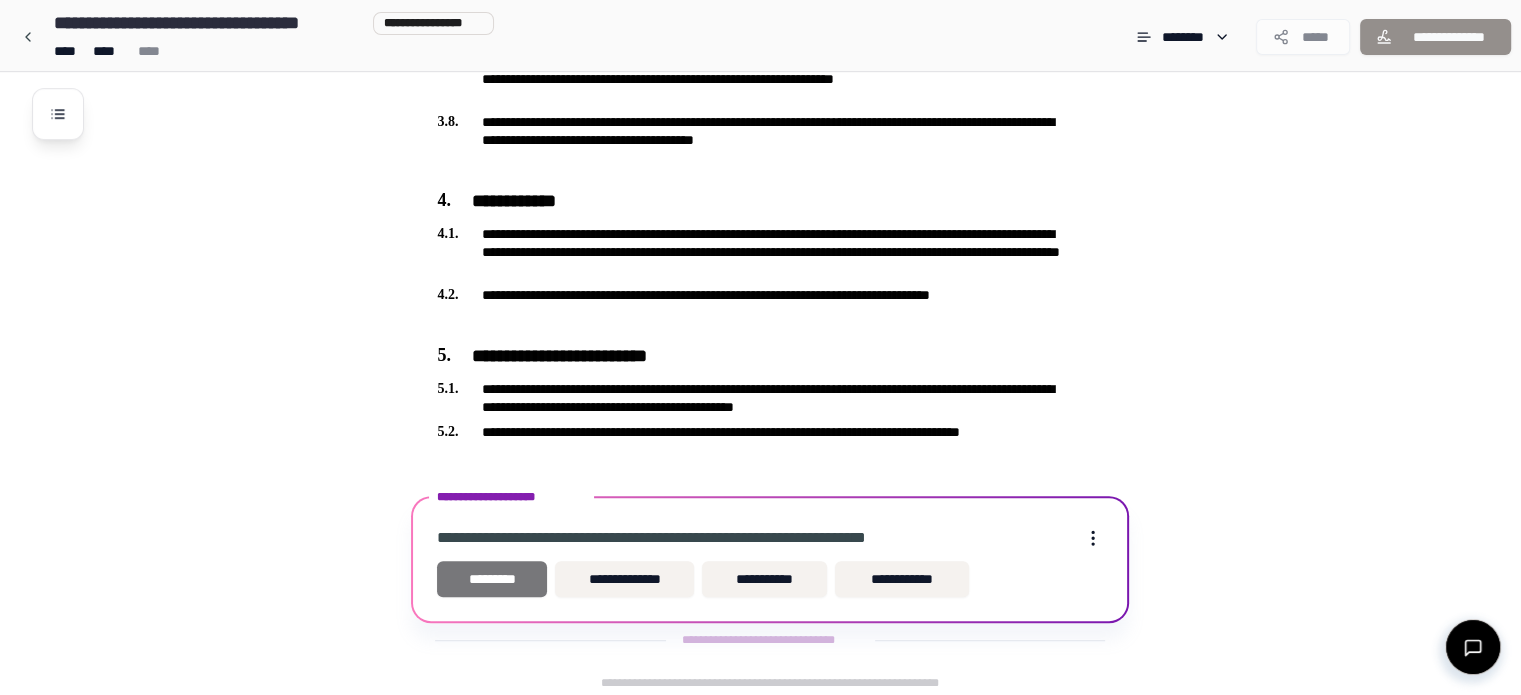 click on "*********" at bounding box center (492, 579) 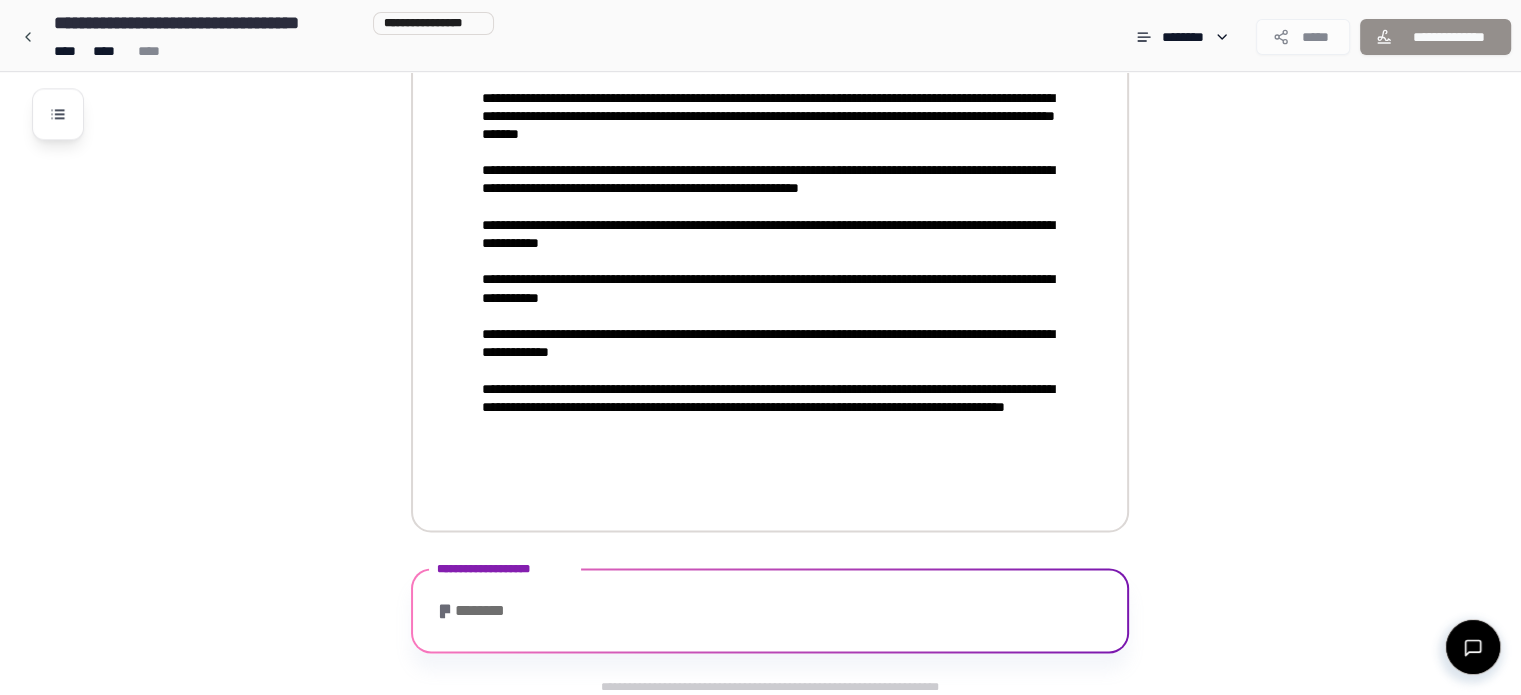scroll, scrollTop: 2826, scrollLeft: 0, axis: vertical 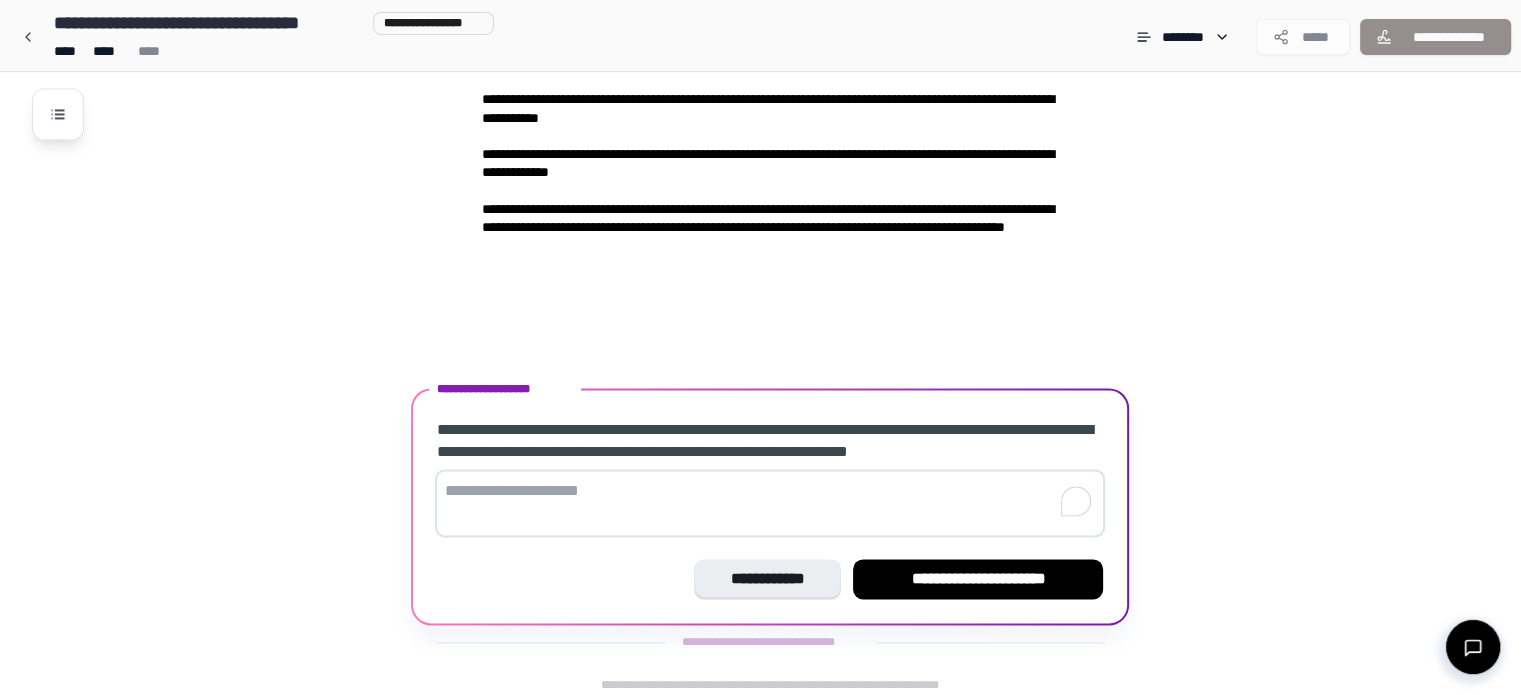 click at bounding box center [770, 503] 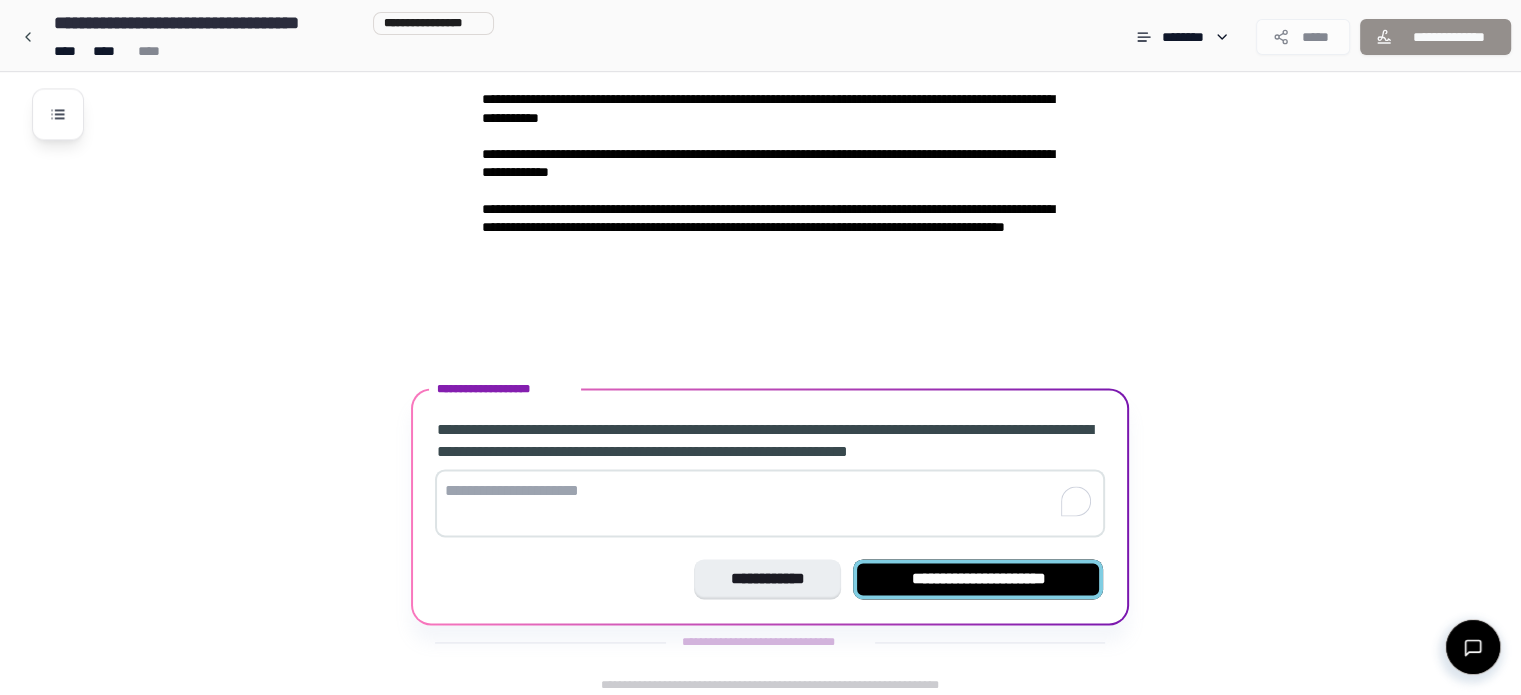 click on "**********" at bounding box center [978, 579] 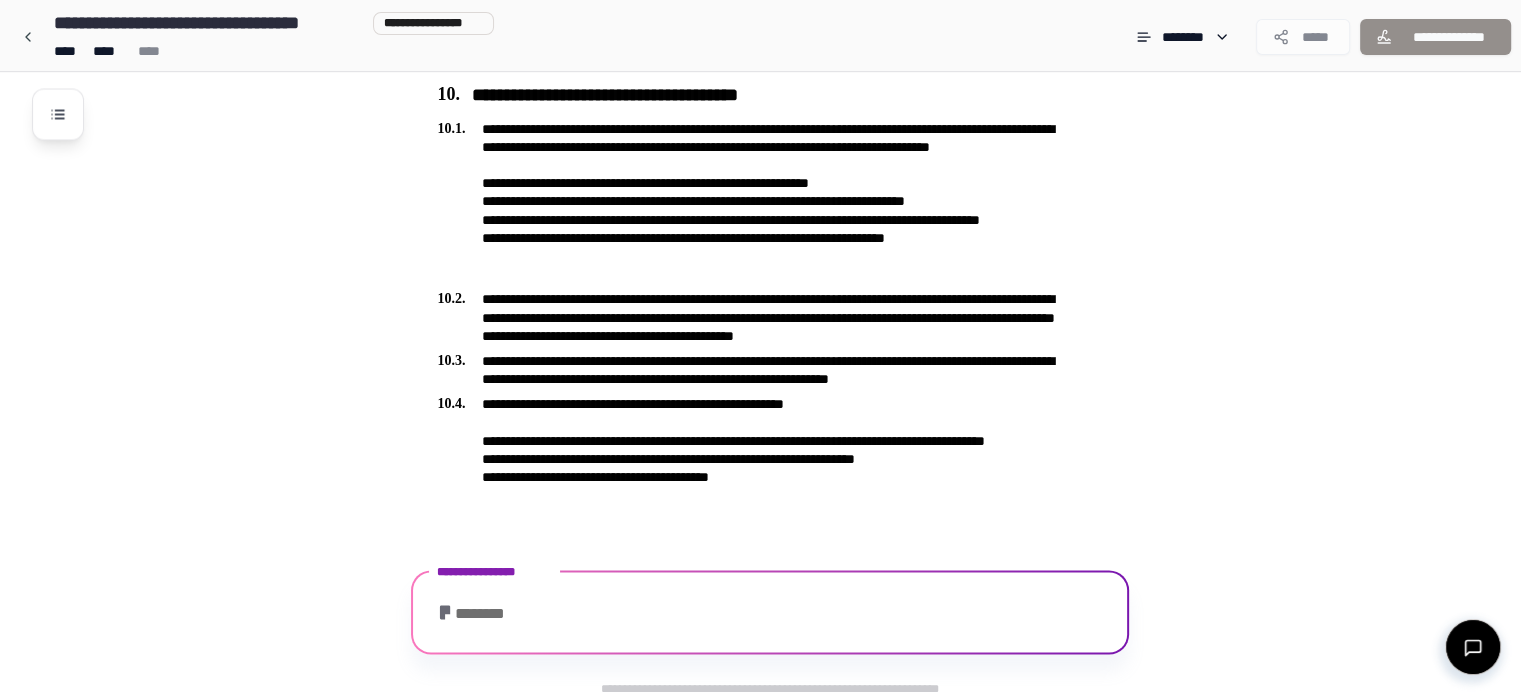 scroll, scrollTop: 3382, scrollLeft: 0, axis: vertical 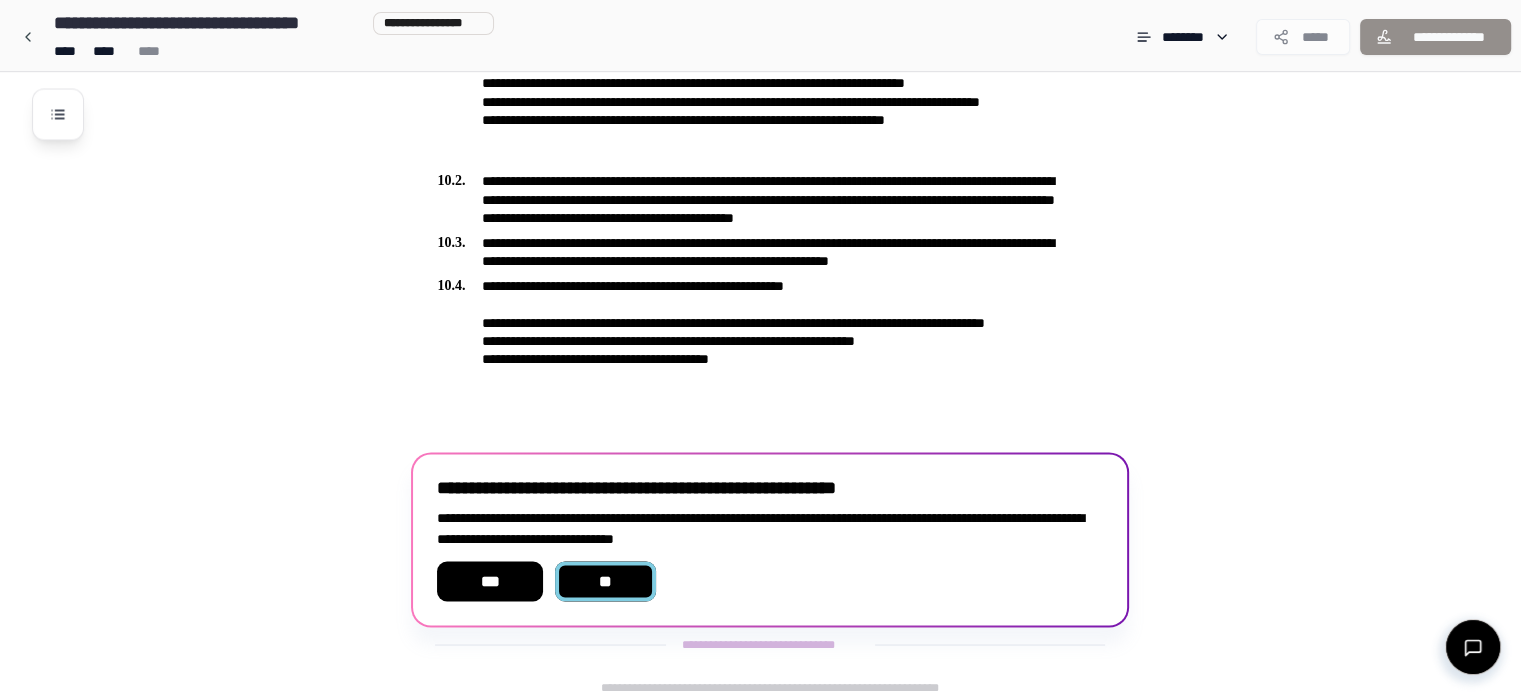 click on "**" at bounding box center [606, 581] 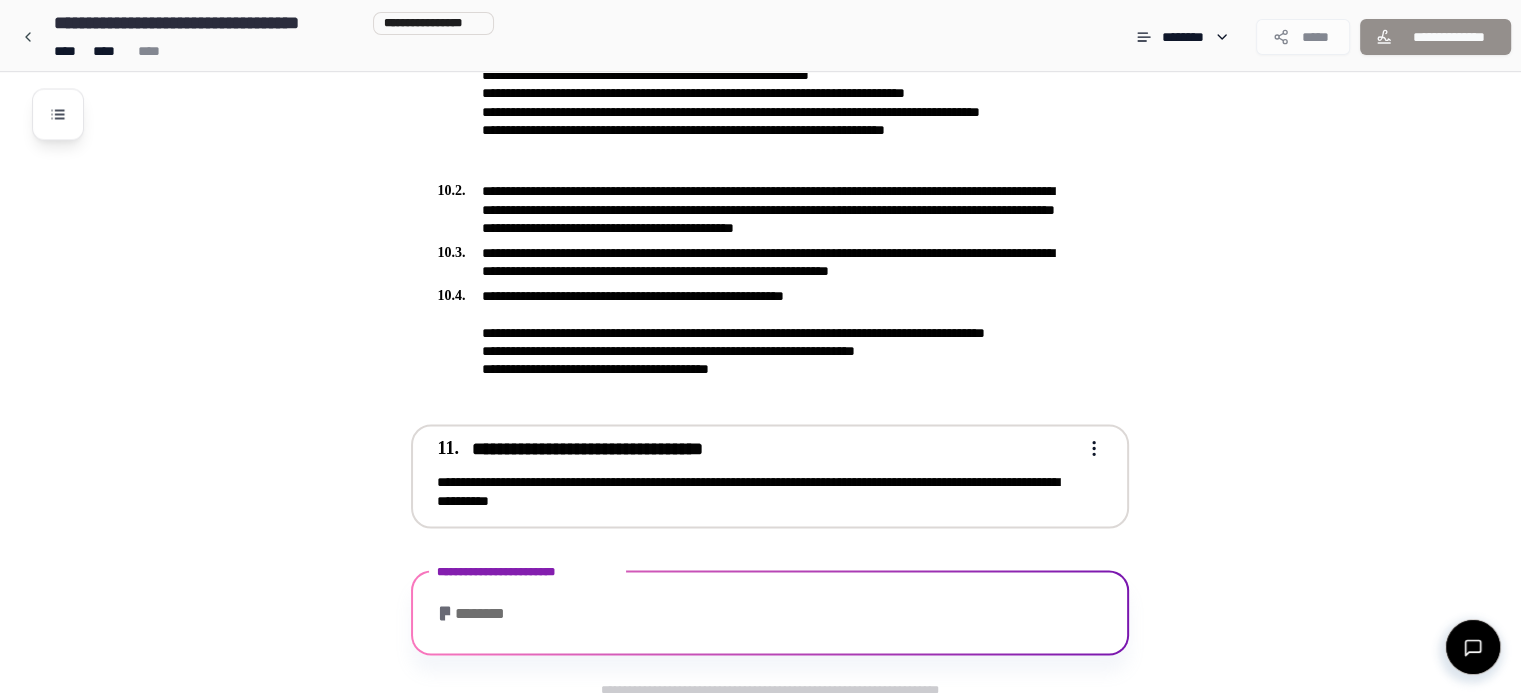 scroll, scrollTop: 3572, scrollLeft: 0, axis: vertical 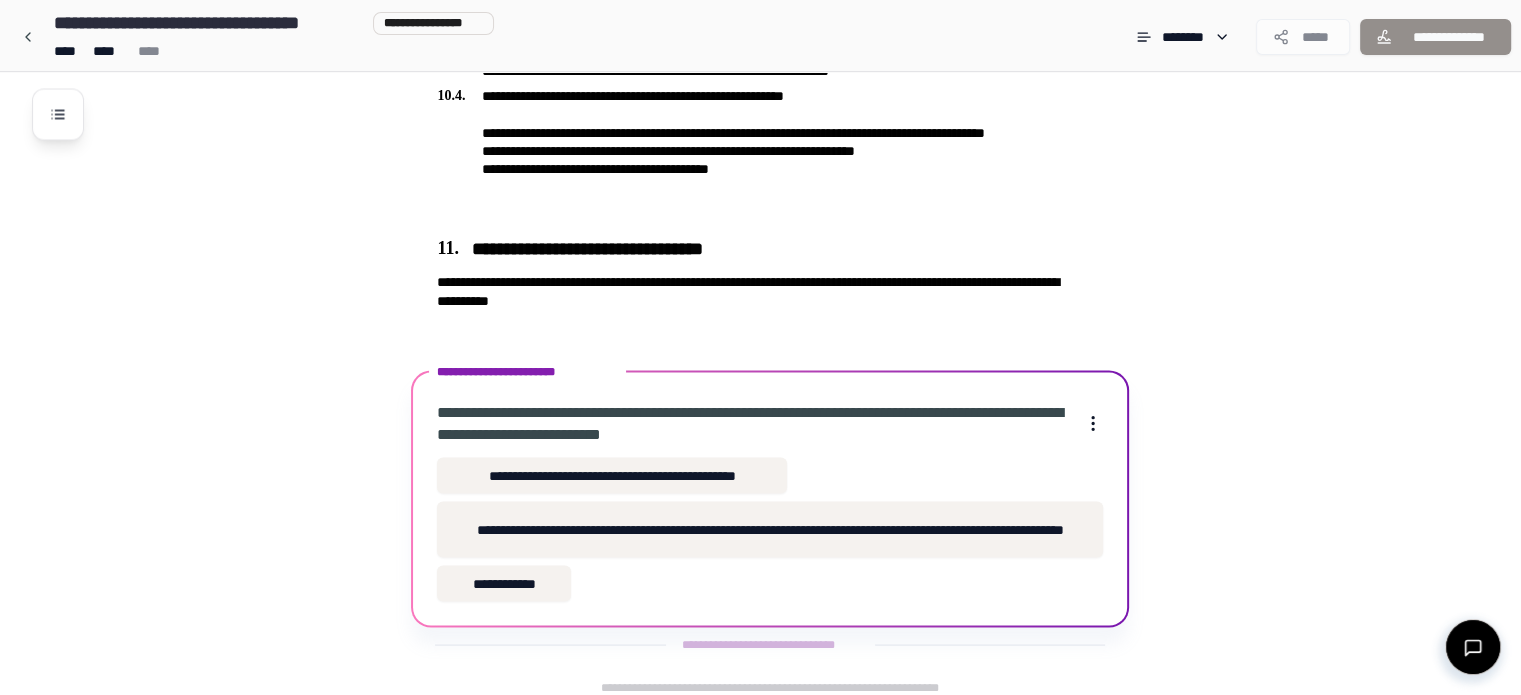 click on "**********" at bounding box center (786, -1398) 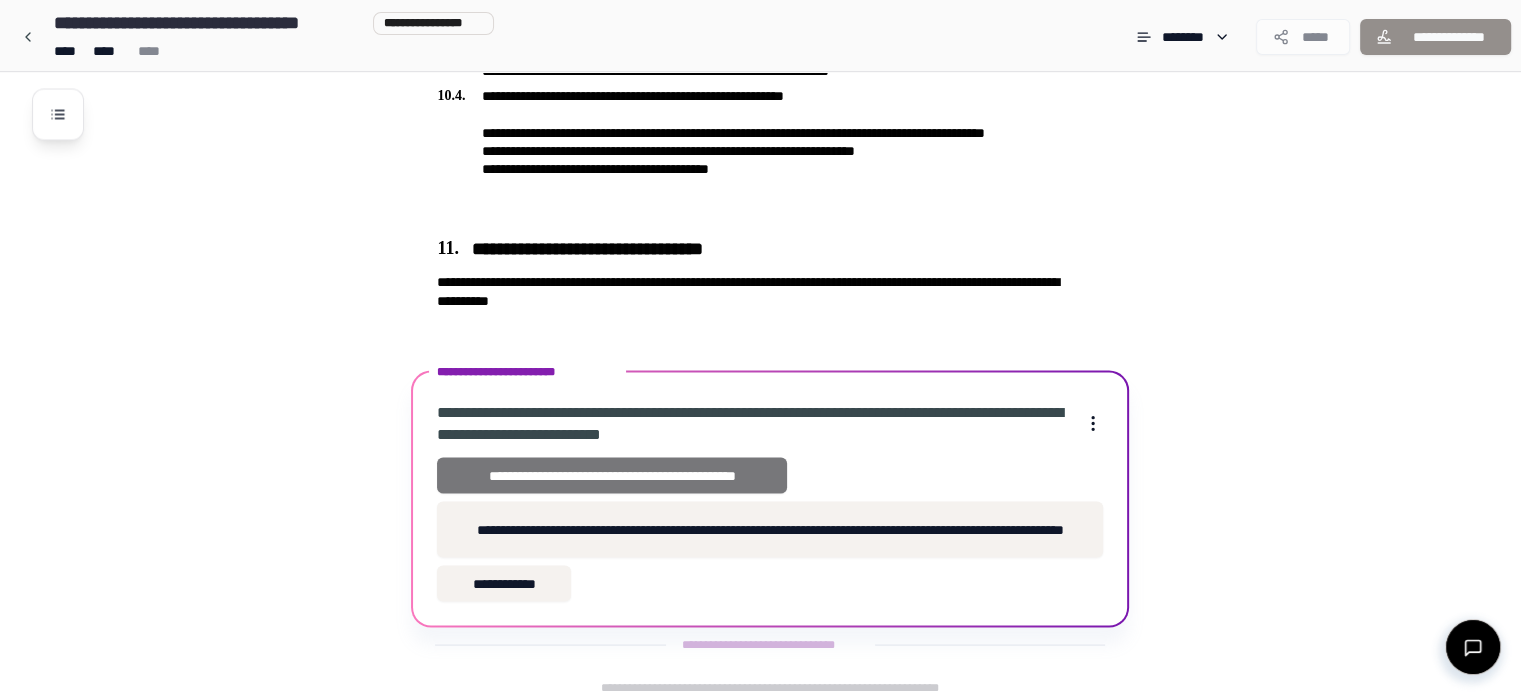 click on "**********" at bounding box center [611, 475] 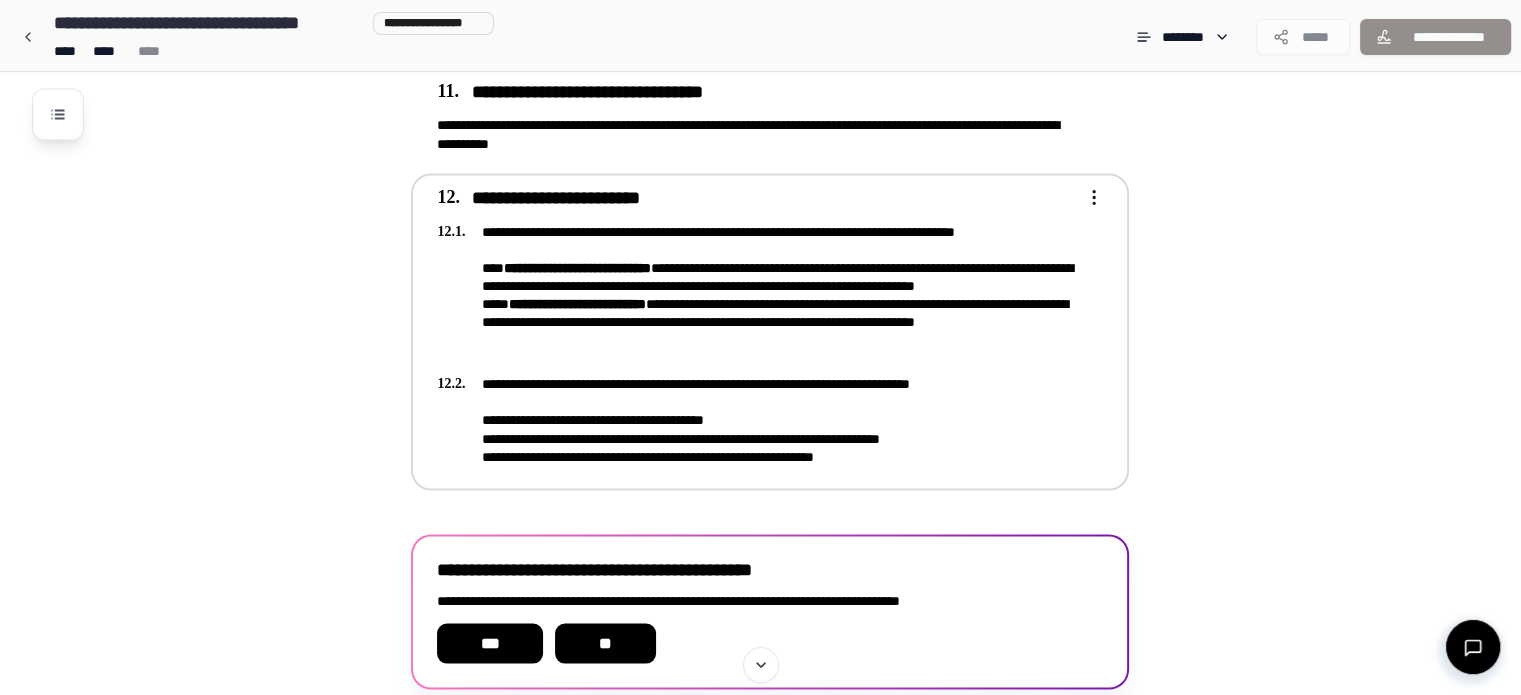 scroll, scrollTop: 3789, scrollLeft: 0, axis: vertical 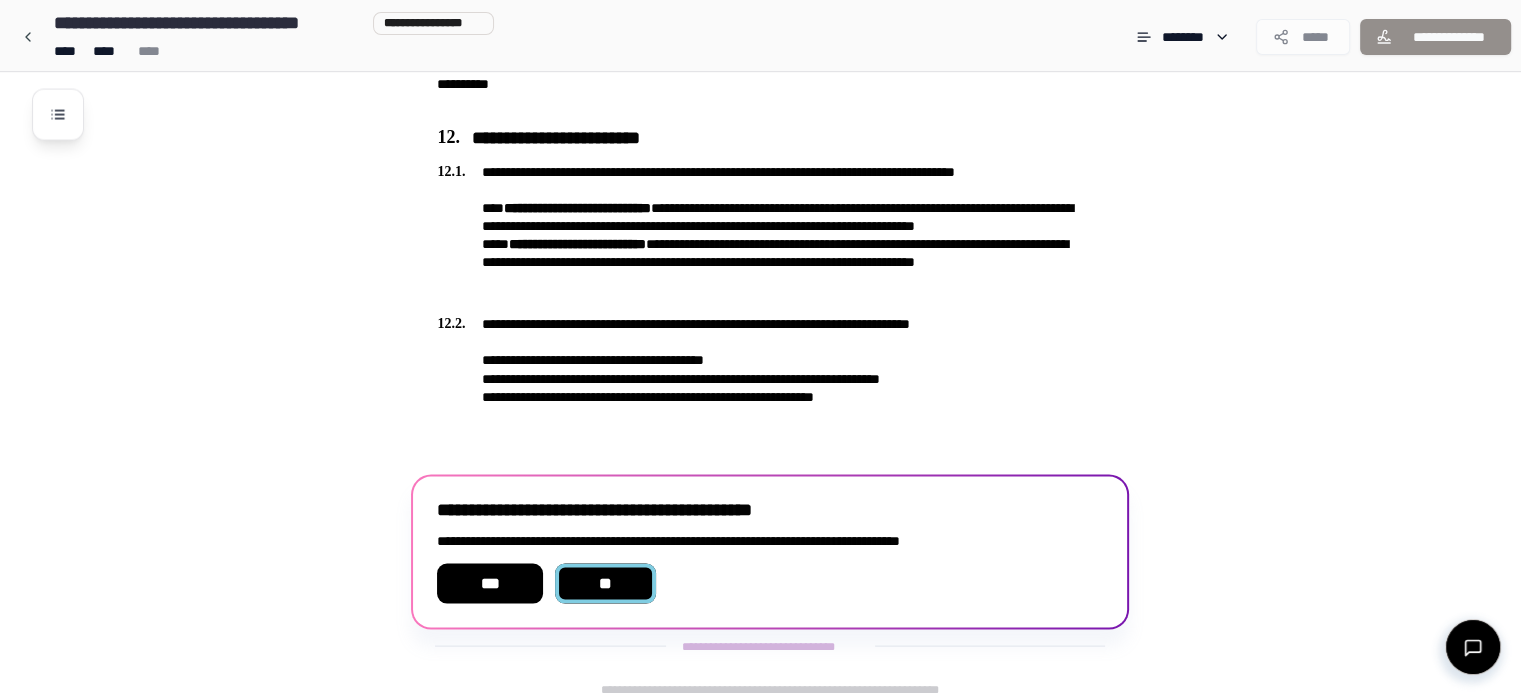 click on "**" at bounding box center [606, 583] 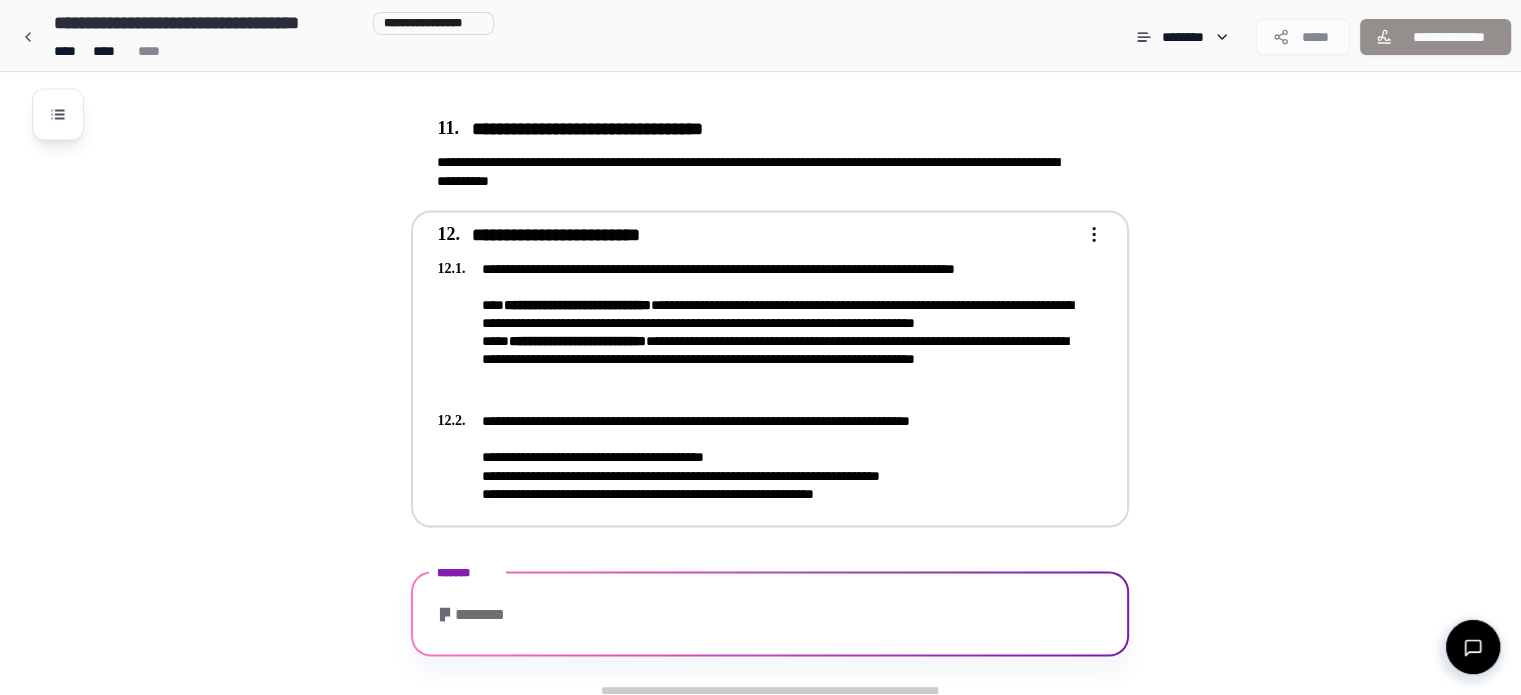 scroll, scrollTop: 3789, scrollLeft: 0, axis: vertical 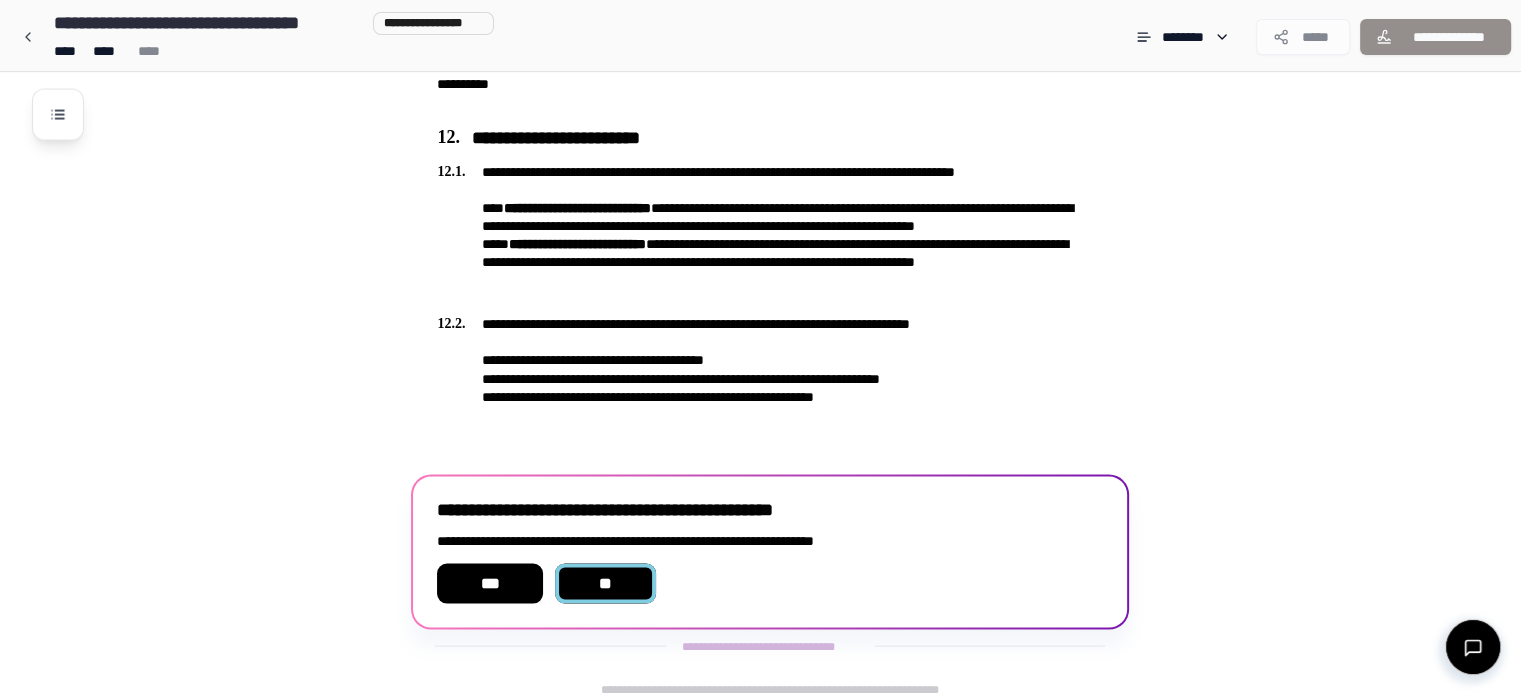 click on "**" at bounding box center (606, 583) 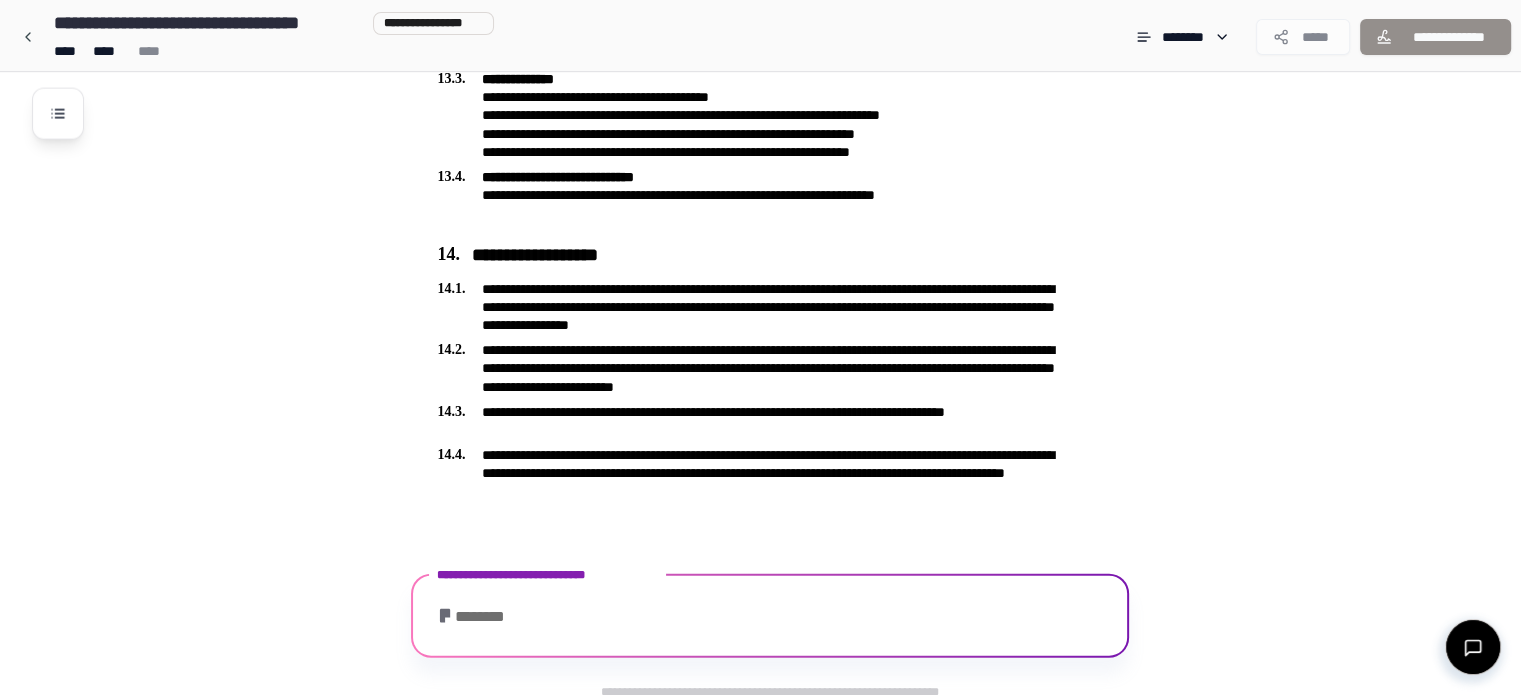 scroll, scrollTop: 4632, scrollLeft: 0, axis: vertical 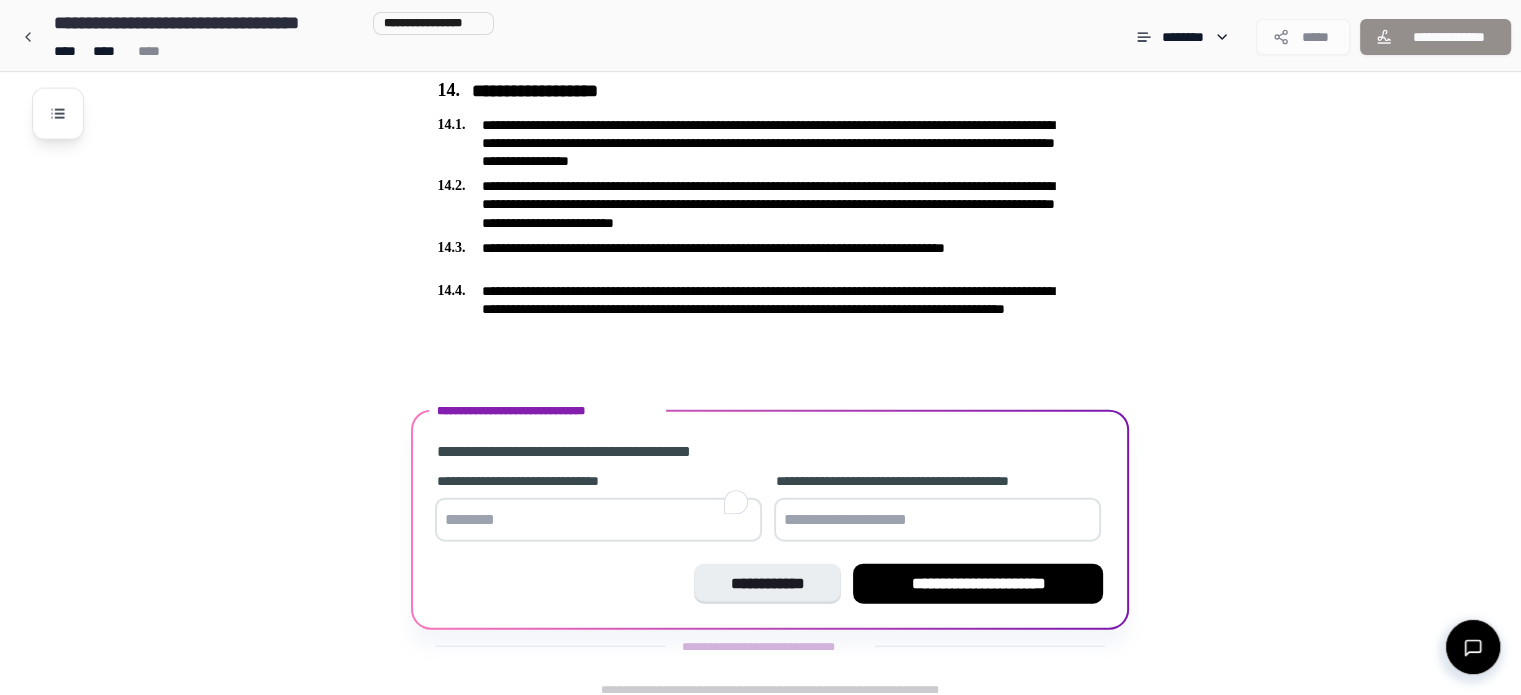 click at bounding box center [598, 520] 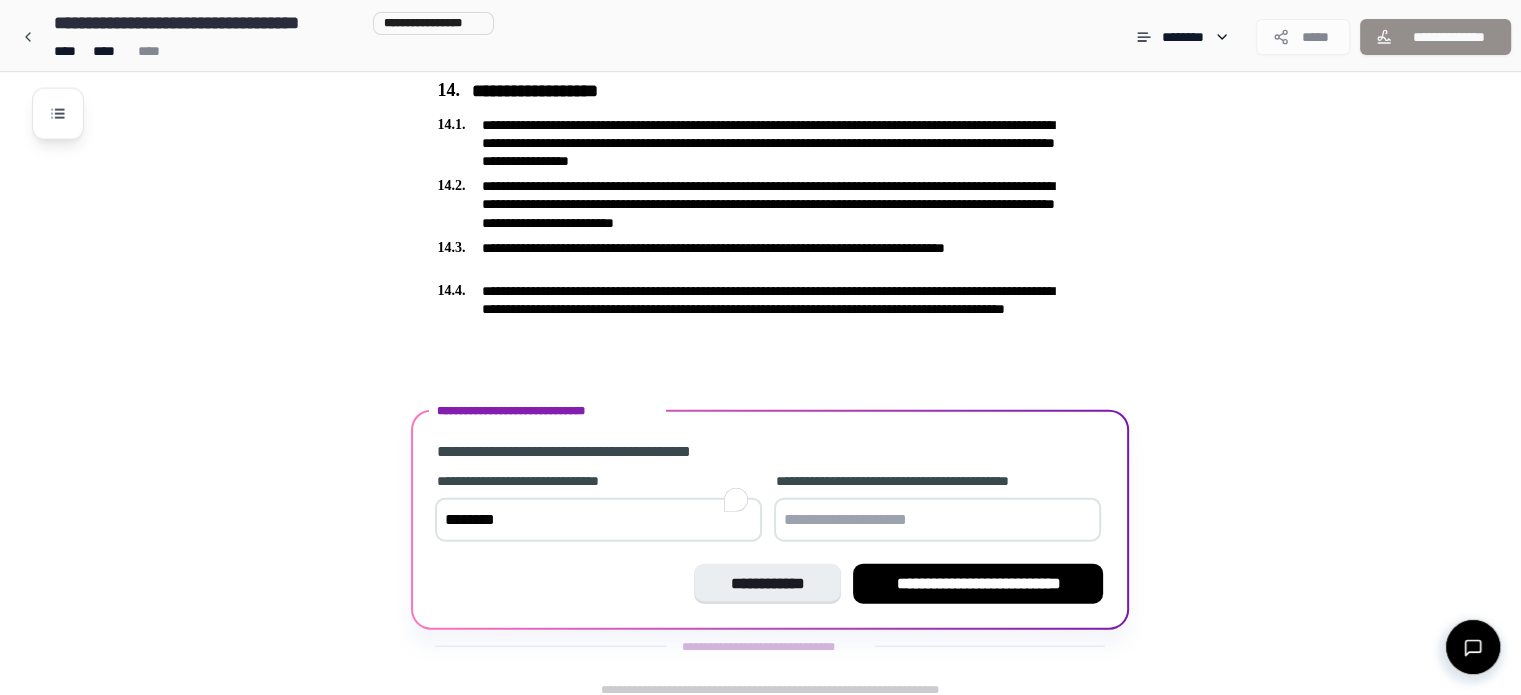 type on "********" 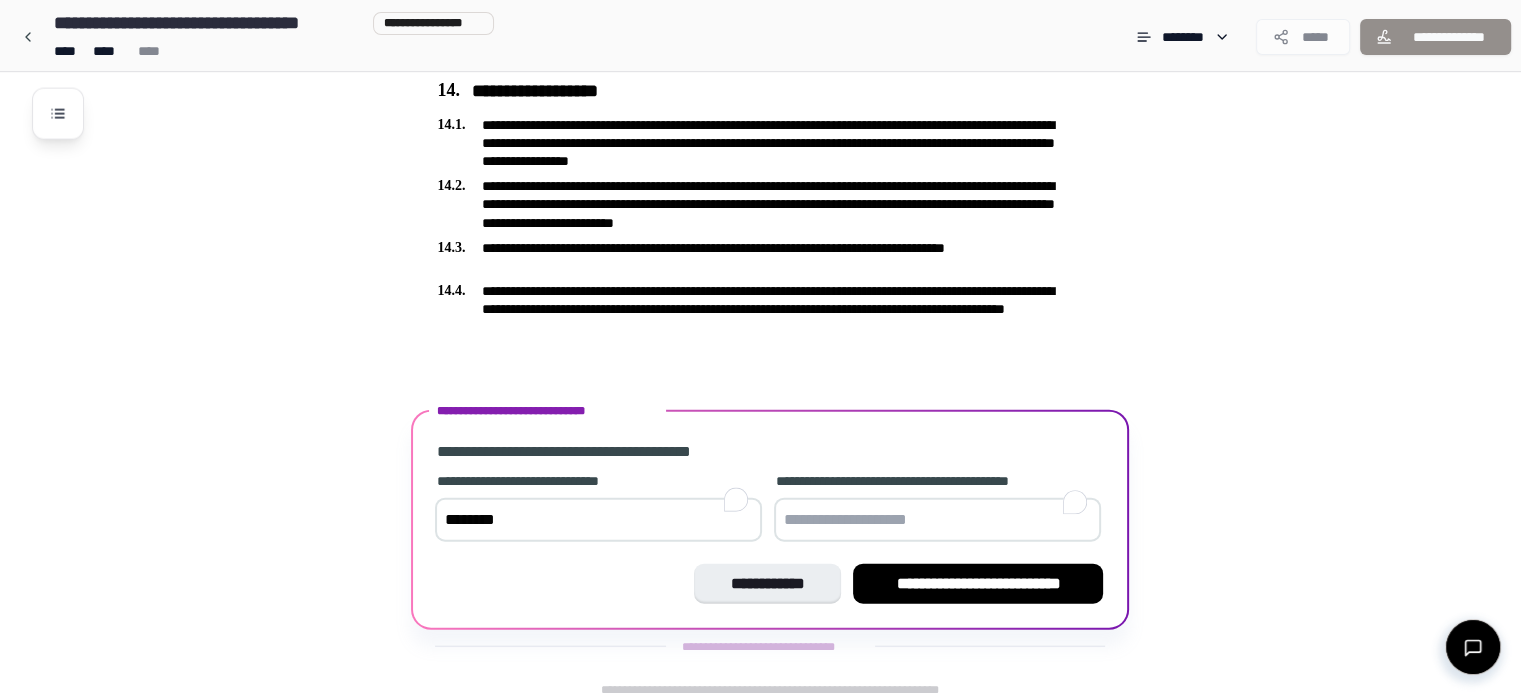 click at bounding box center (937, 520) 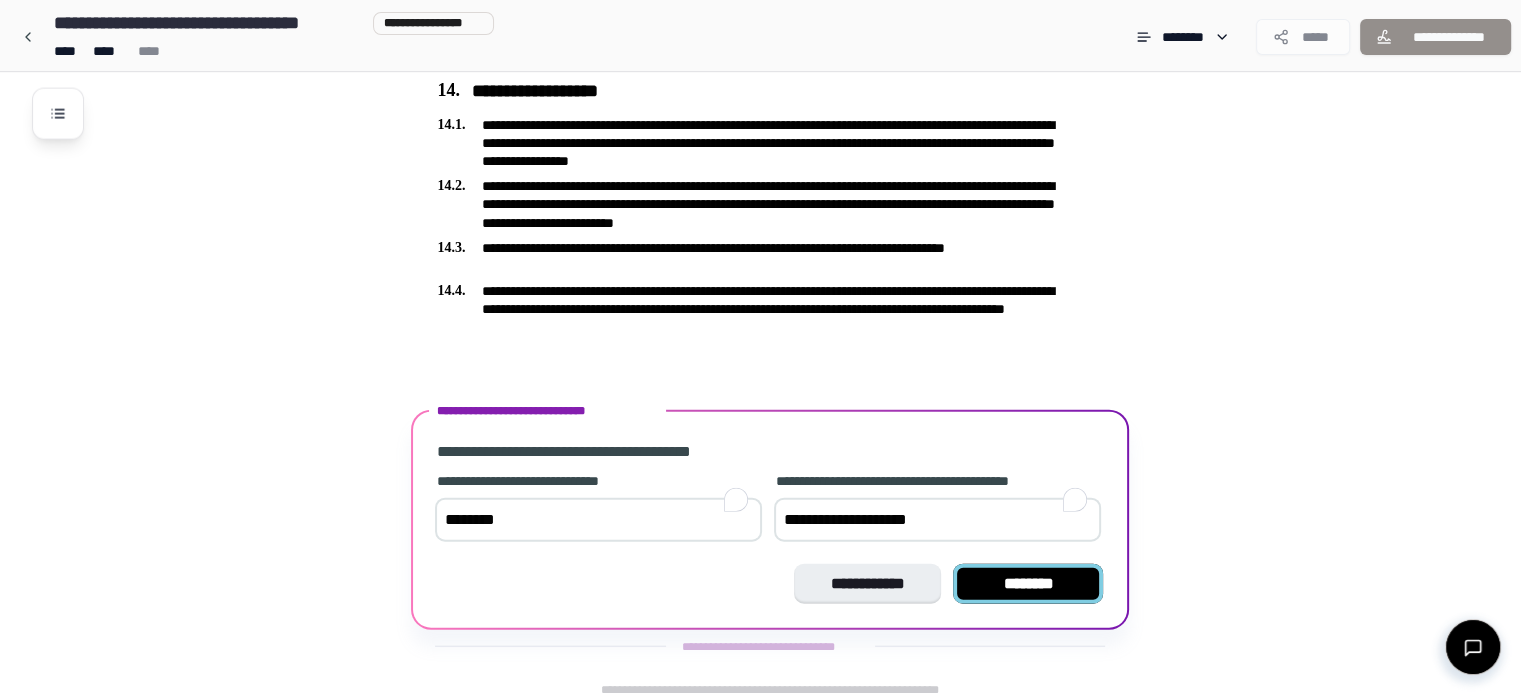 type on "**********" 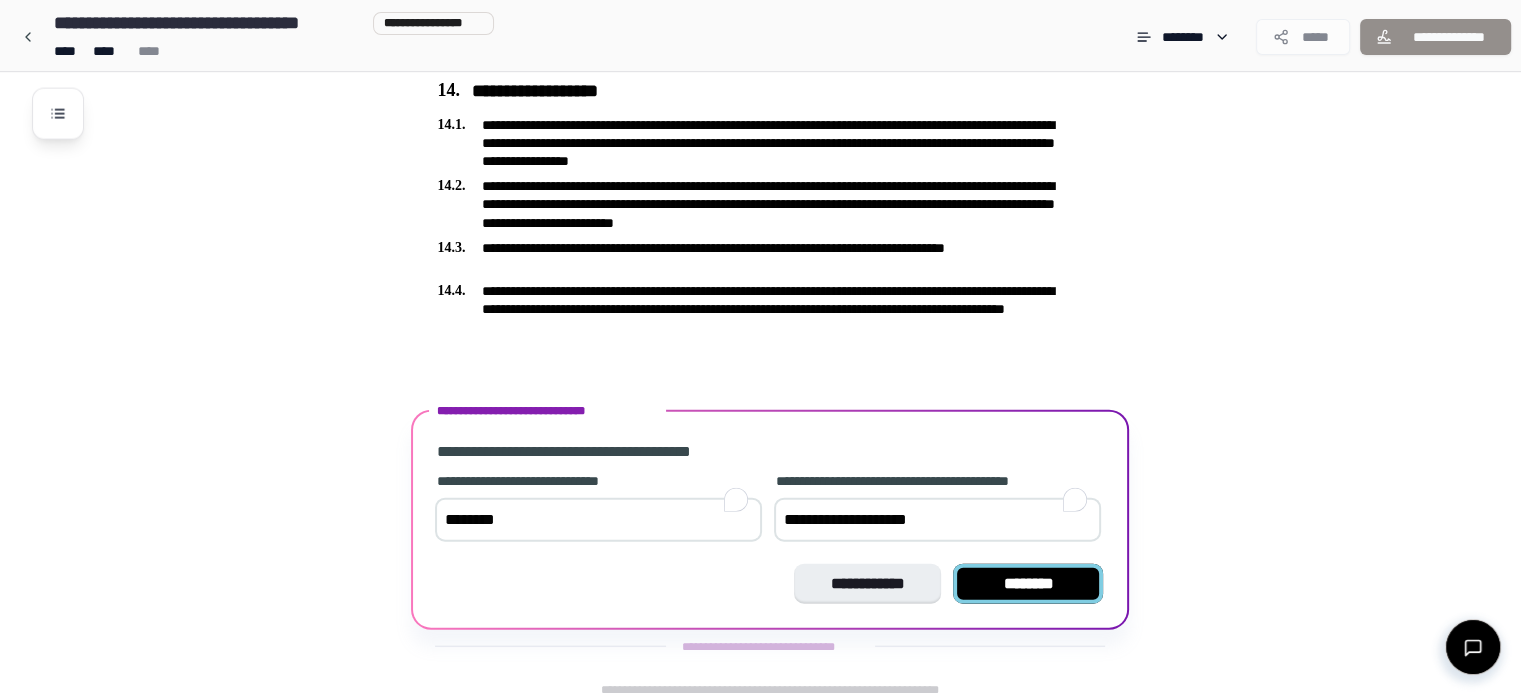 click on "********" at bounding box center (1028, 584) 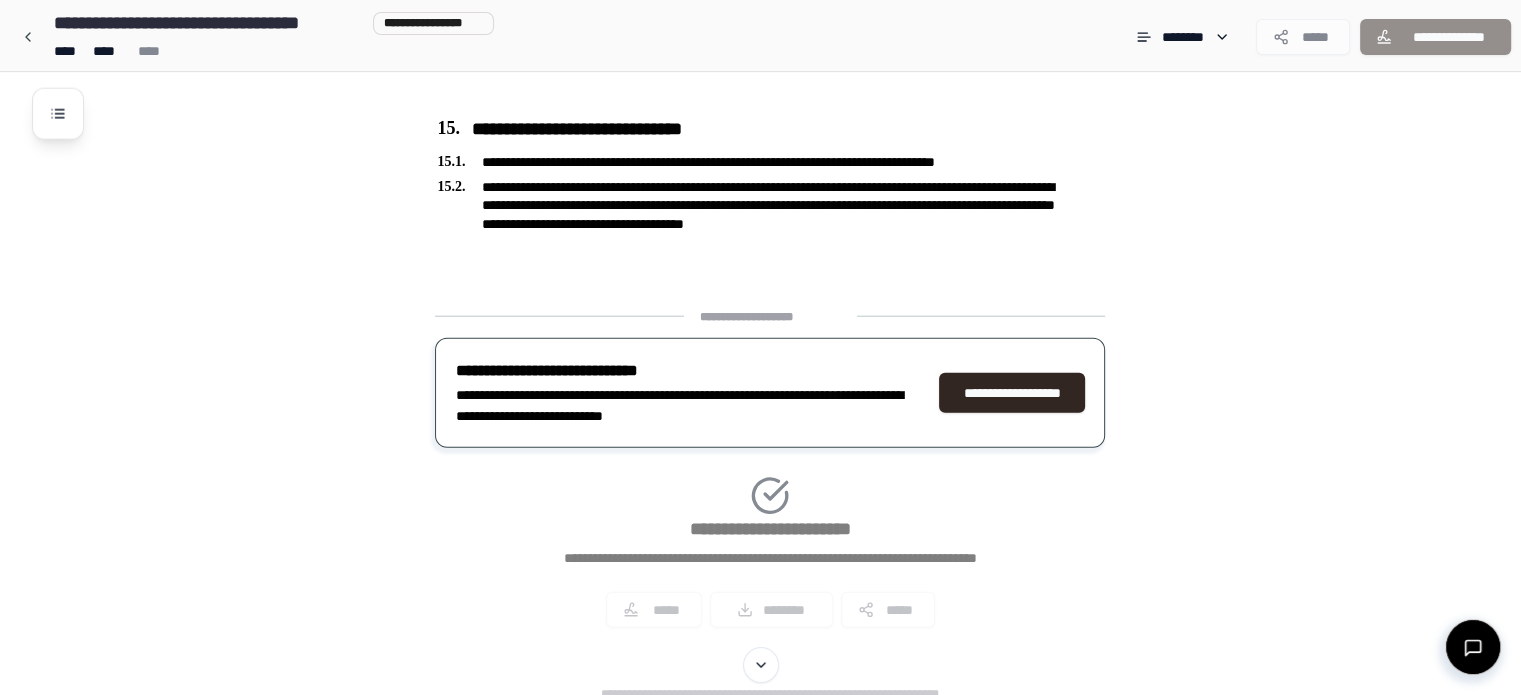 scroll, scrollTop: 4894, scrollLeft: 0, axis: vertical 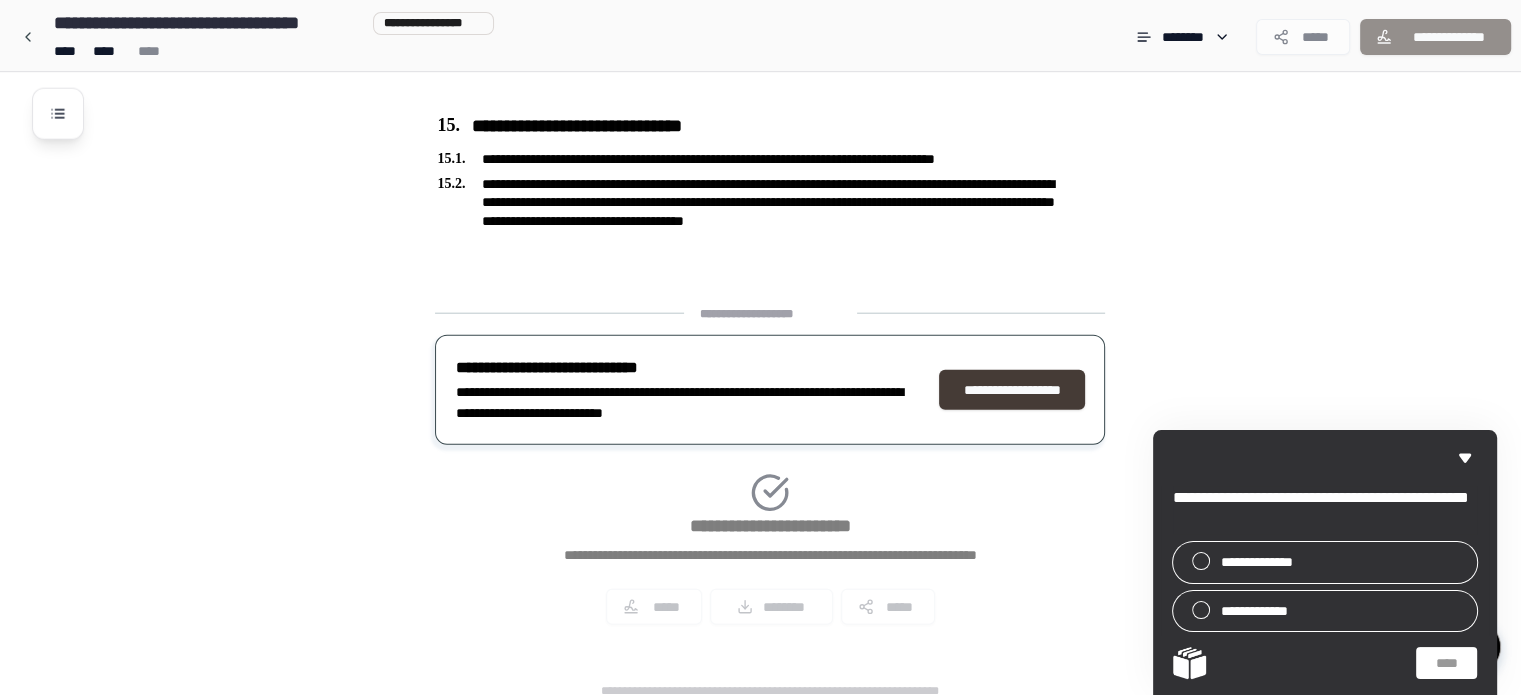 click on "**********" at bounding box center (1012, 390) 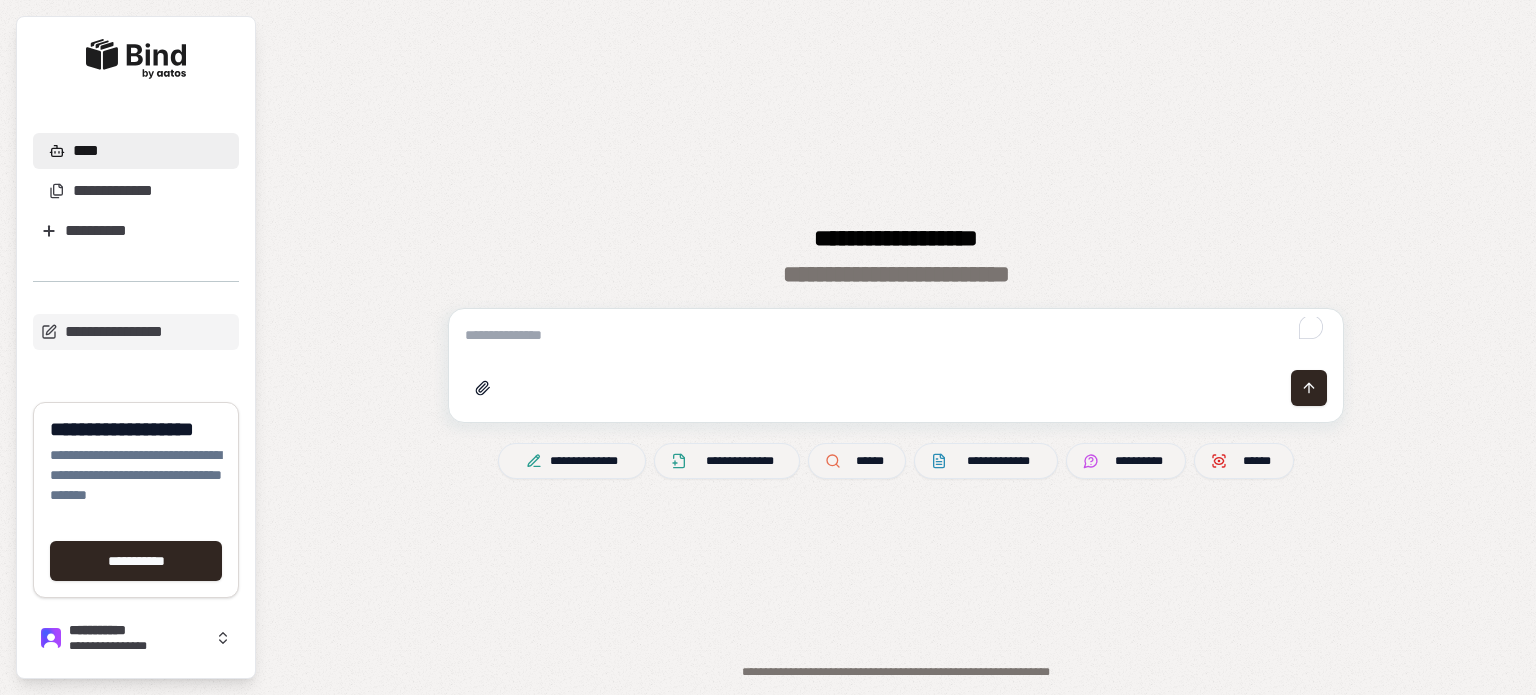 scroll, scrollTop: 0, scrollLeft: 0, axis: both 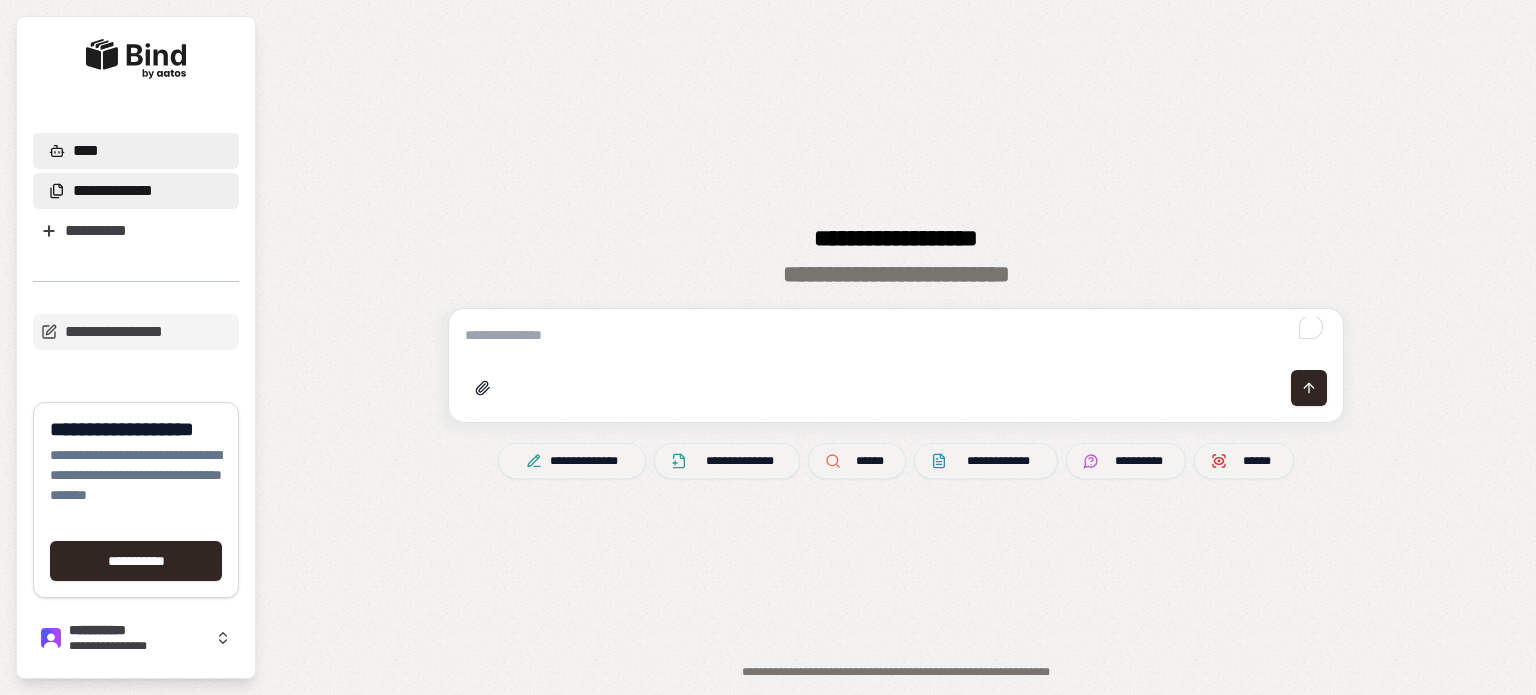 click on "**********" at bounding box center [113, 191] 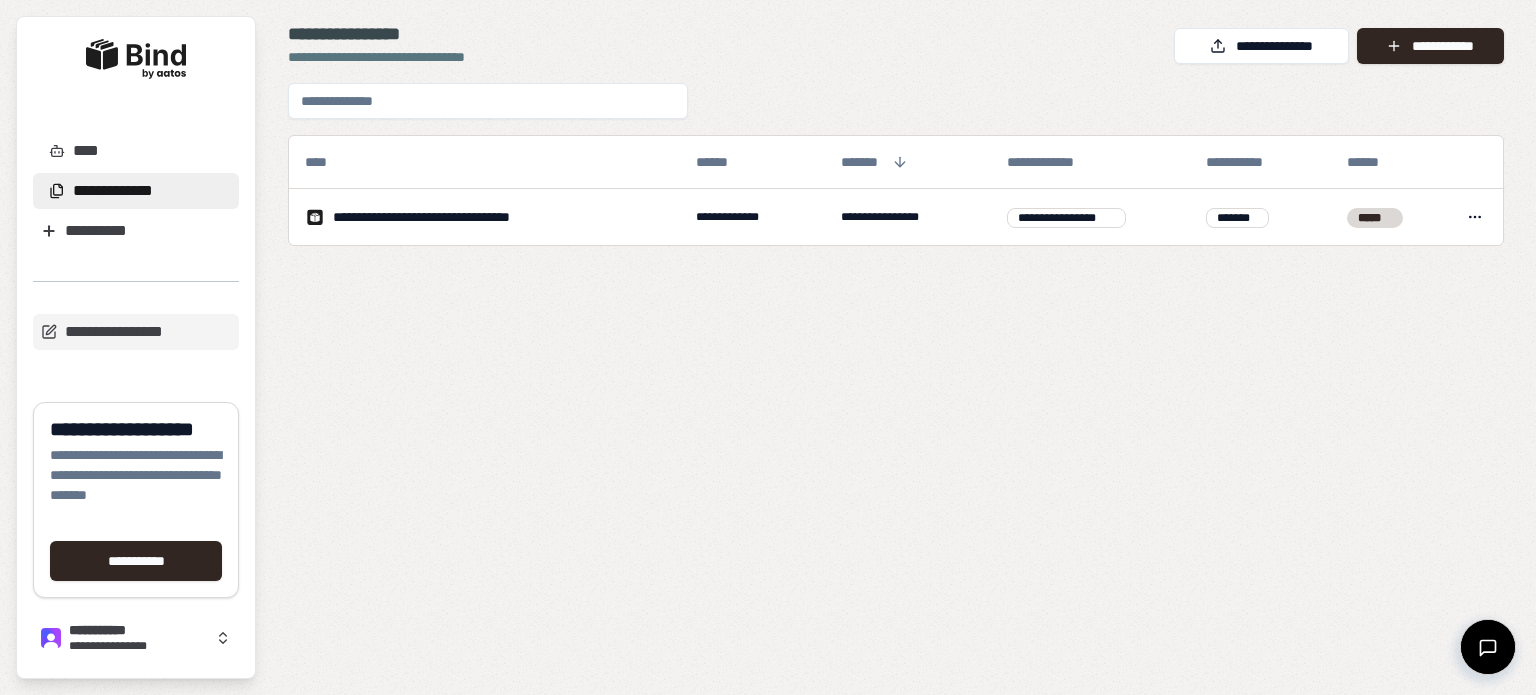 click on "**********" at bounding box center [896, 373] 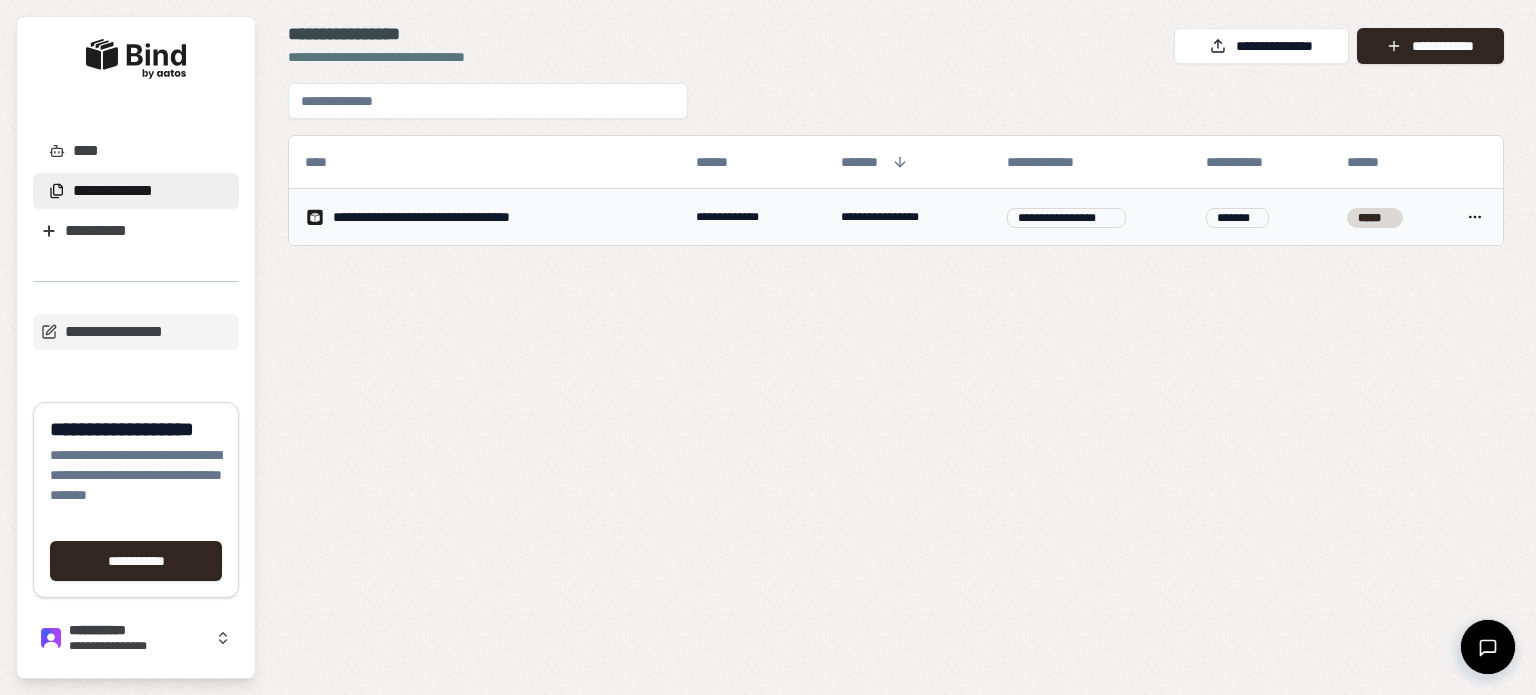 click on "**********" at bounding box center (451, 217) 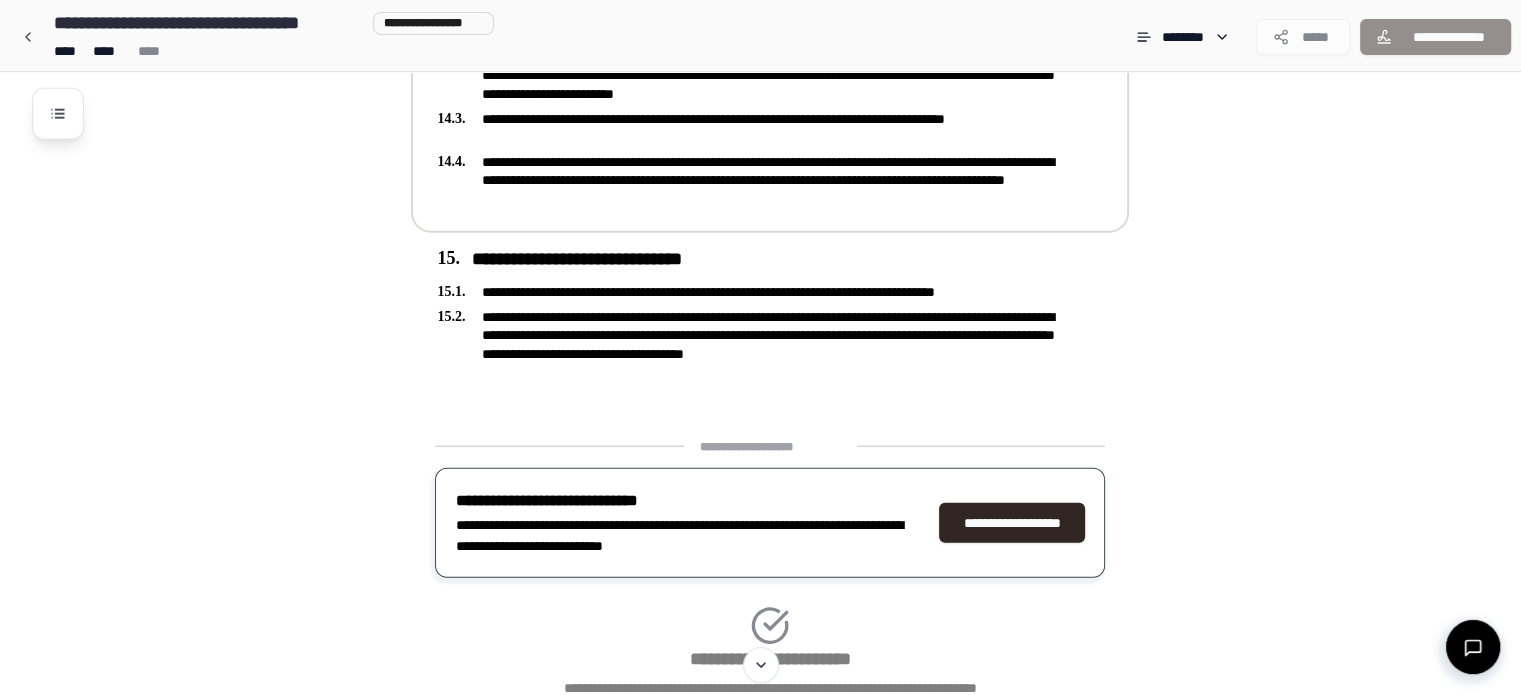 scroll, scrollTop: 4794, scrollLeft: 0, axis: vertical 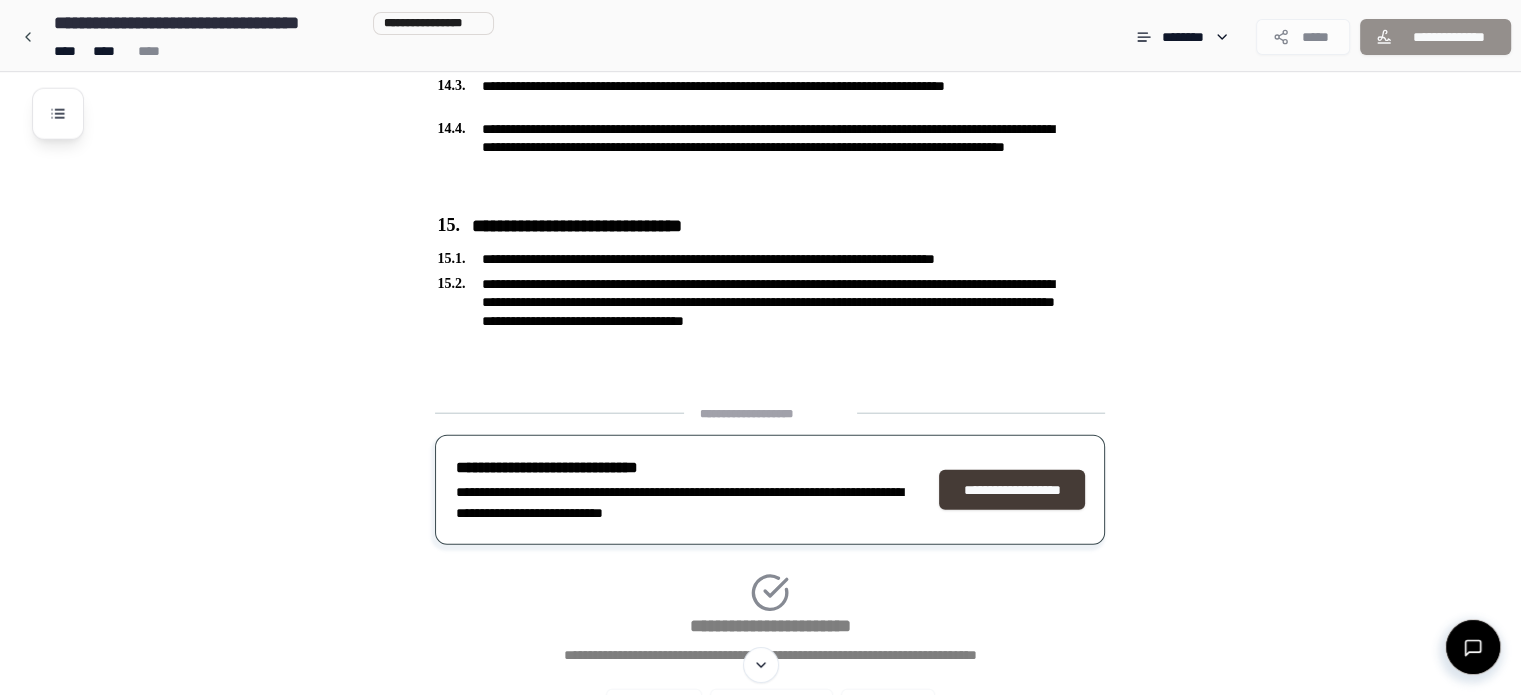 click on "**********" at bounding box center [1012, 490] 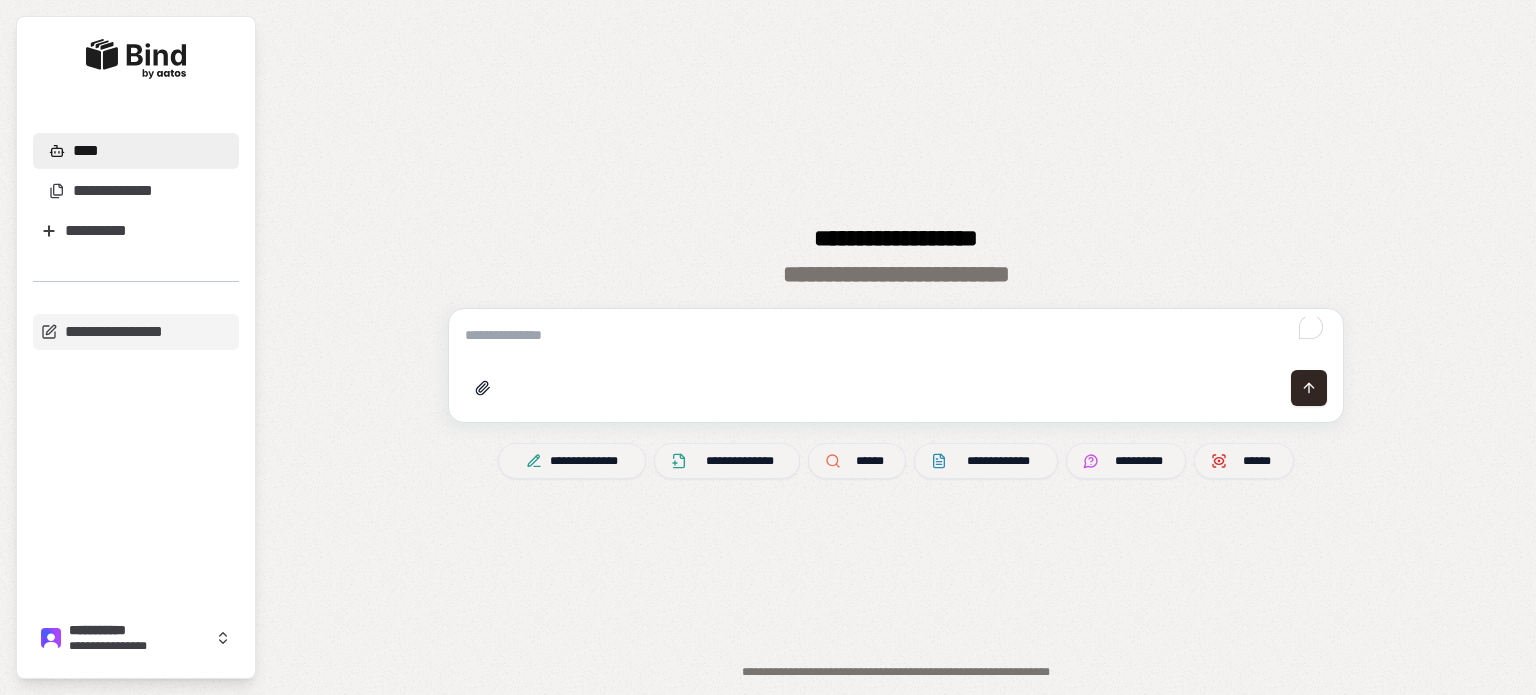 scroll, scrollTop: 0, scrollLeft: 0, axis: both 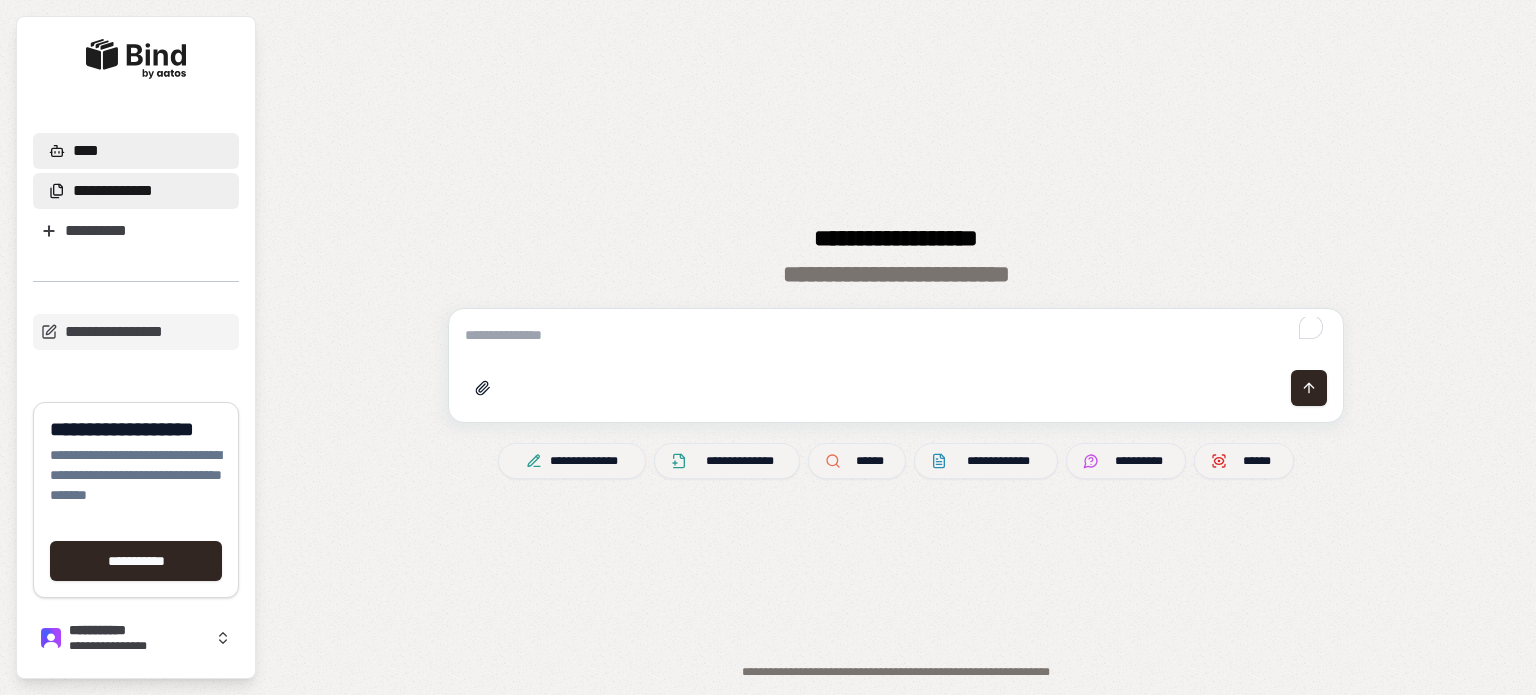 click on "**********" at bounding box center (113, 191) 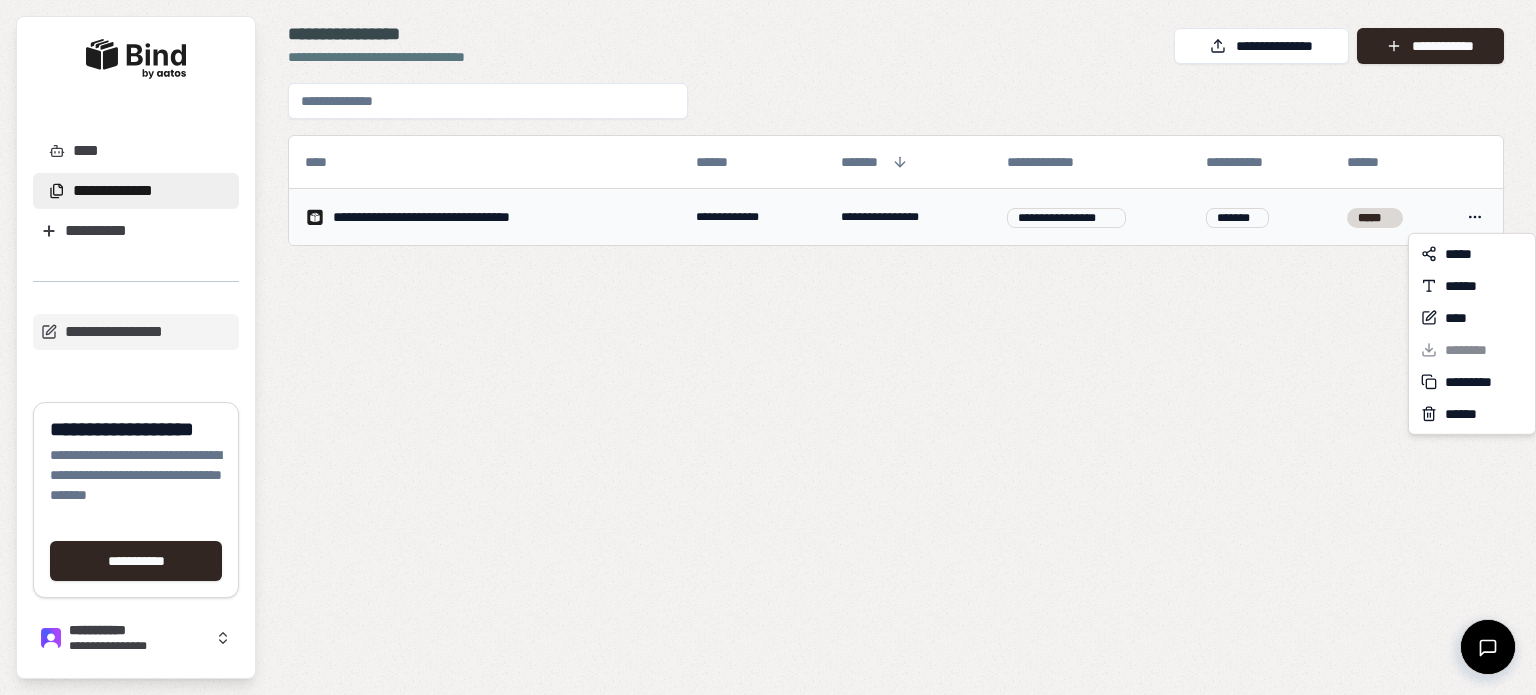 click on "**********" at bounding box center [768, 347] 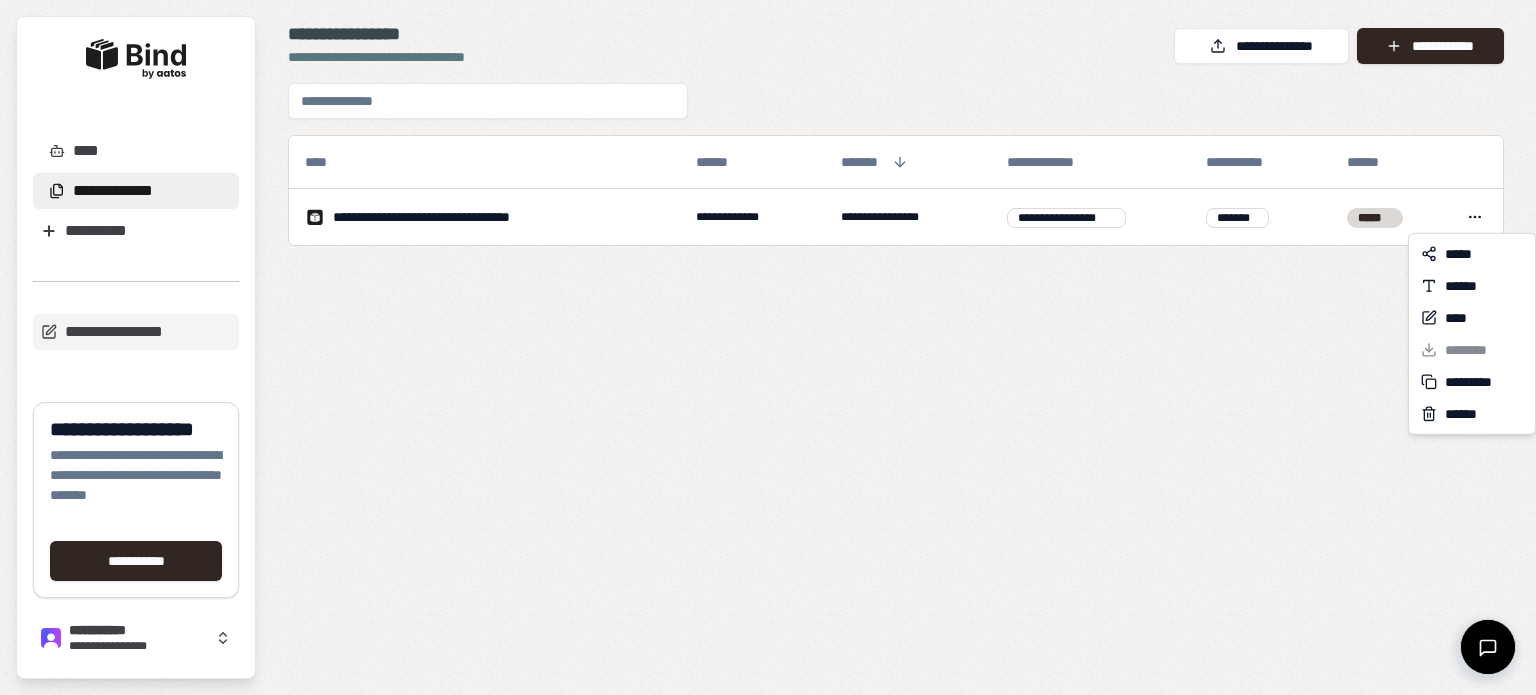 click on "**********" at bounding box center [768, 347] 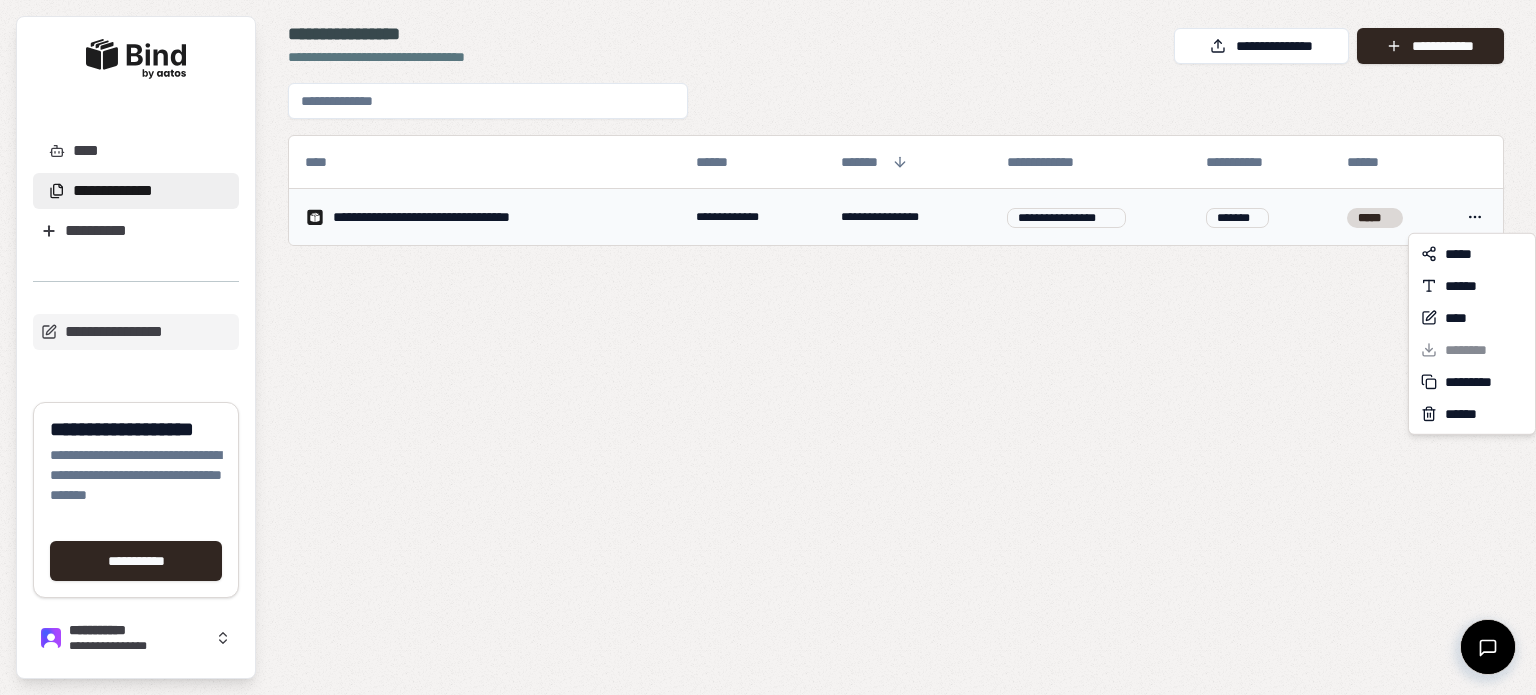 click on "**********" at bounding box center (768, 347) 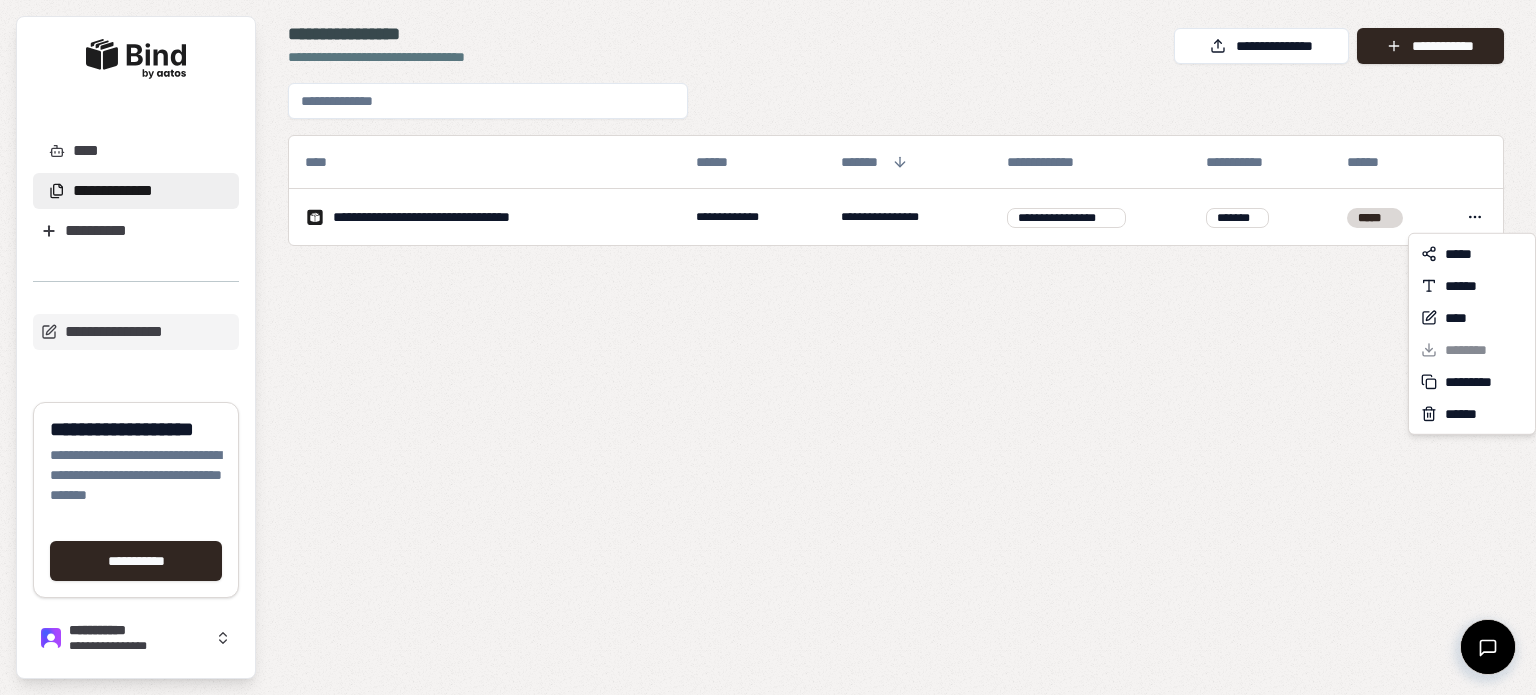 click on "**********" at bounding box center (768, 347) 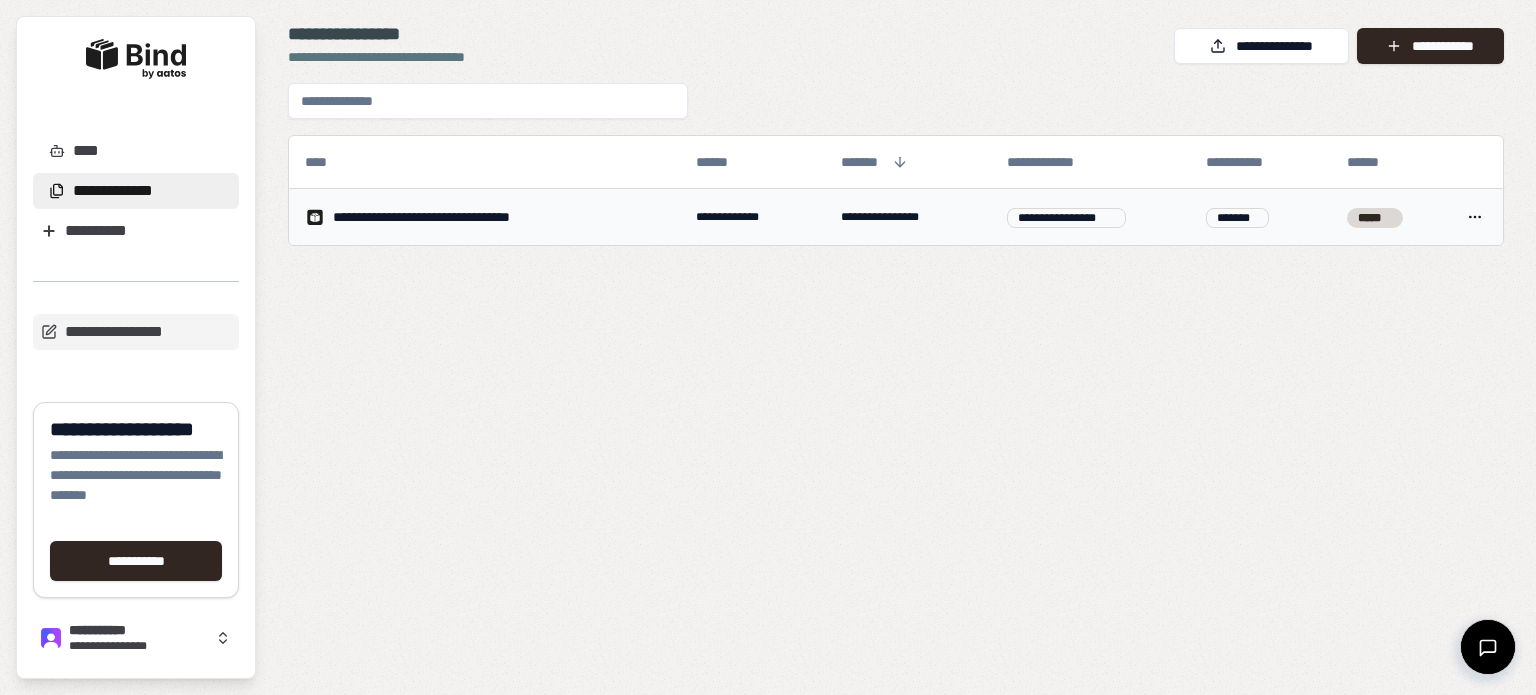 click on "**********" at bounding box center (451, 217) 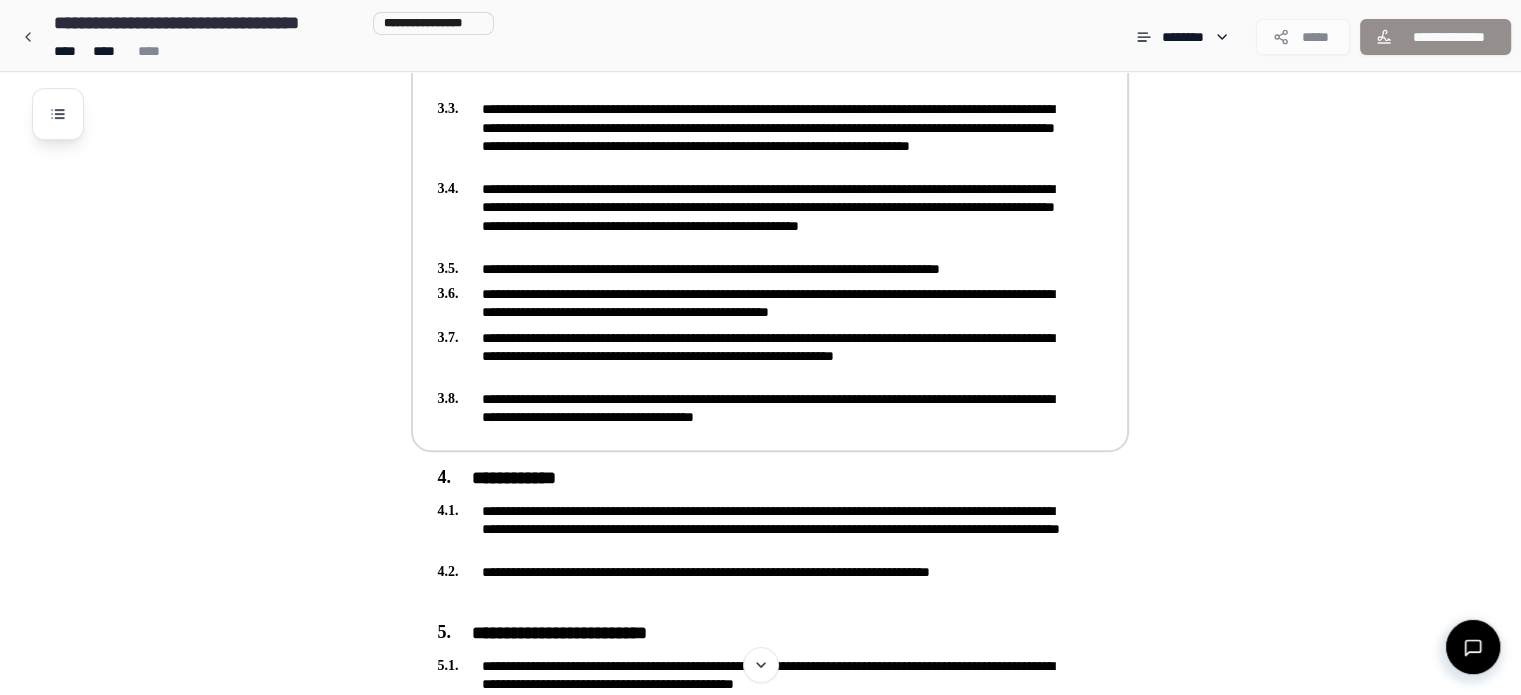 scroll, scrollTop: 800, scrollLeft: 0, axis: vertical 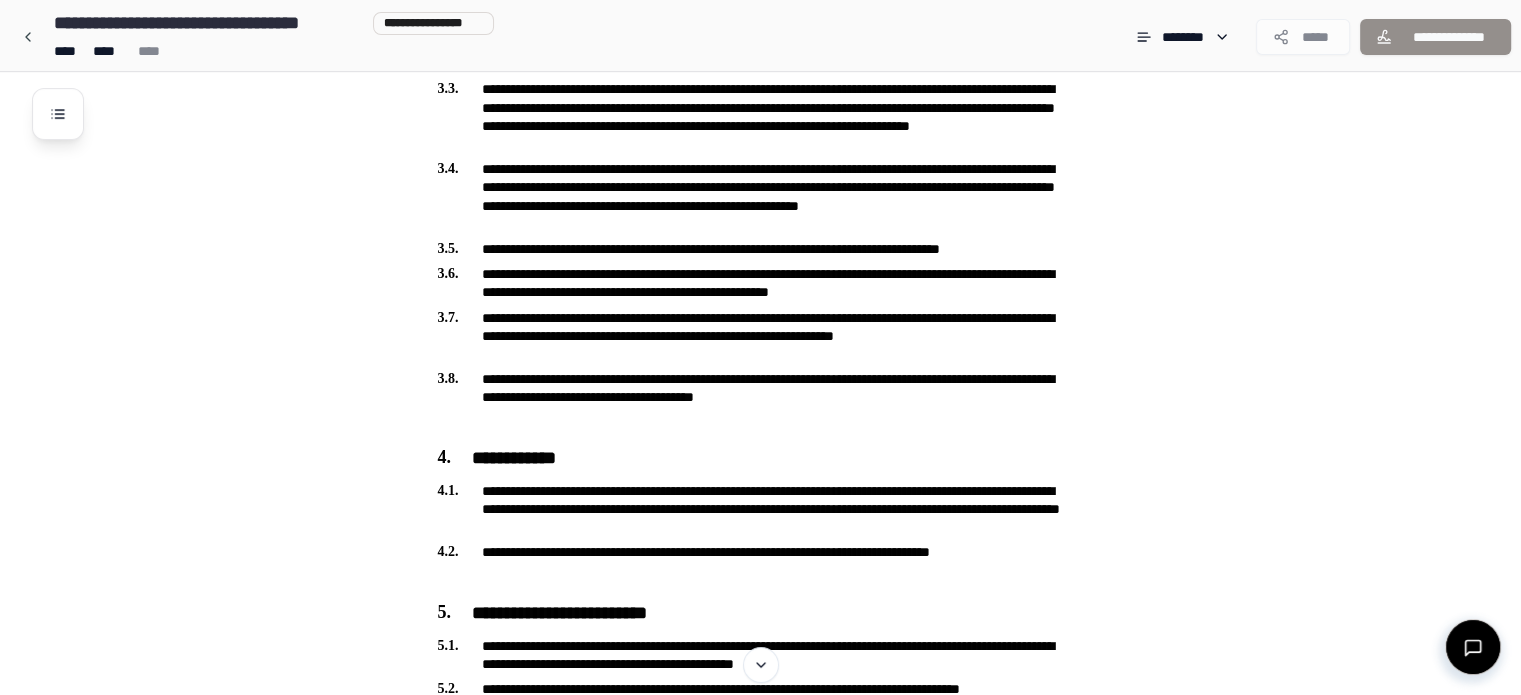 click on "**********" at bounding box center [1435, 37] 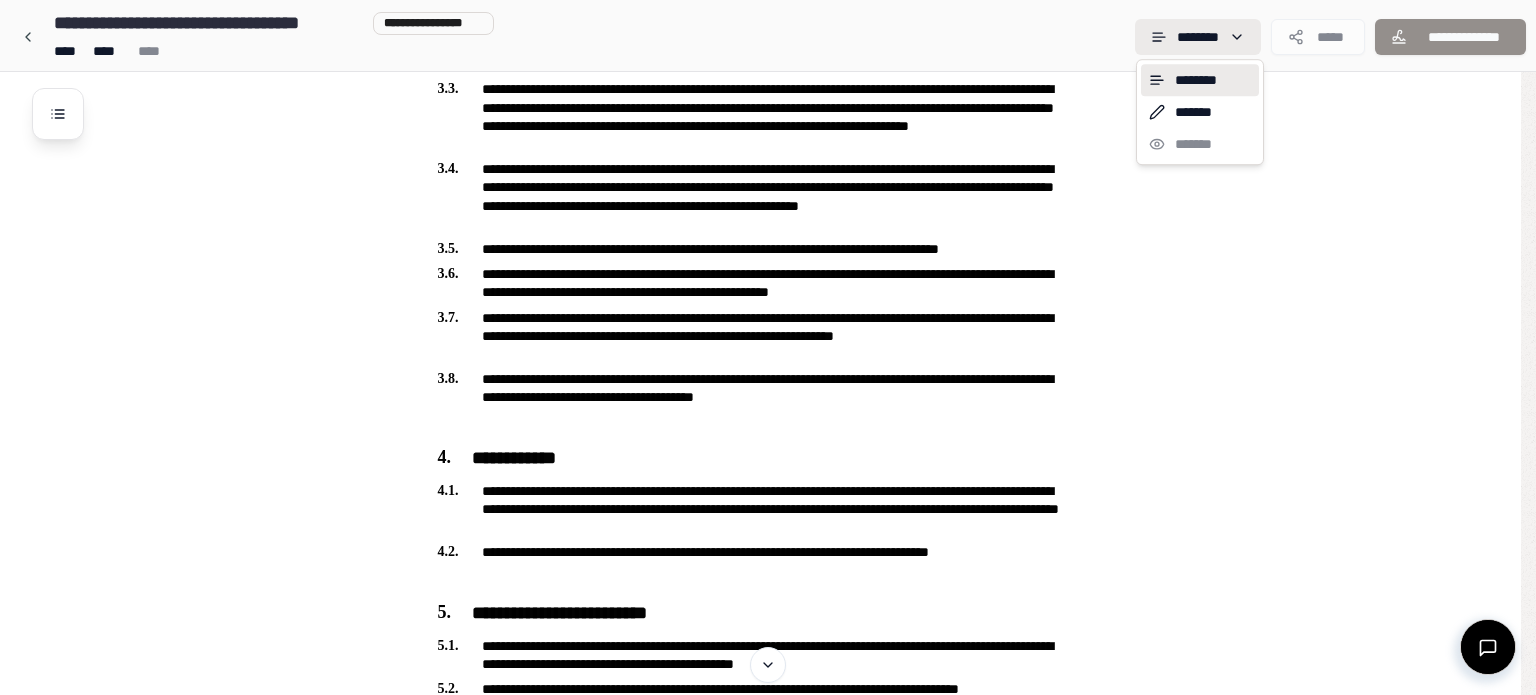 click on "**********" at bounding box center (760, 1994) 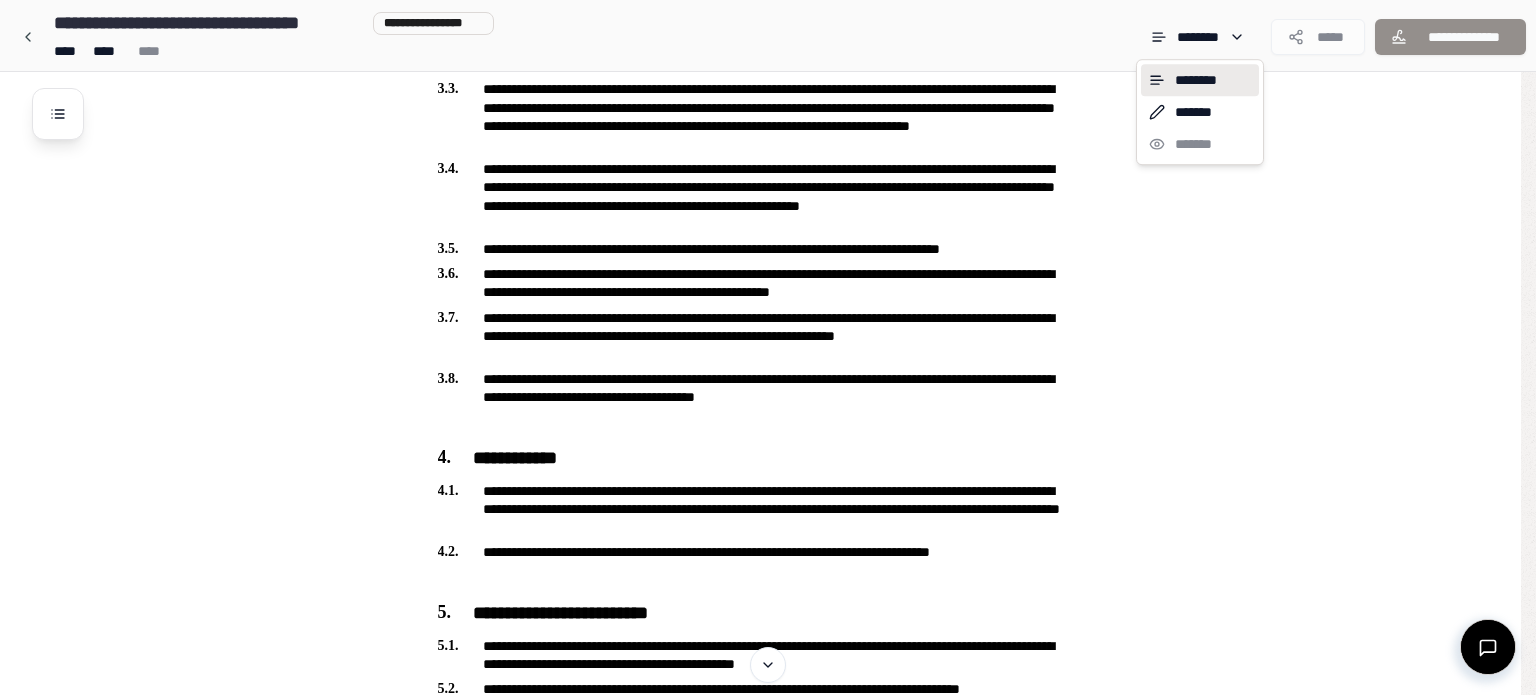 click on "**********" at bounding box center [768, 1994] 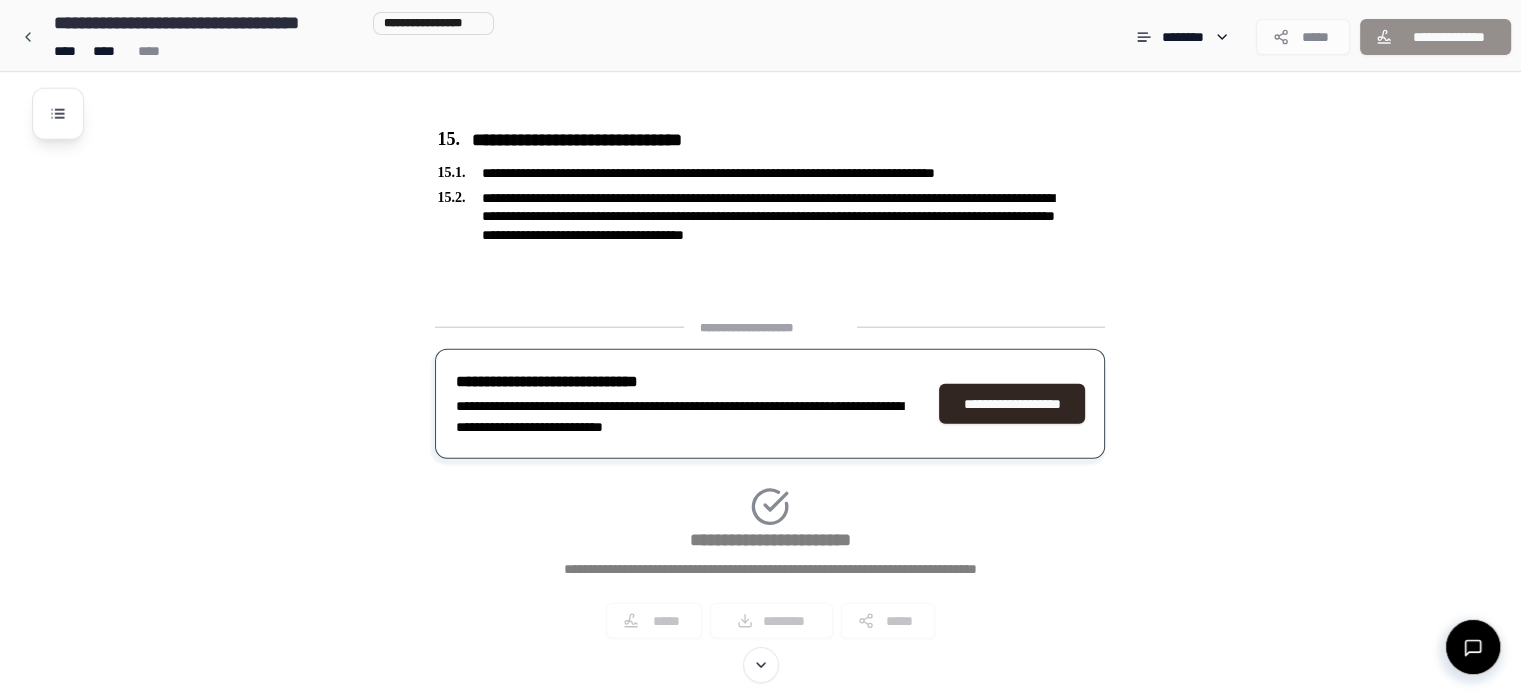 scroll, scrollTop: 4894, scrollLeft: 0, axis: vertical 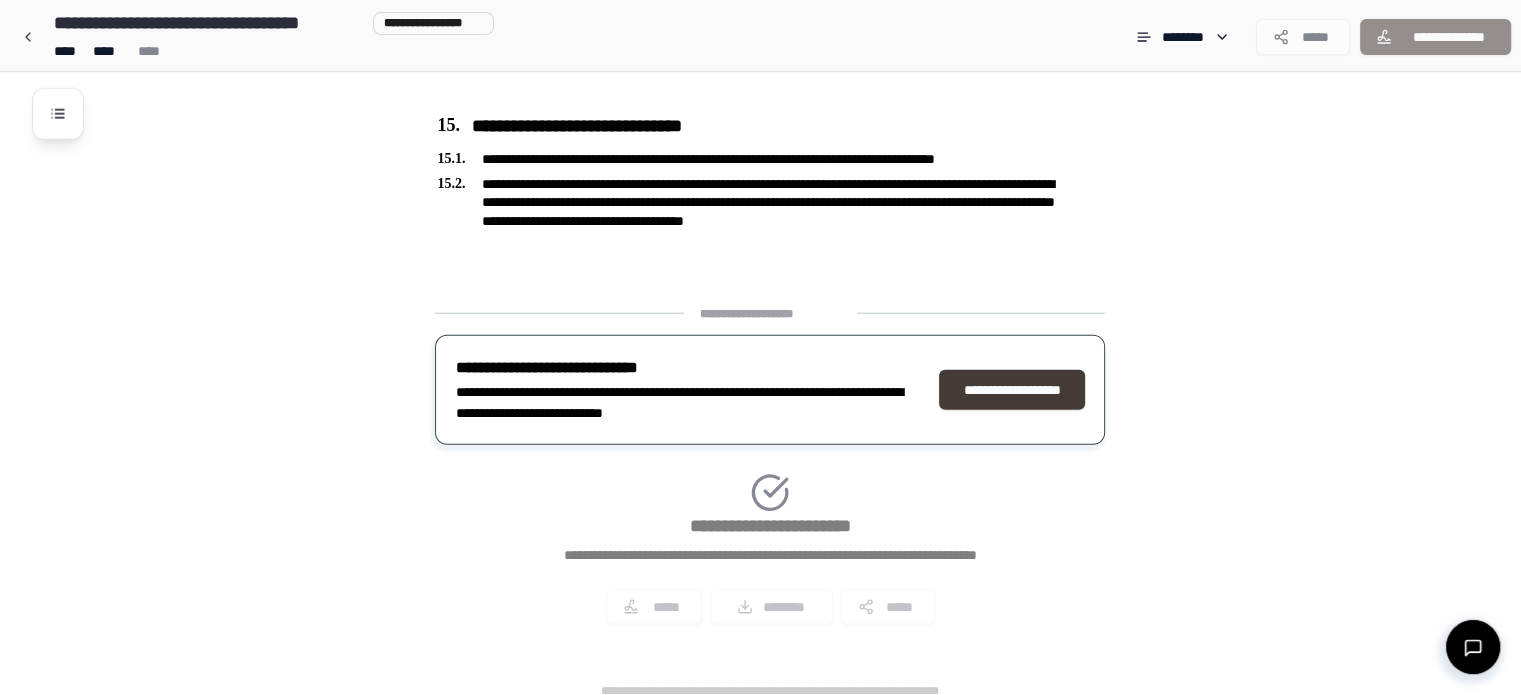 click on "**********" at bounding box center [1012, 390] 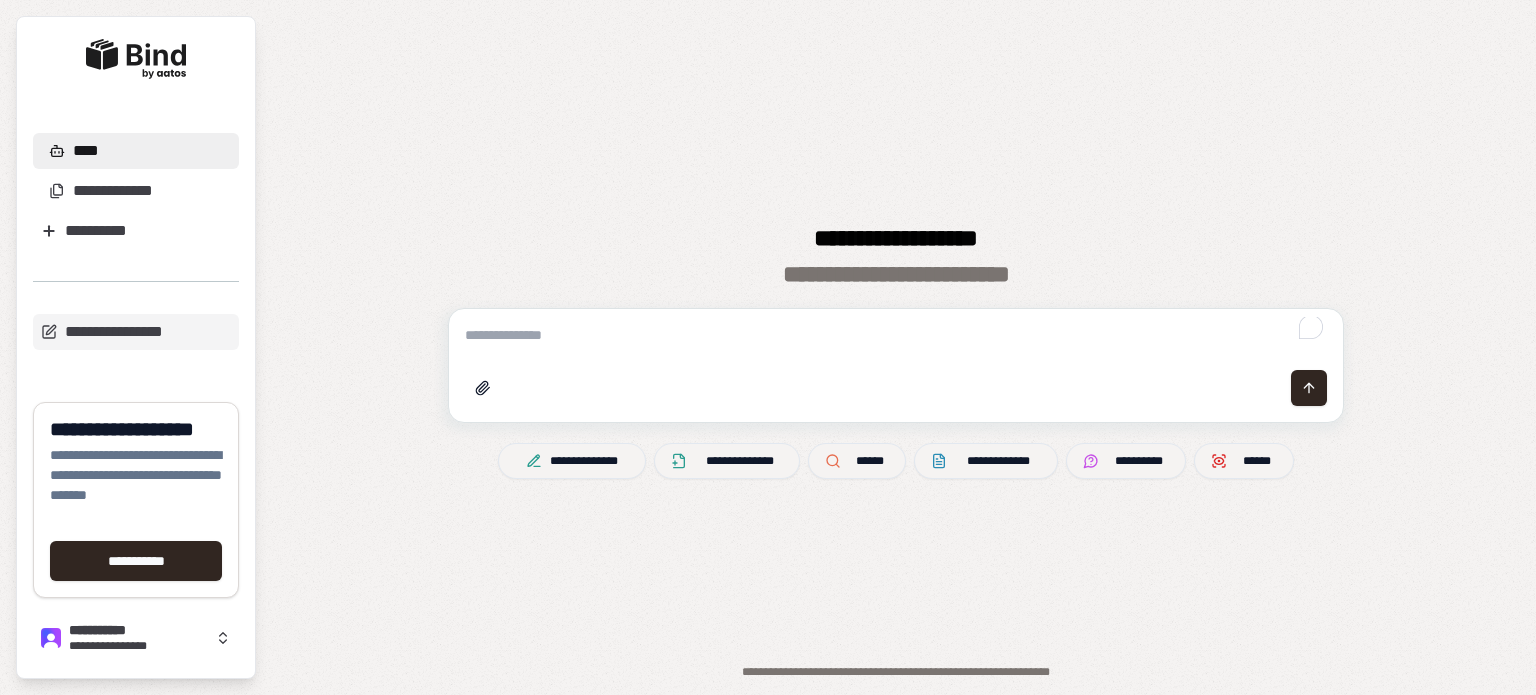 scroll, scrollTop: 0, scrollLeft: 0, axis: both 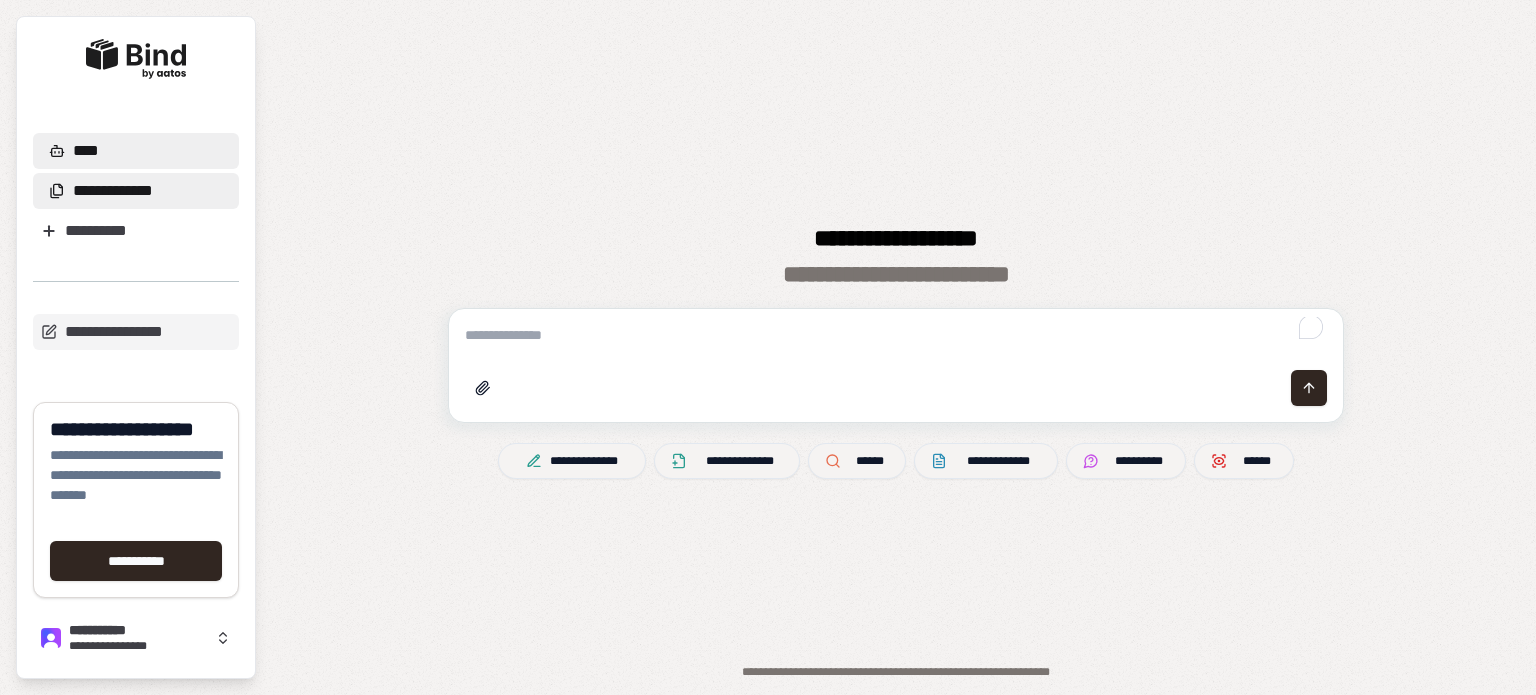 click on "**********" at bounding box center (113, 191) 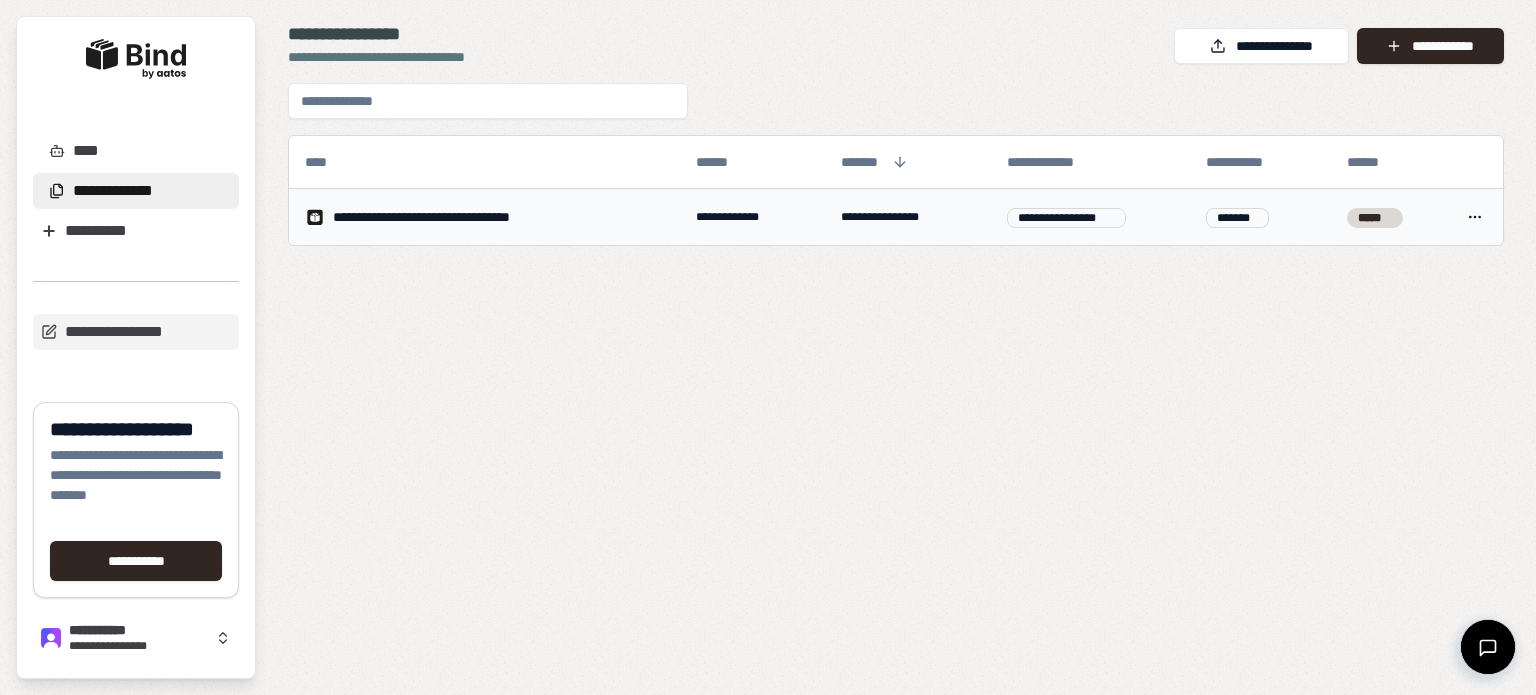 click on "**********" at bounding box center (1066, 218) 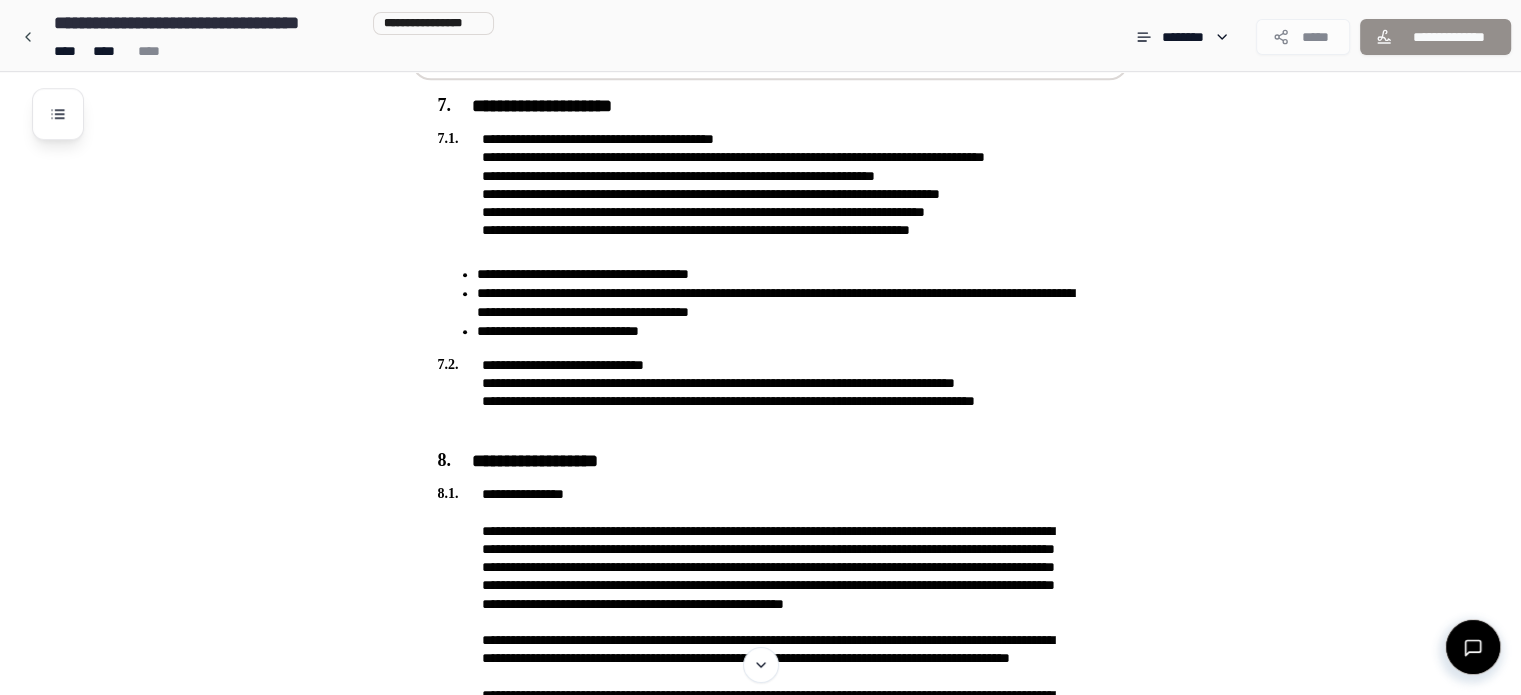 scroll, scrollTop: 1800, scrollLeft: 0, axis: vertical 